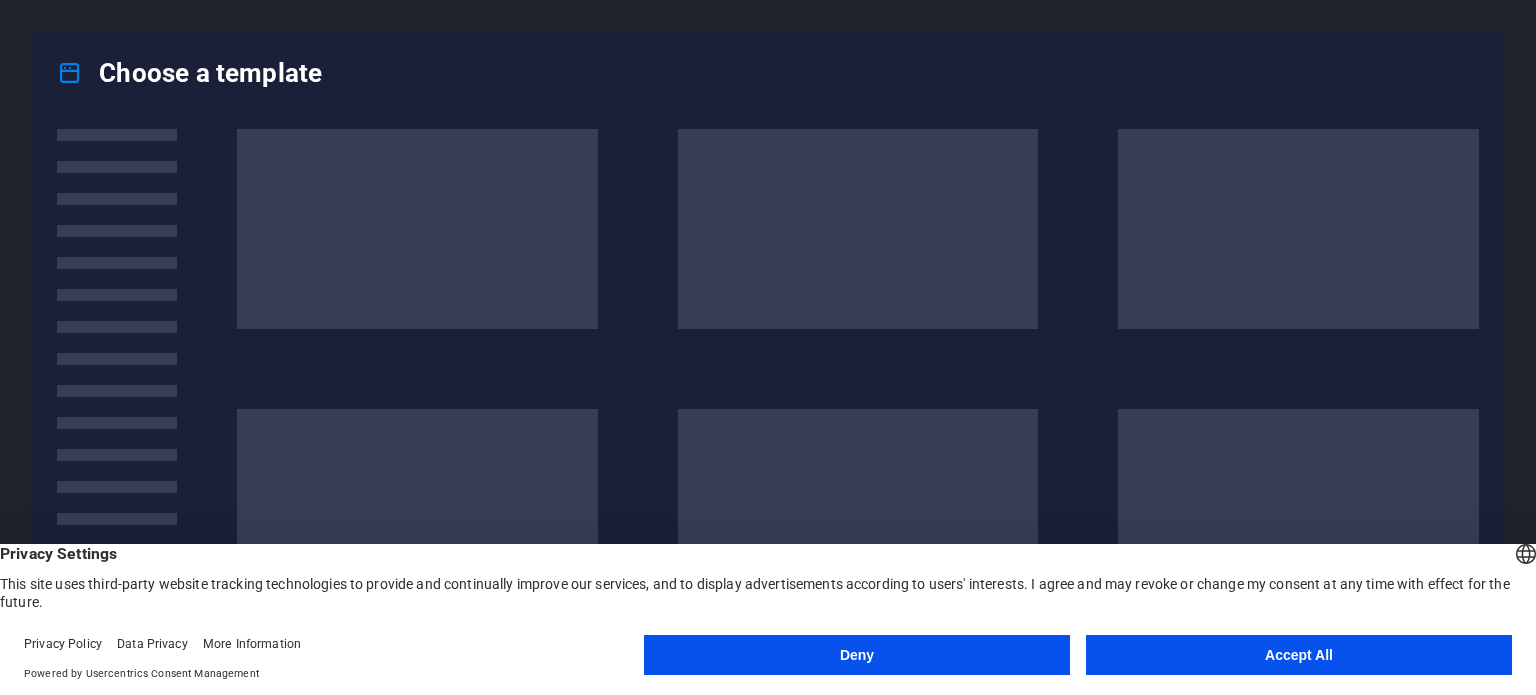 scroll, scrollTop: 0, scrollLeft: 0, axis: both 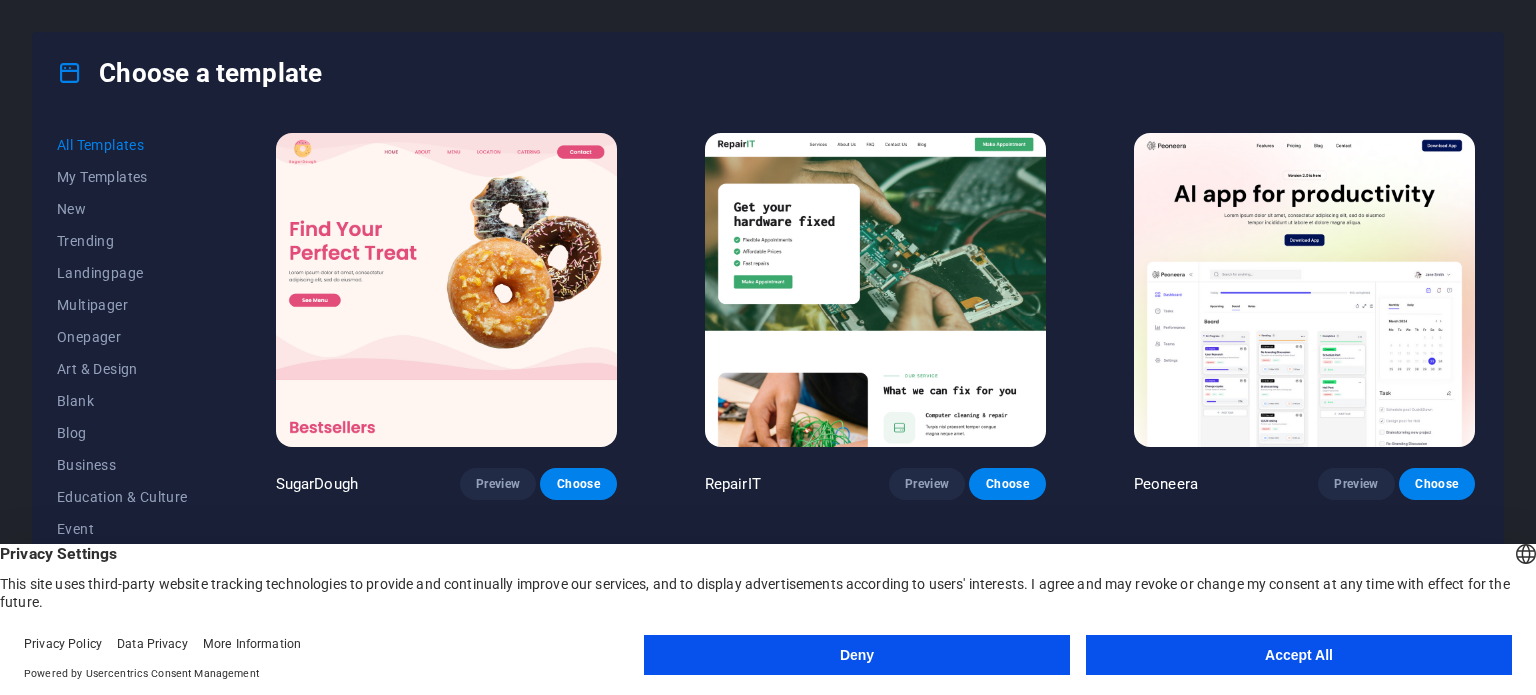 click on "Accept All" at bounding box center [1299, 655] 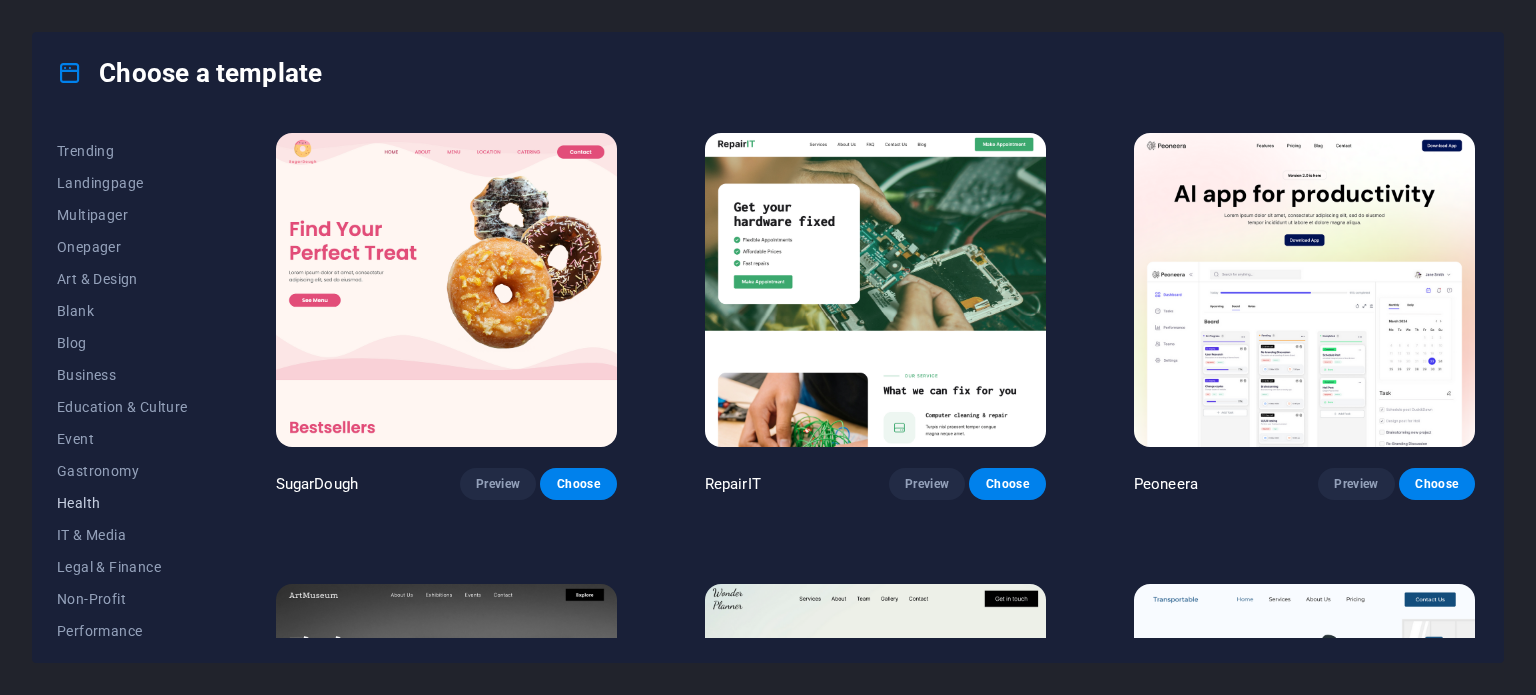 scroll, scrollTop: 0, scrollLeft: 0, axis: both 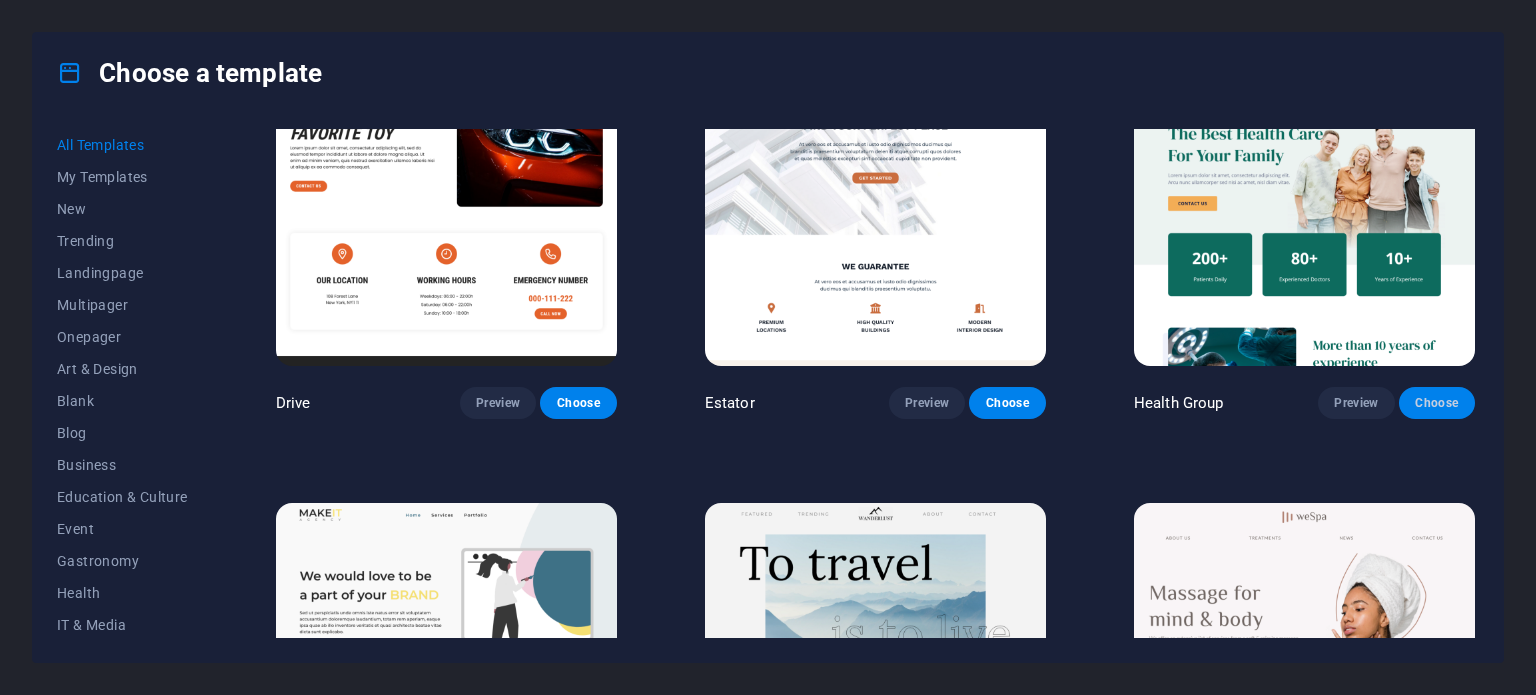 click on "Choose" at bounding box center [1437, 403] 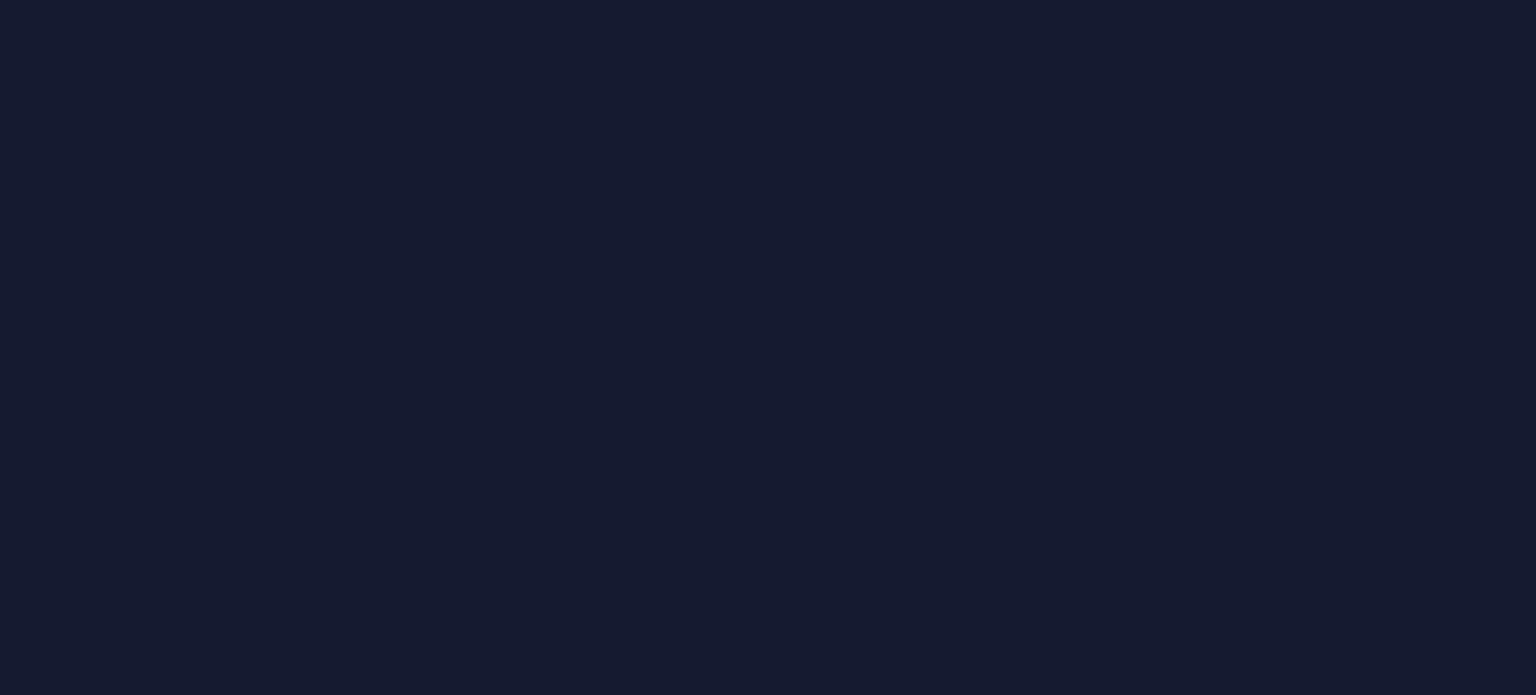 scroll, scrollTop: 0, scrollLeft: 0, axis: both 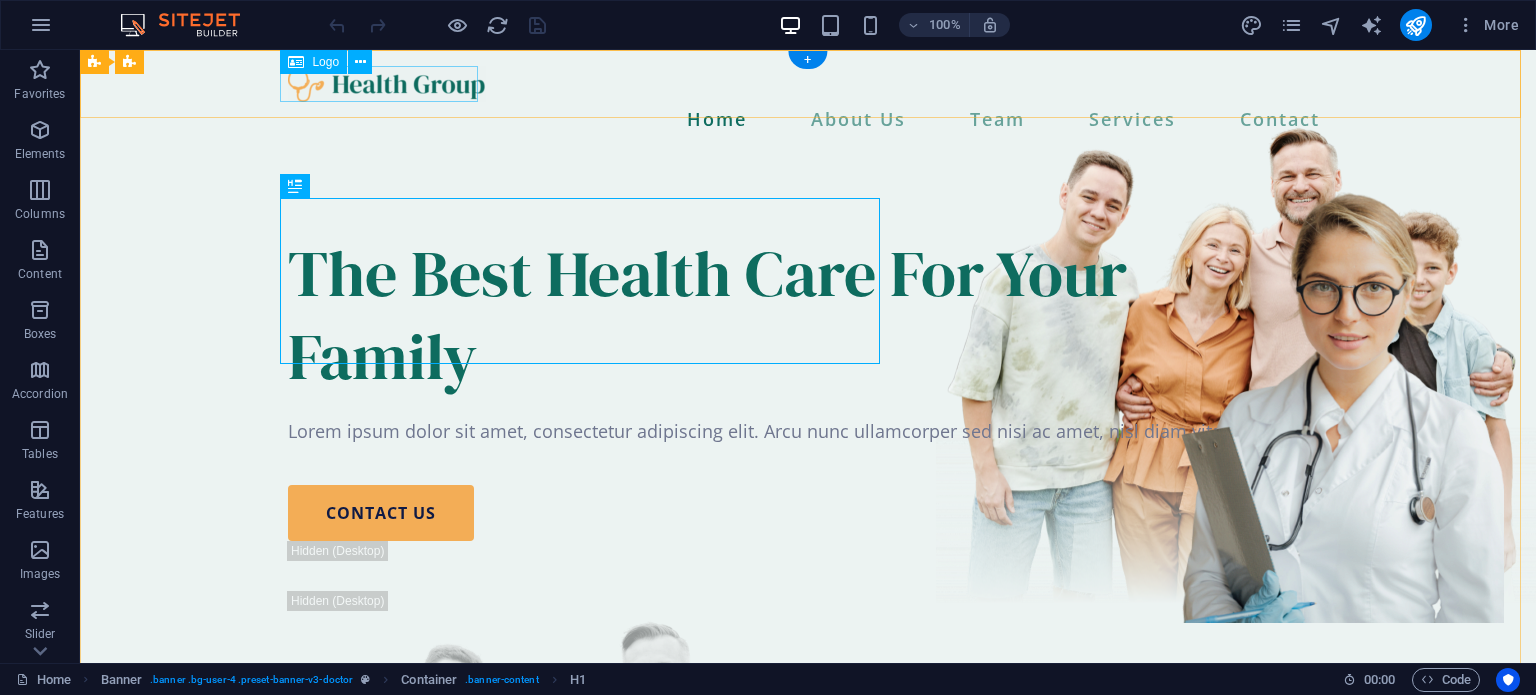 click at bounding box center (808, 84) 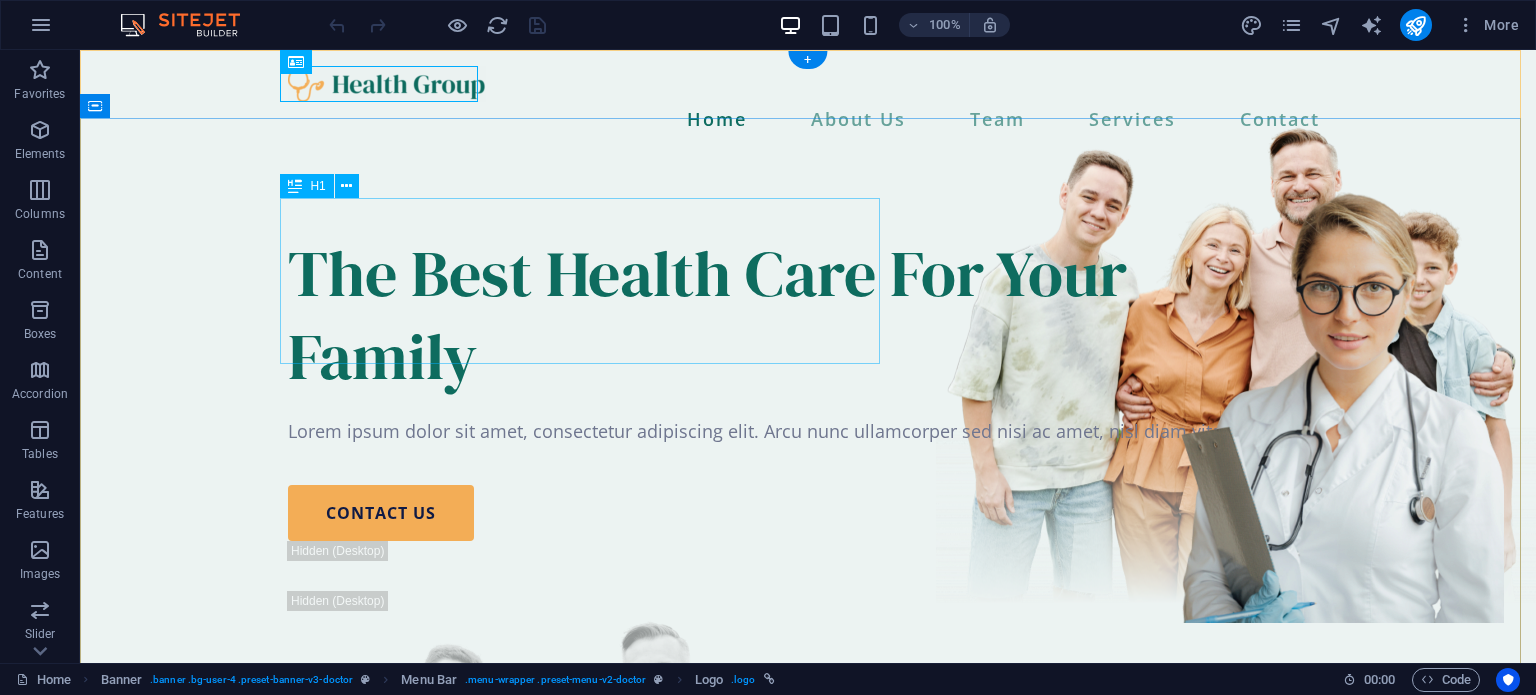 click on "The Best Health Care For Your Family" at bounding box center (808, 315) 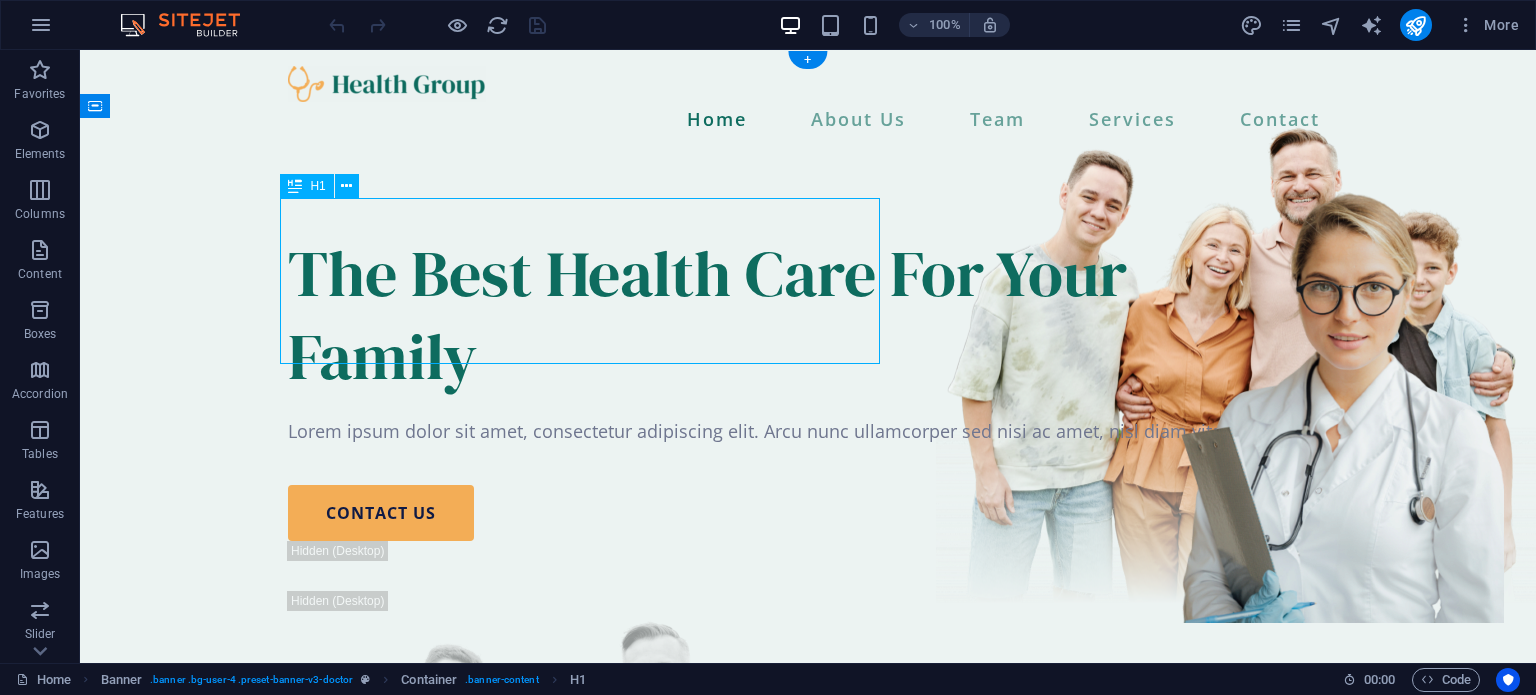 click on "The Best Health Care For Your Family" at bounding box center [808, 315] 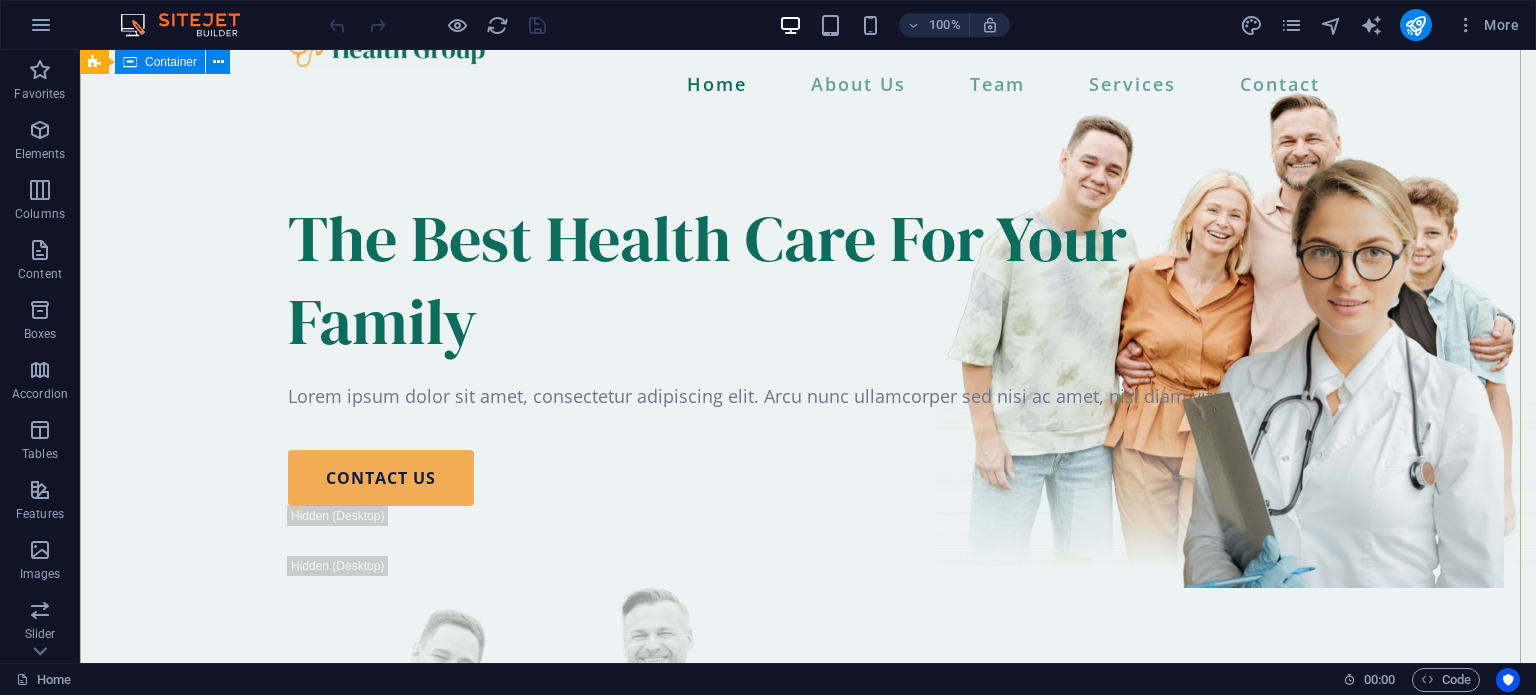 scroll, scrollTop: 0, scrollLeft: 0, axis: both 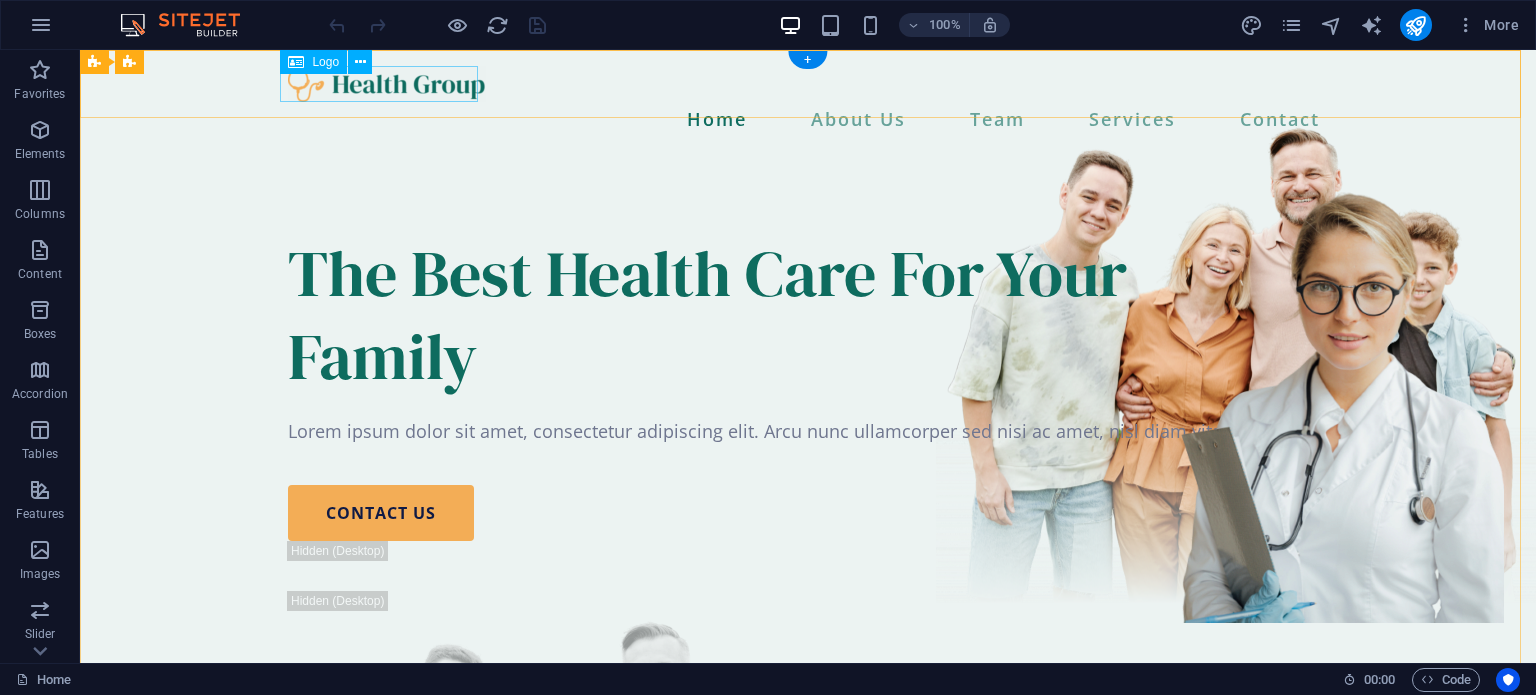 click at bounding box center (808, 84) 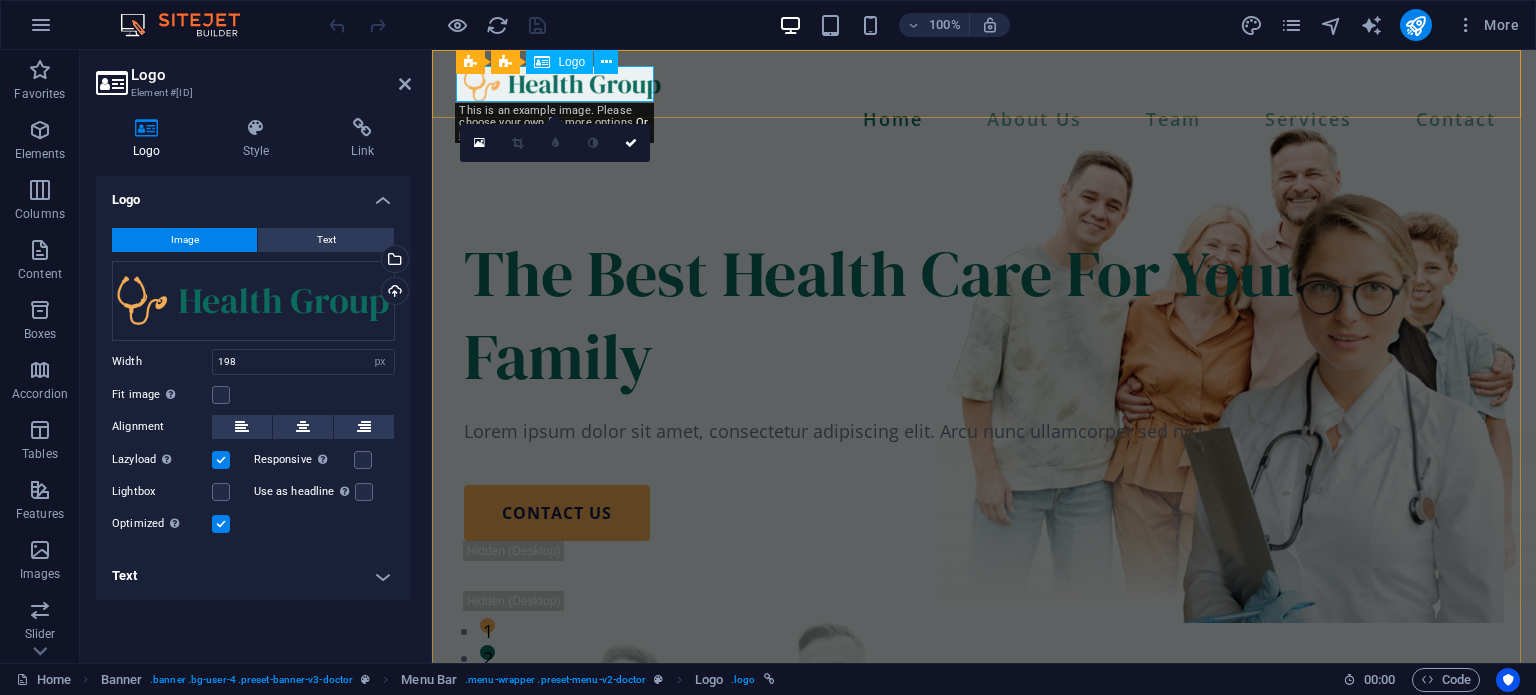 click at bounding box center [984, 84] 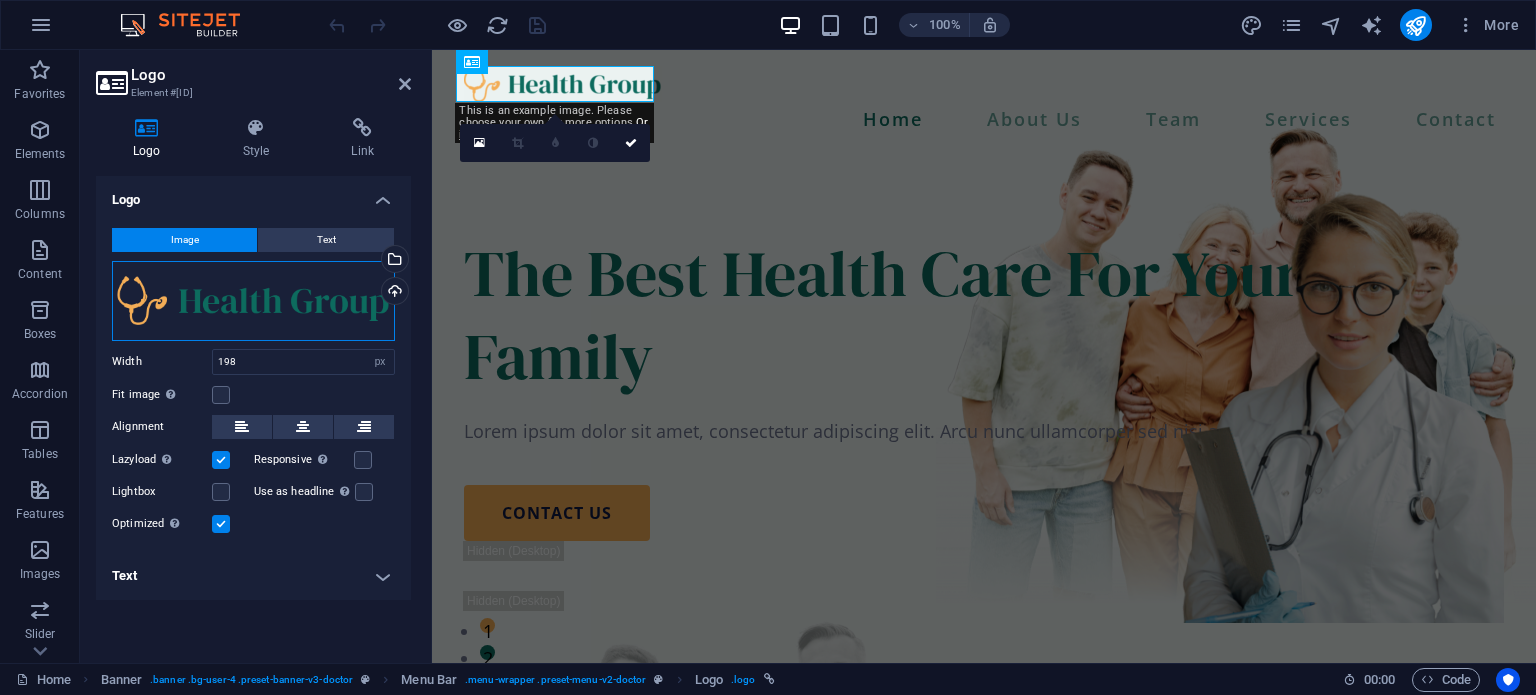click on "Drag files here, click to choose files or select files from Files or our free stock photos & videos" at bounding box center (253, 301) 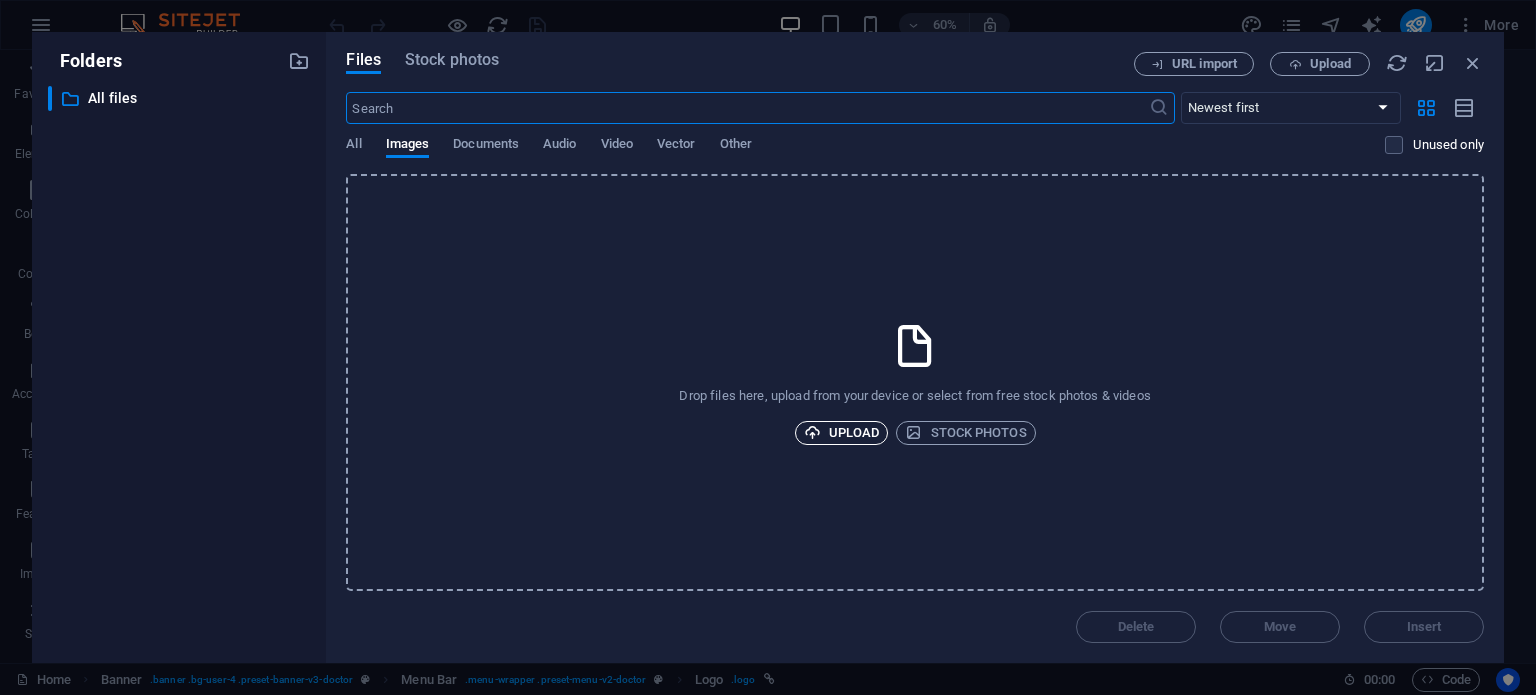 click on "Upload" at bounding box center [842, 433] 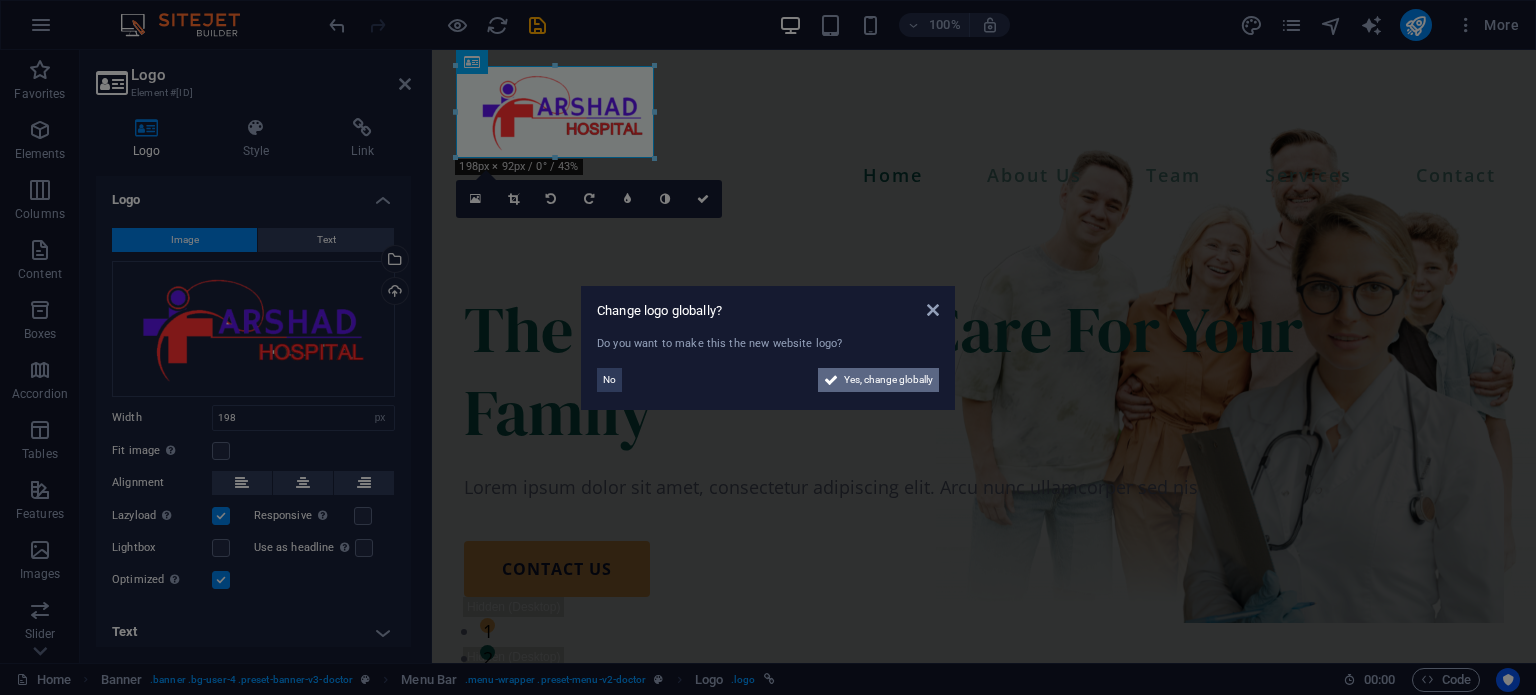 click on "Yes, change globally" at bounding box center [888, 380] 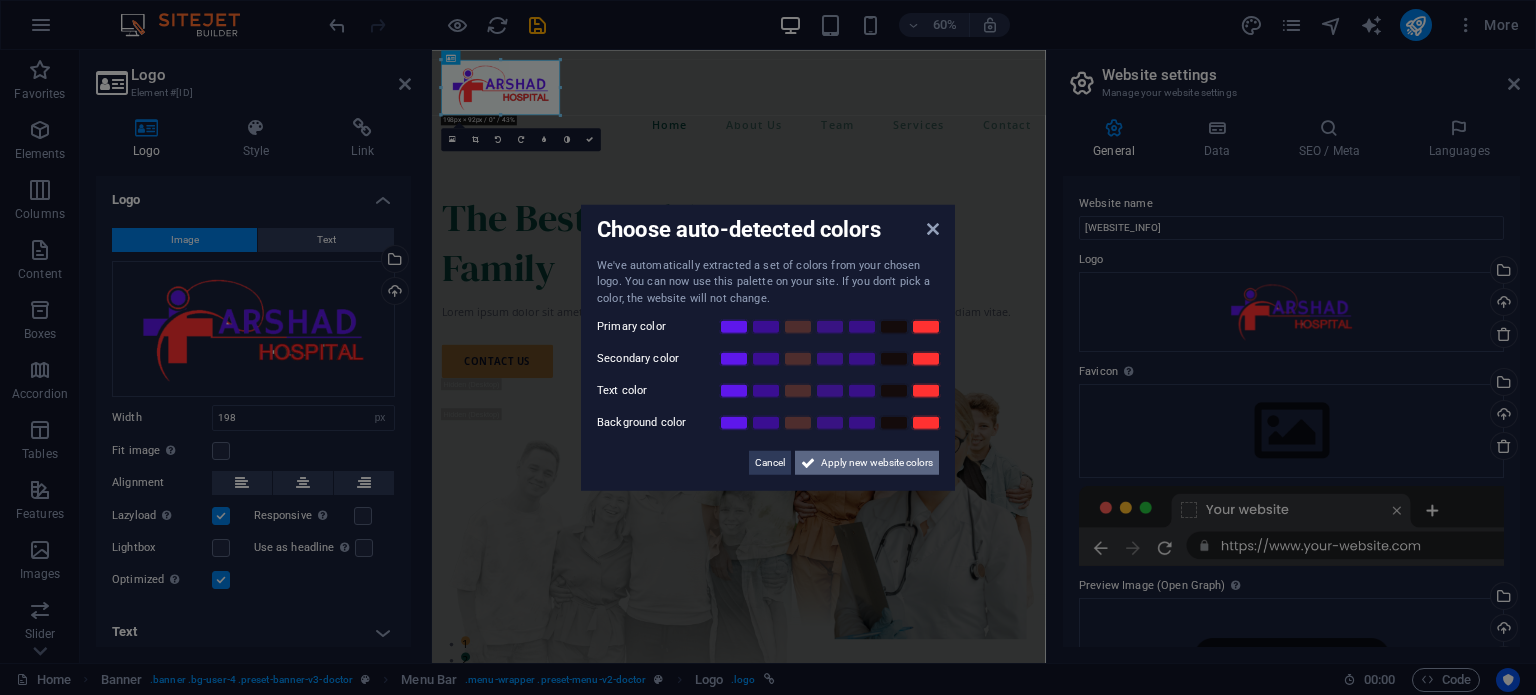 click on "Apply new website colors" at bounding box center (877, 463) 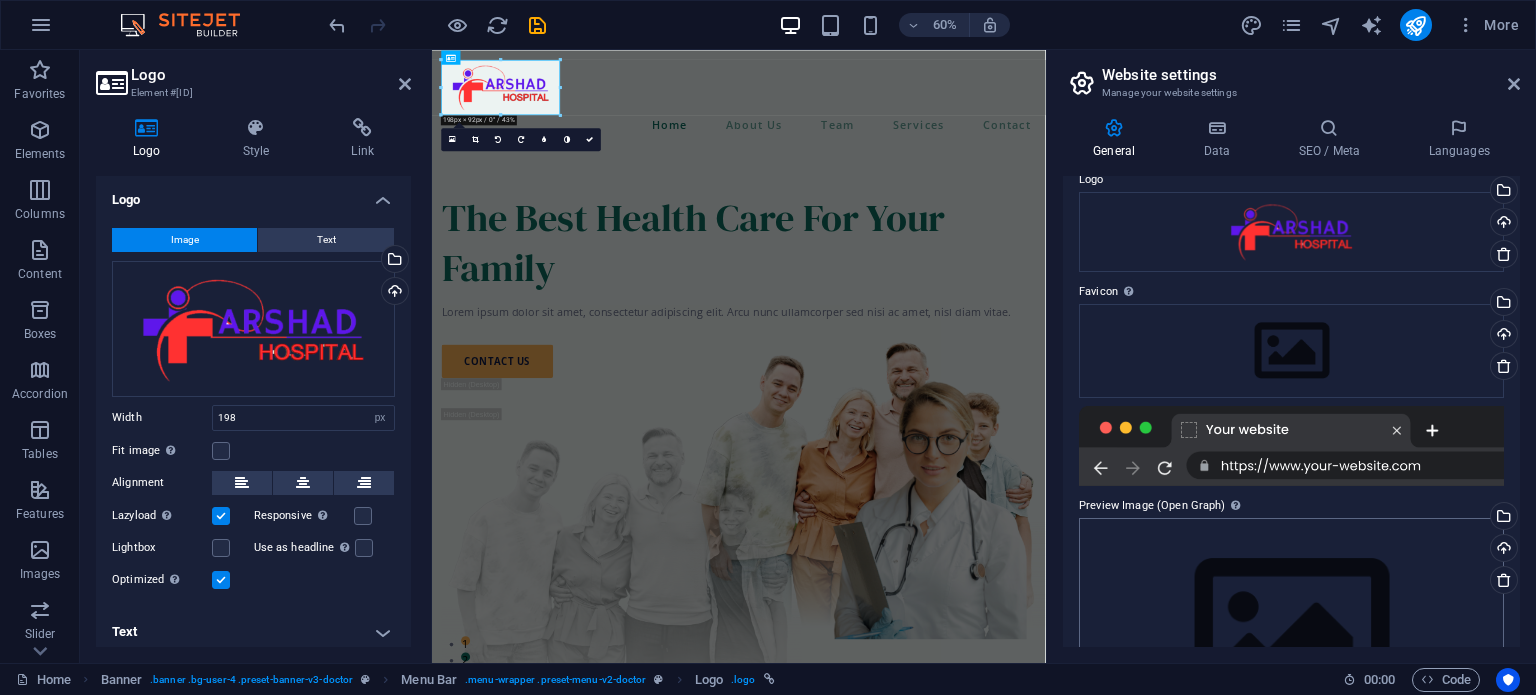 scroll, scrollTop: 196, scrollLeft: 0, axis: vertical 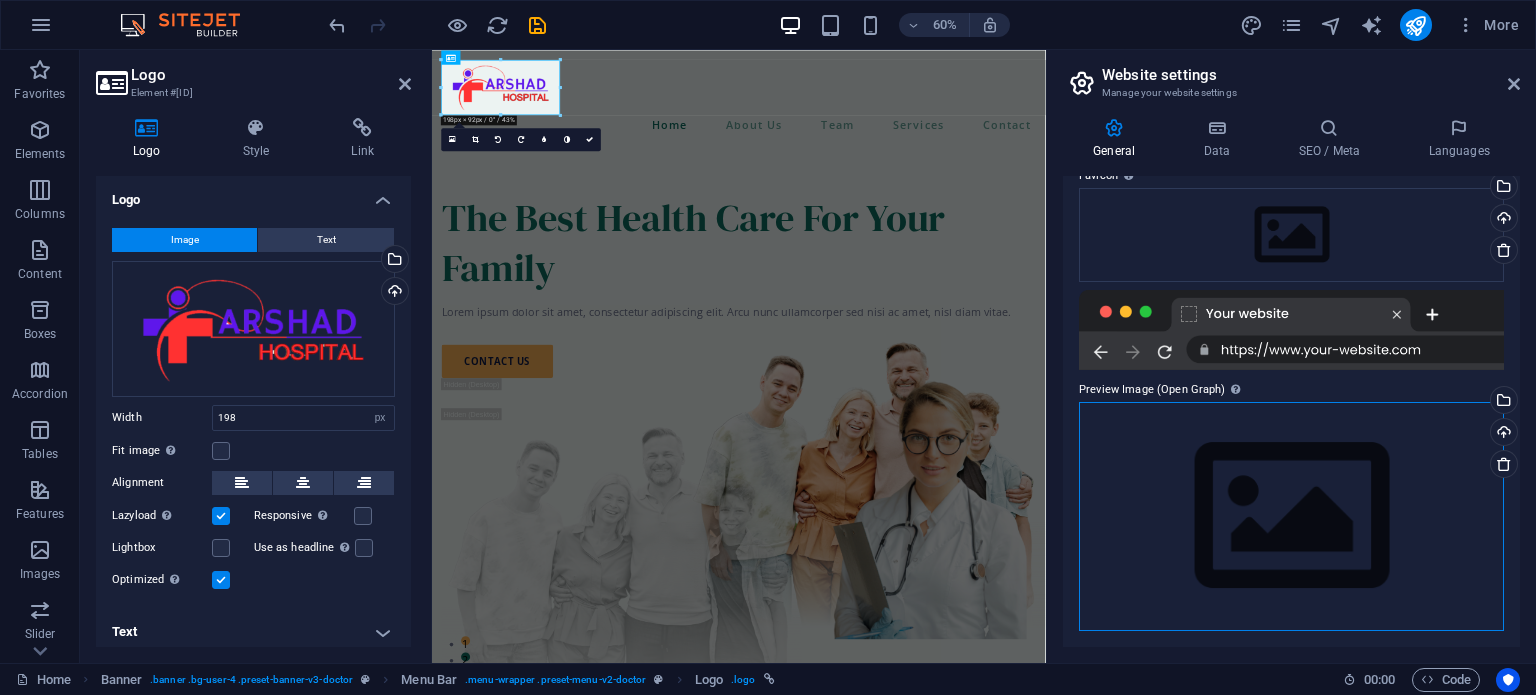 click on "Drag files here, click to choose files or select files from Files or our free stock photos & videos" at bounding box center [1291, 516] 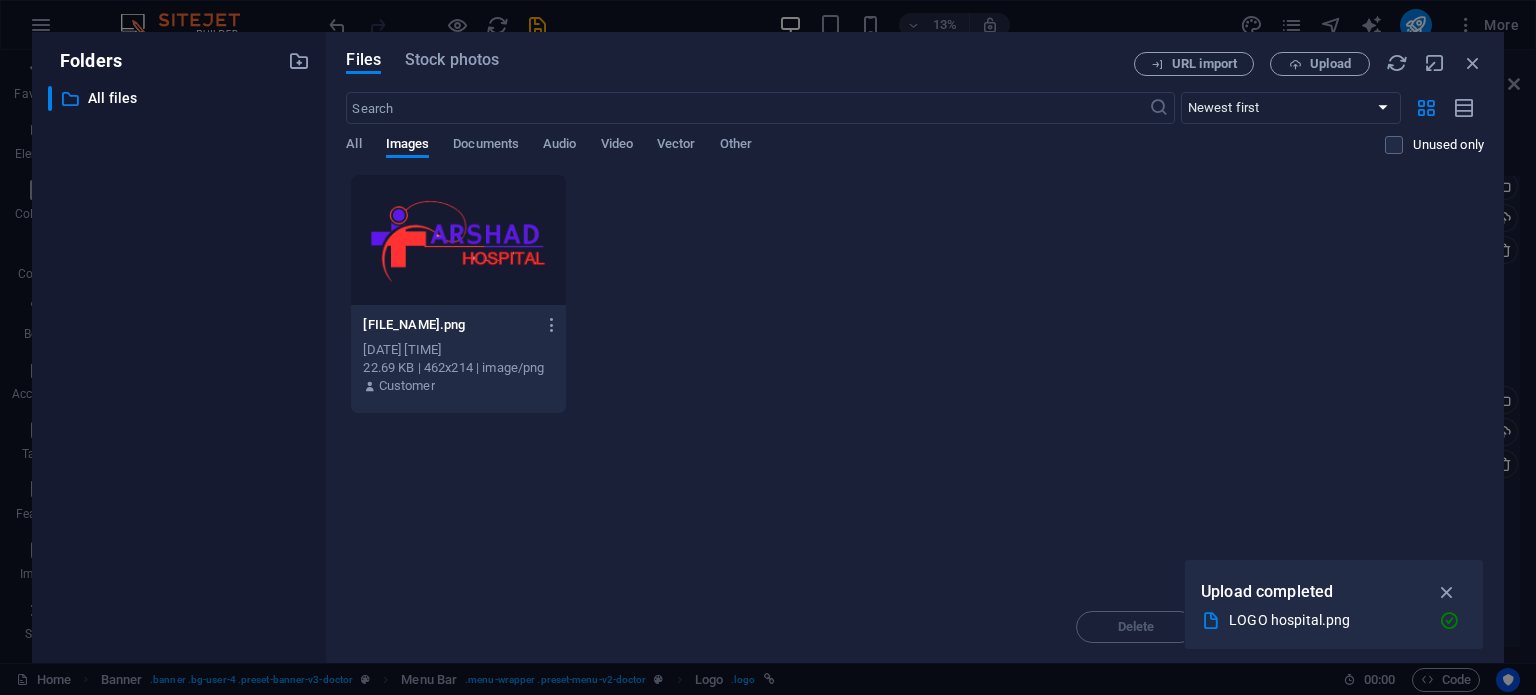 click at bounding box center (458, 240) 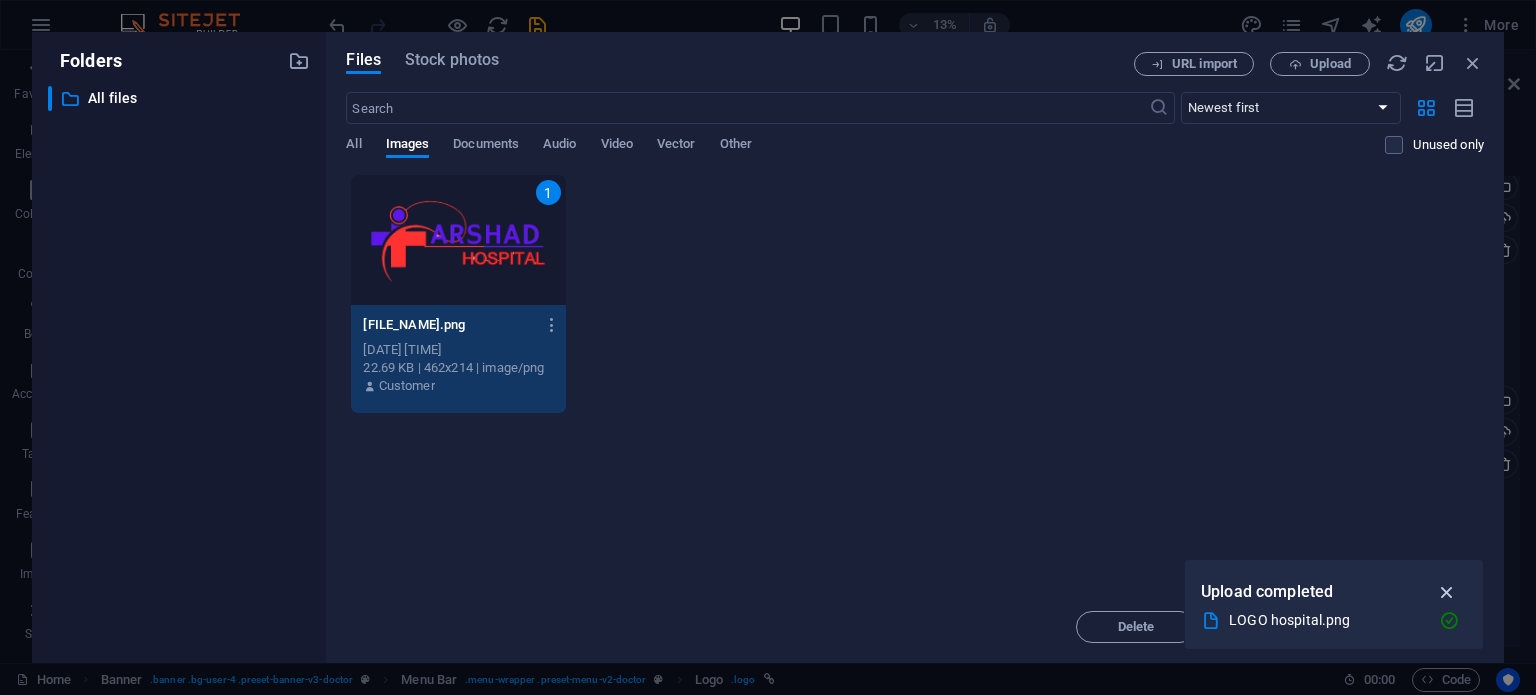click at bounding box center (1447, 592) 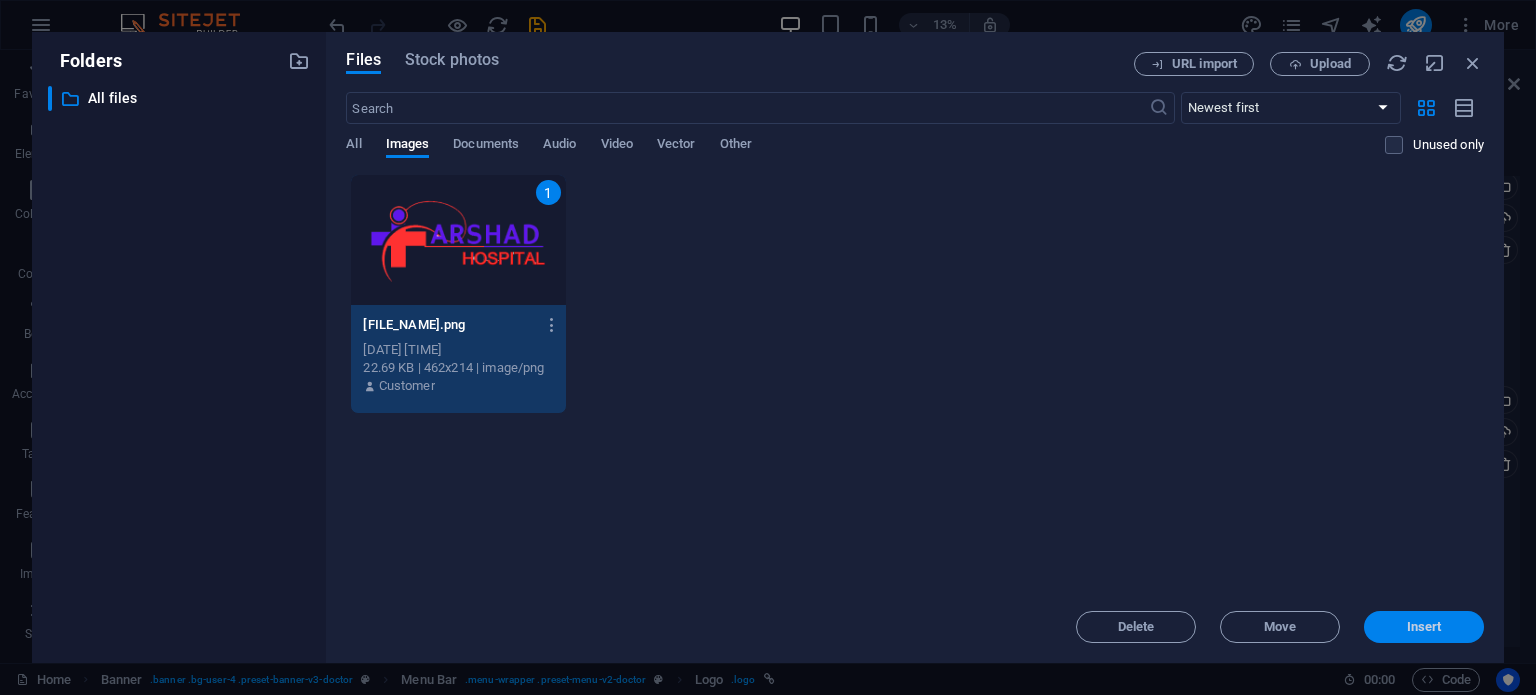 click on "Insert" at bounding box center [1424, 627] 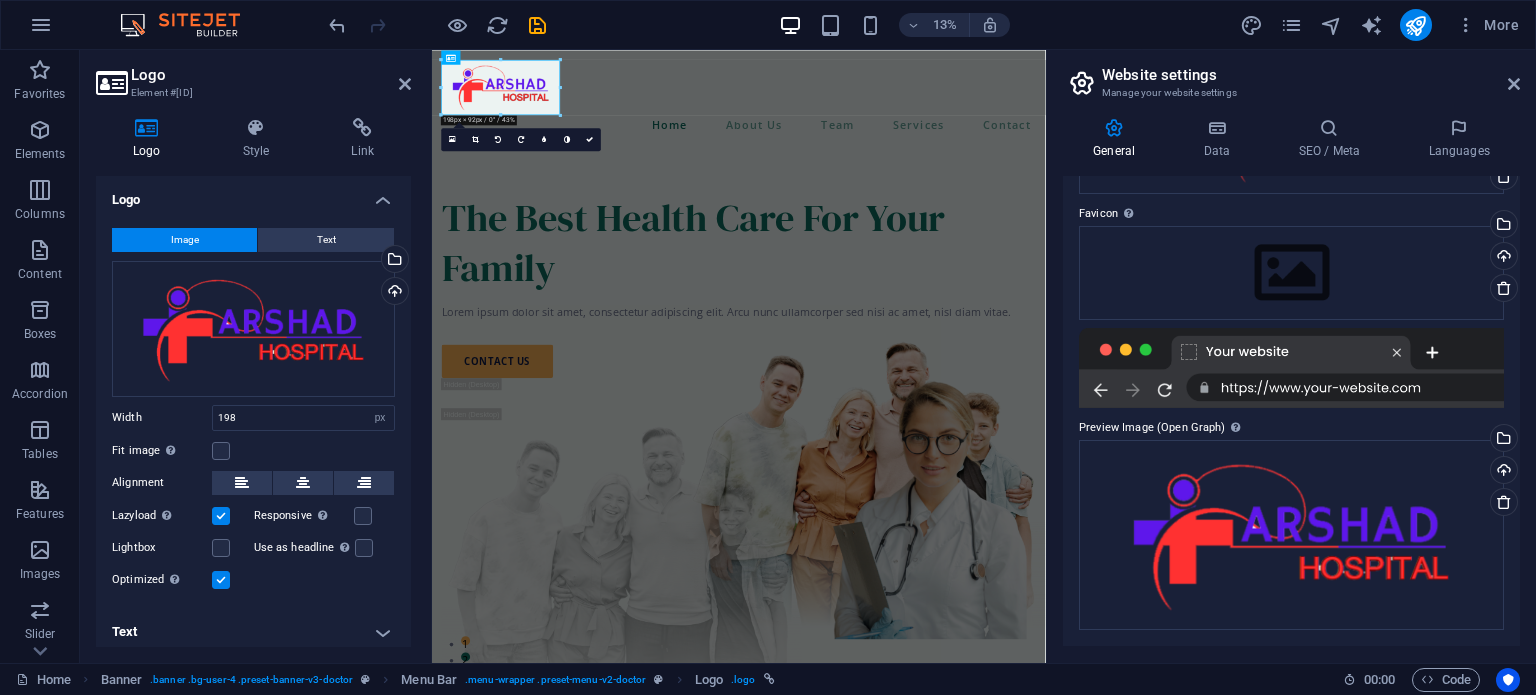 scroll, scrollTop: 156, scrollLeft: 0, axis: vertical 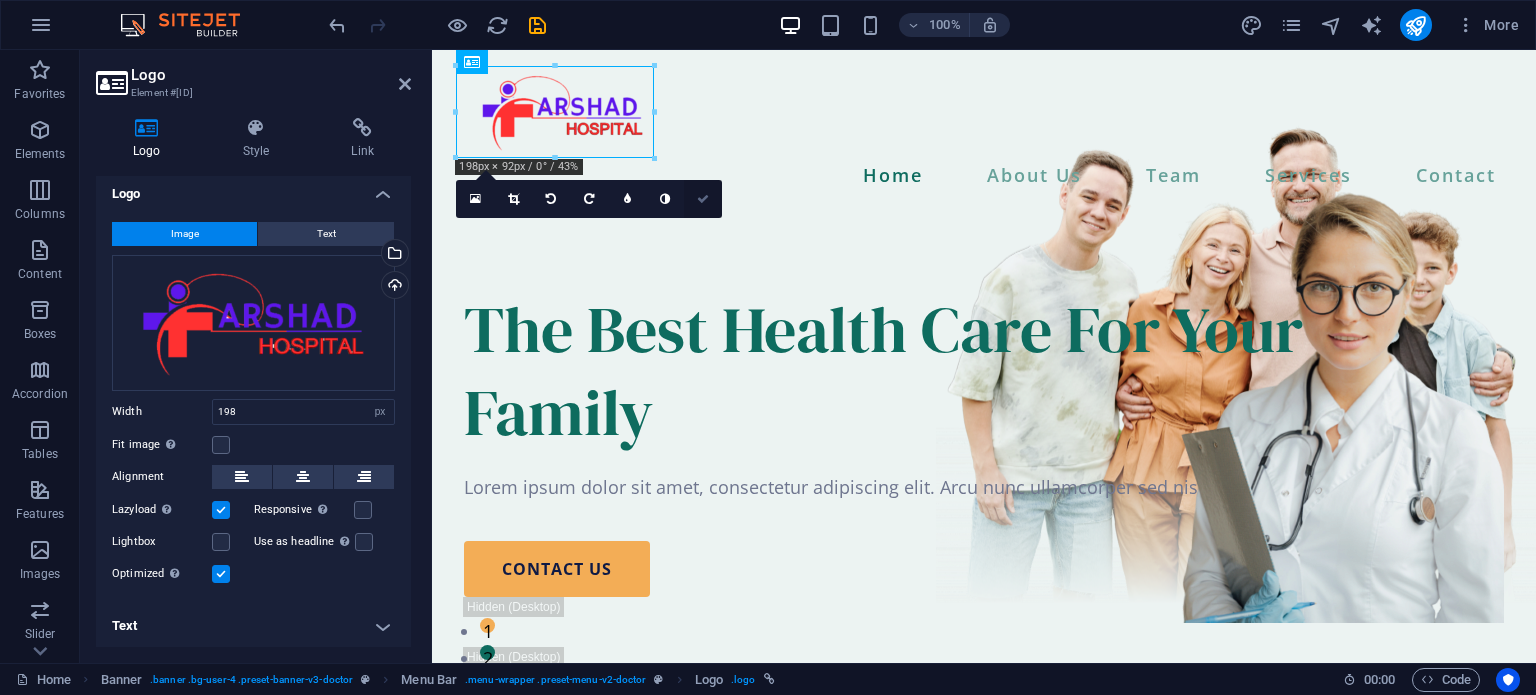 click at bounding box center (703, 199) 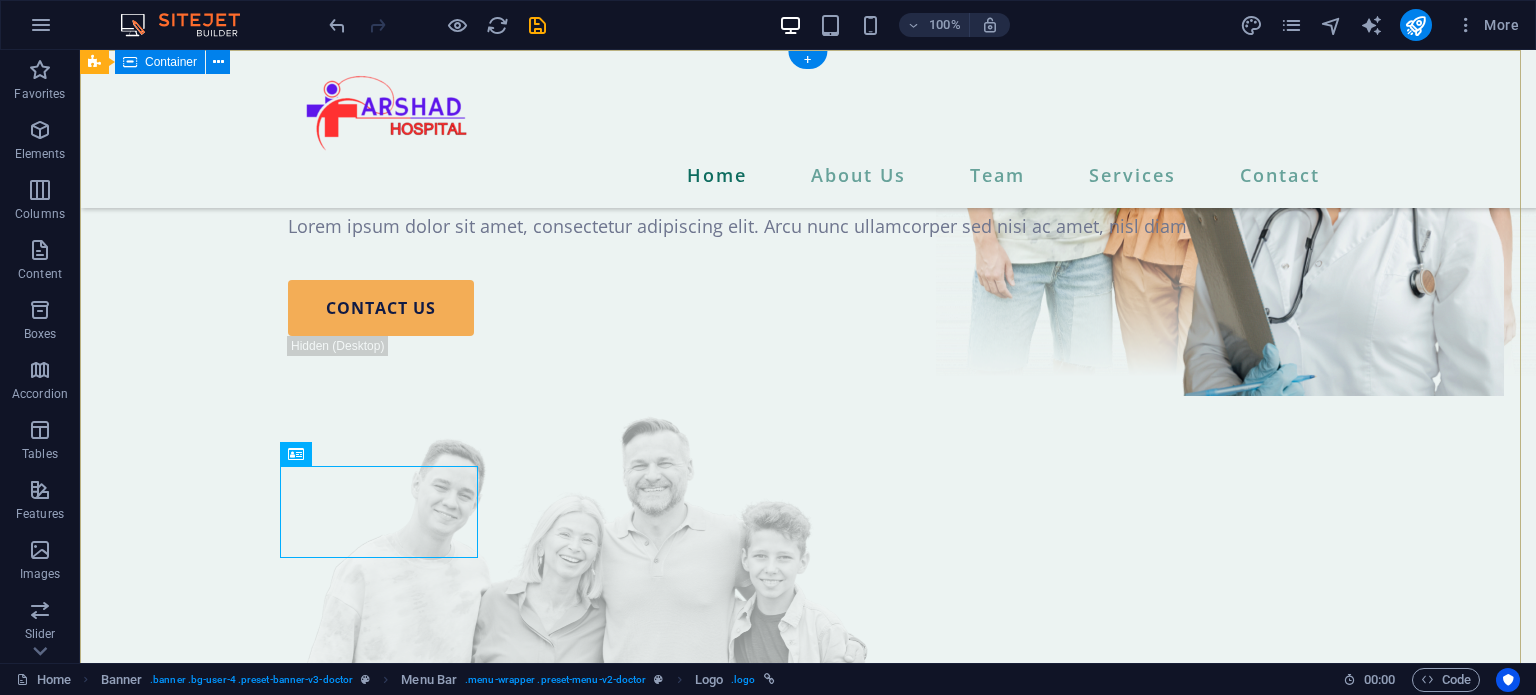 scroll, scrollTop: 0, scrollLeft: 0, axis: both 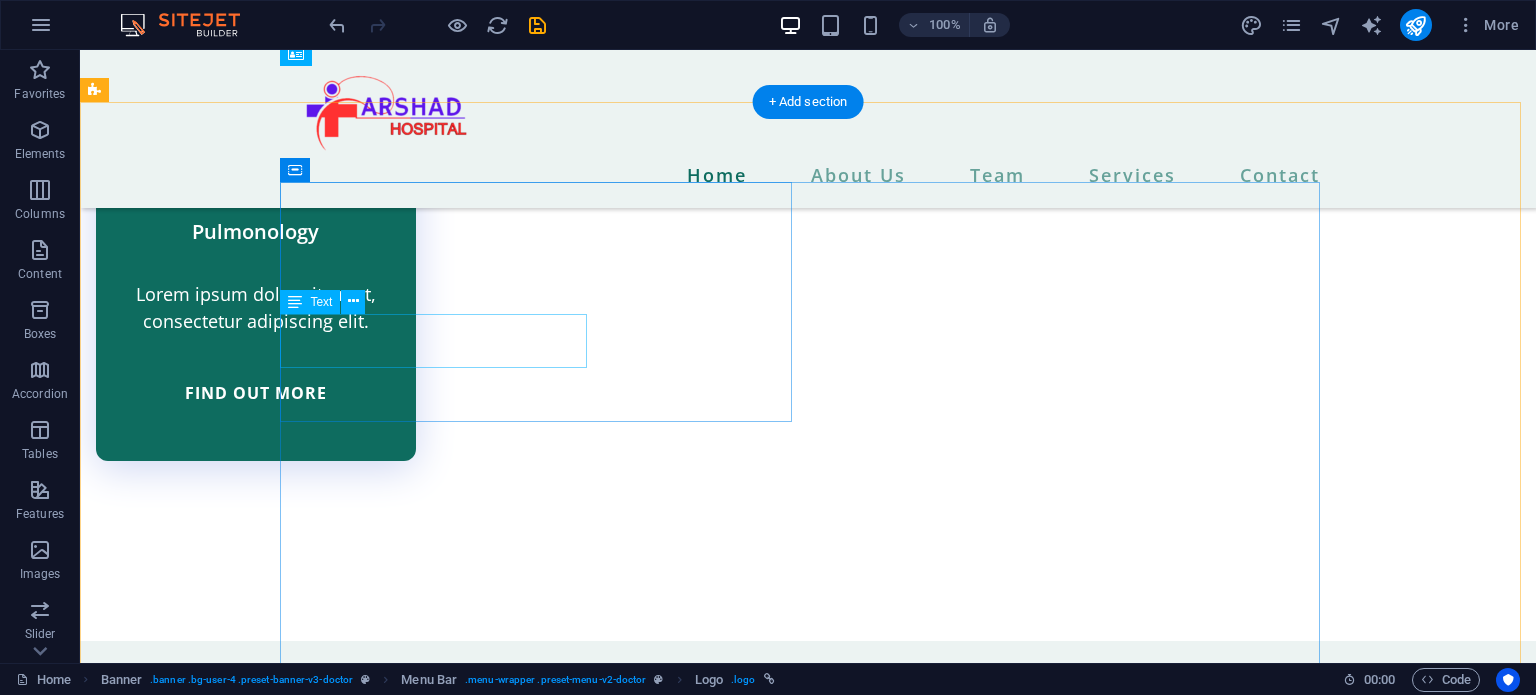 click on "Lorem ipsum dolor sit amet, consectetur adipiscing elit. Nunc vulputate libero et." at bounding box center (544, 6186) 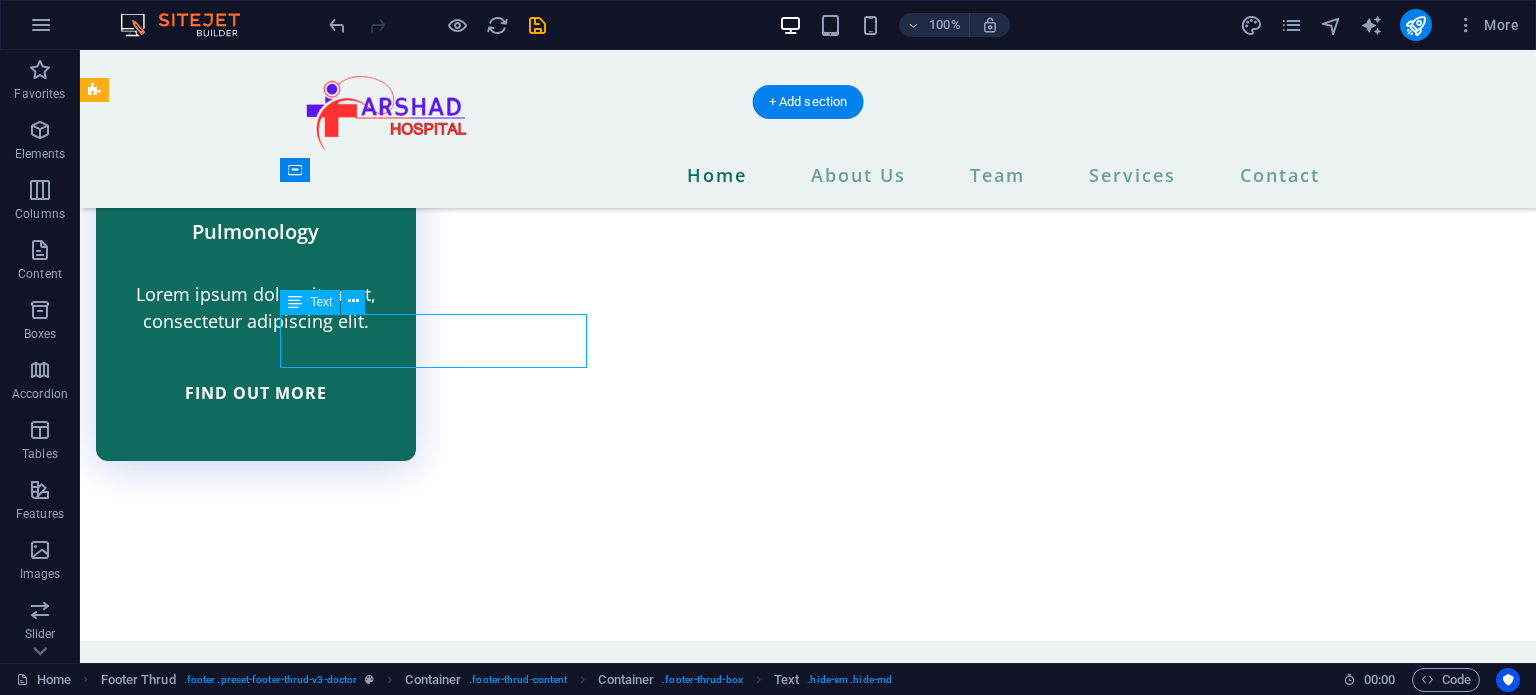 click on "Lorem ipsum dolor sit amet, consectetur adipiscing elit. Nunc vulputate libero et." at bounding box center [544, 6186] 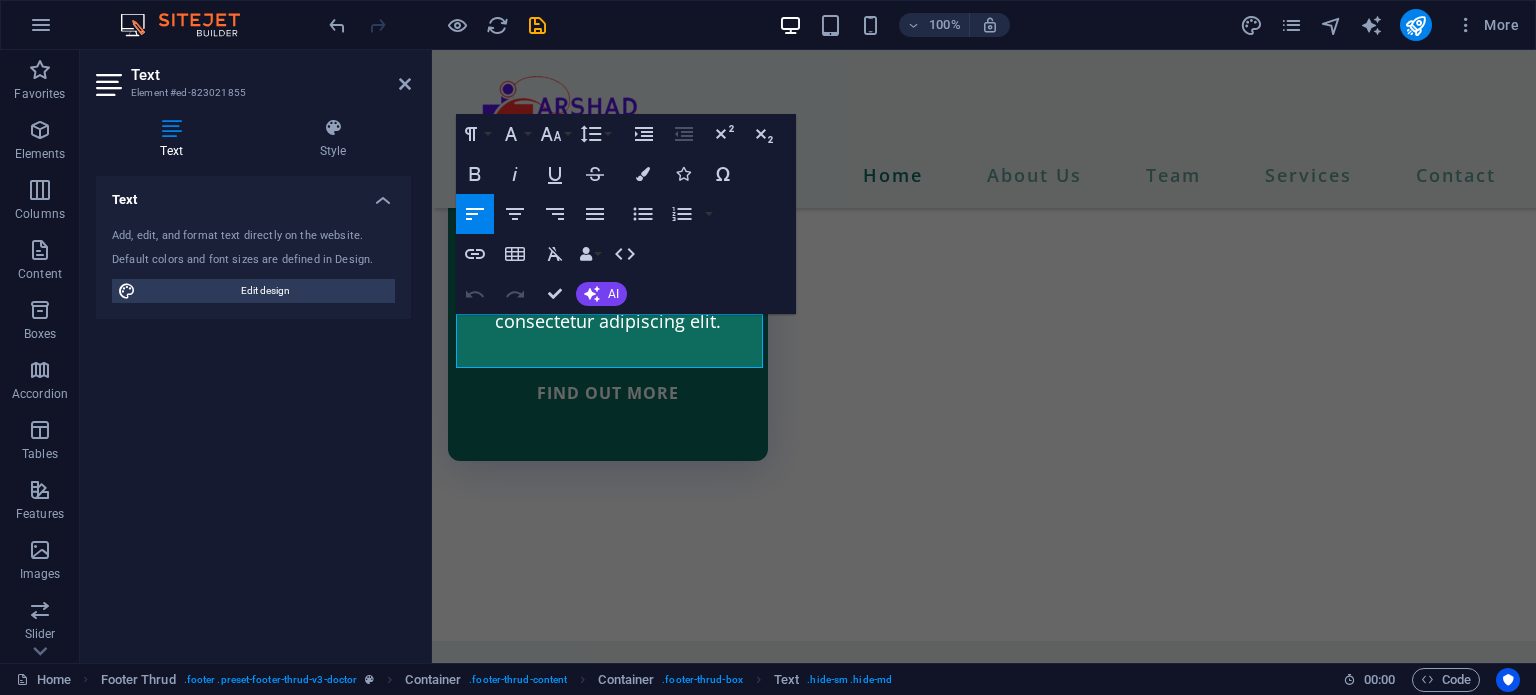 scroll, scrollTop: 6490, scrollLeft: 0, axis: vertical 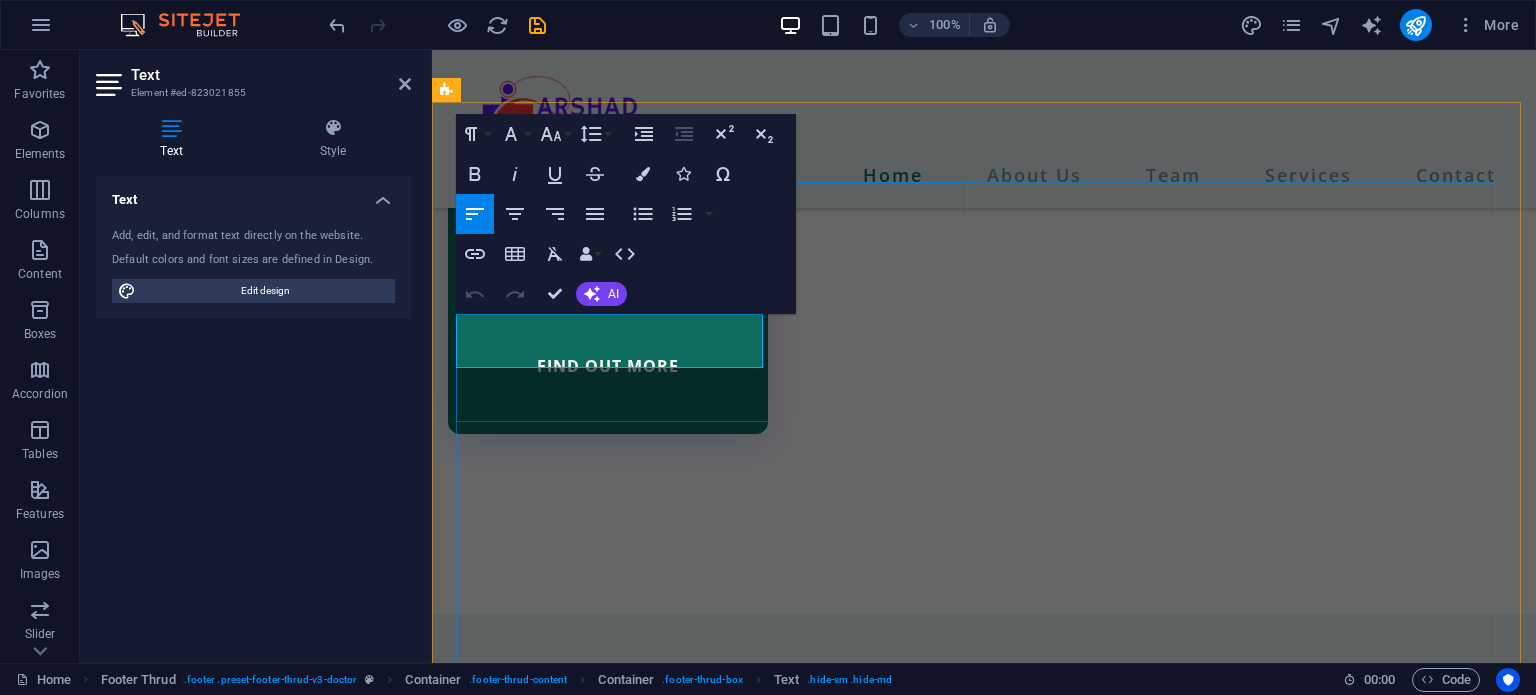 click on "Lorem ipsum dolor sit amet, consectetur adipiscing elit. Nunc vulputate libero et." at bounding box center [696, 6063] 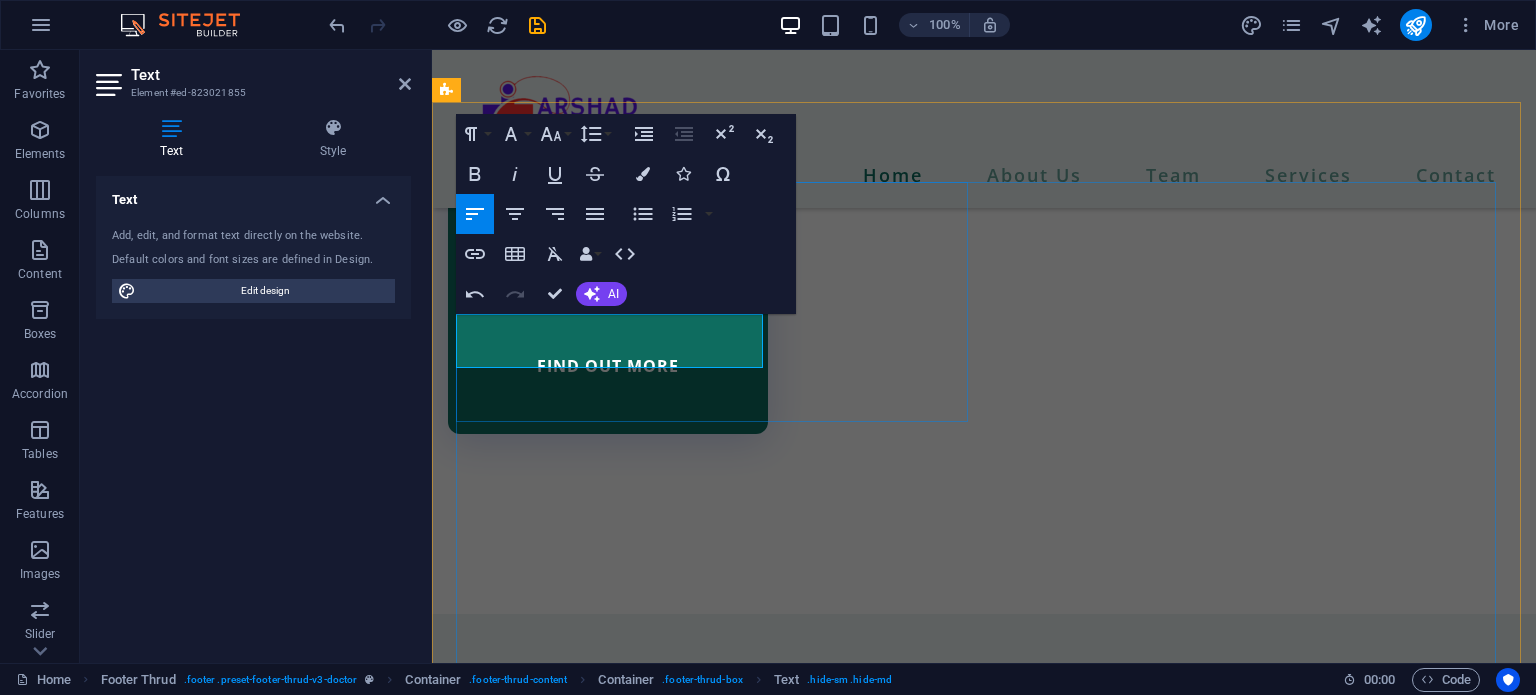 drag, startPoint x: 595, startPoint y: 327, endPoint x: 736, endPoint y: 327, distance: 141 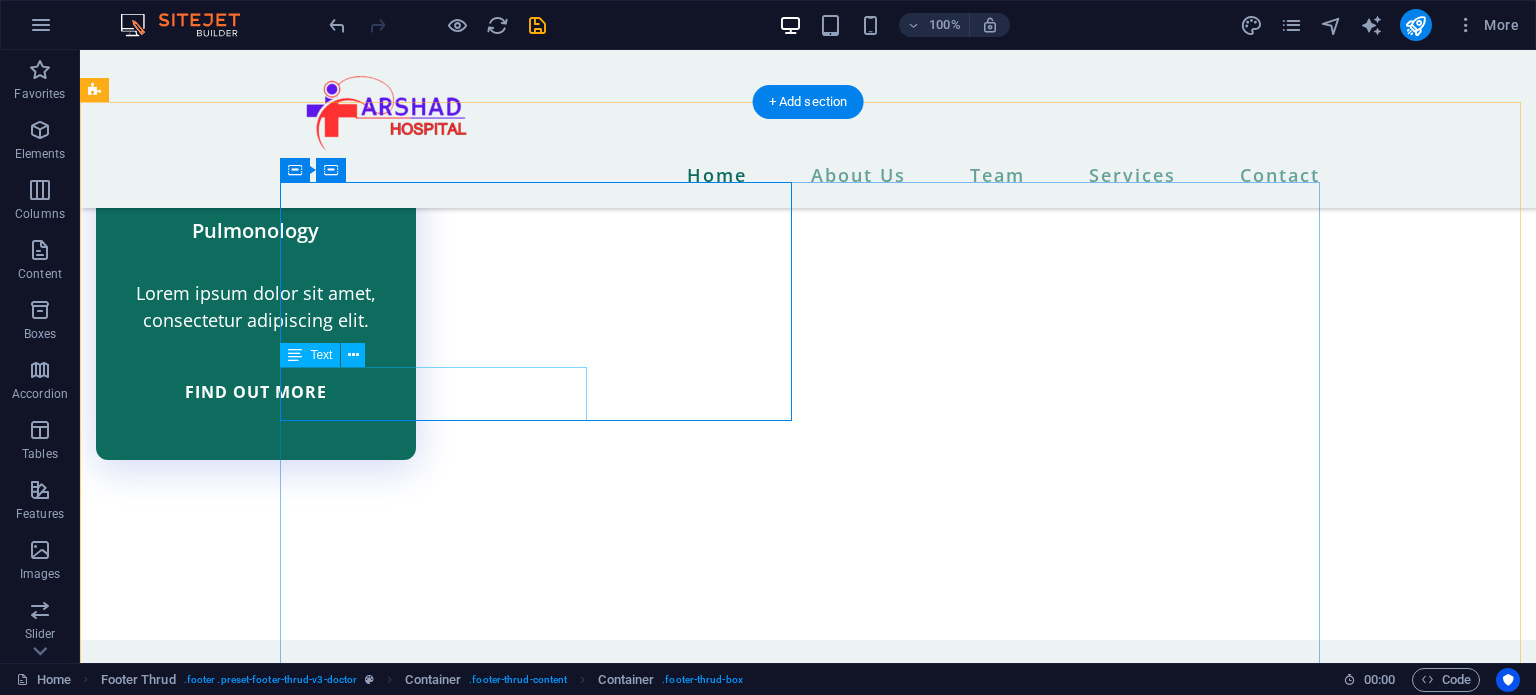 scroll, scrollTop: 6564, scrollLeft: 0, axis: vertical 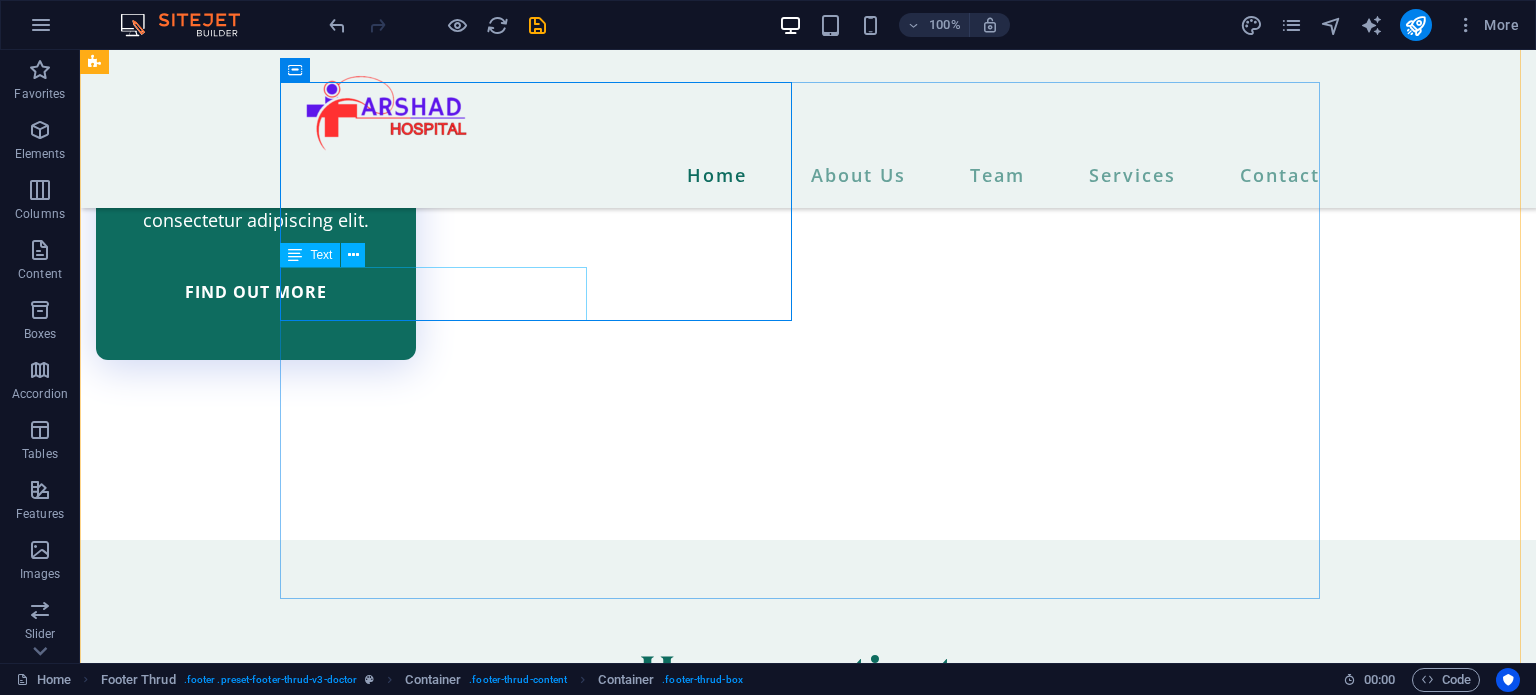 click on "Lorem ipsum dolor sit amet, consectetur adipiscing elit. Nunc vulputate libero et." at bounding box center (544, 6112) 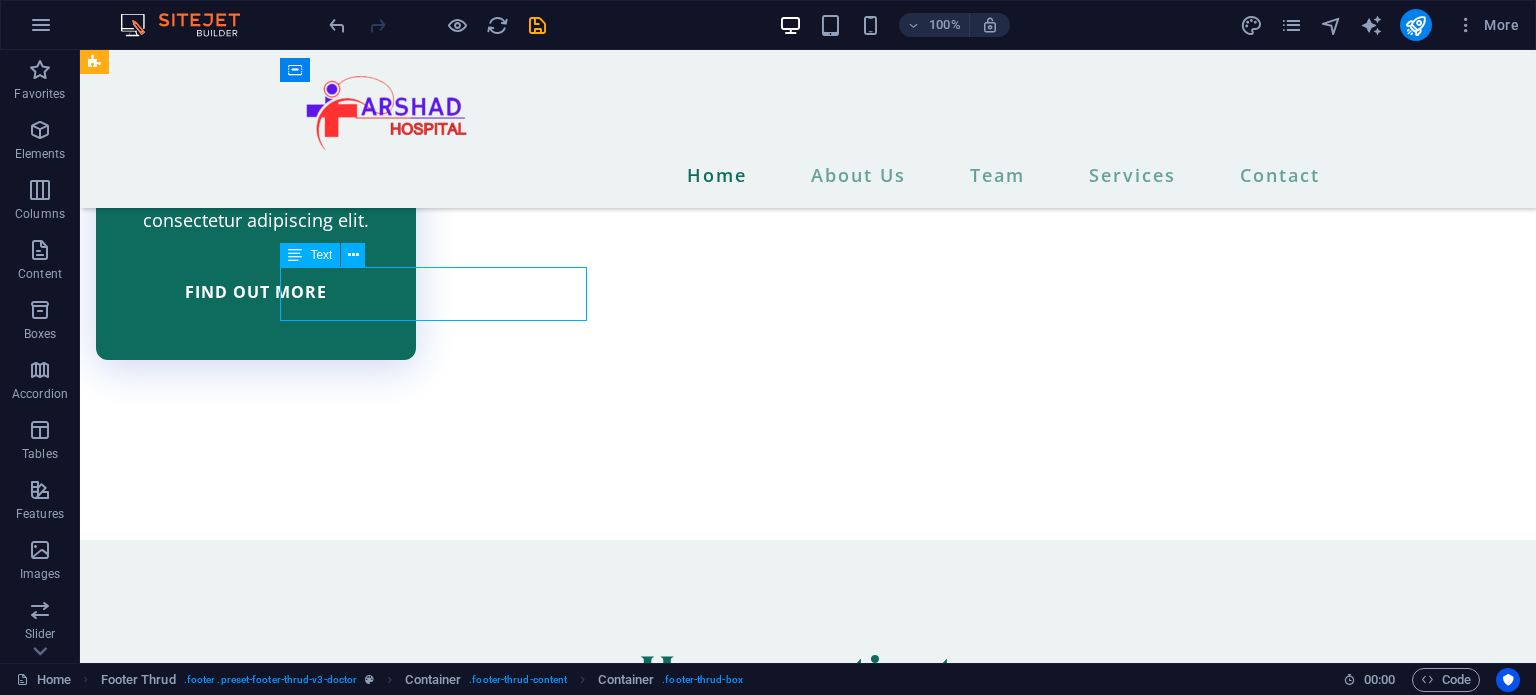 click on "Lorem ipsum dolor sit amet, consectetur adipiscing elit. Nunc vulputate libero et." at bounding box center [544, 6112] 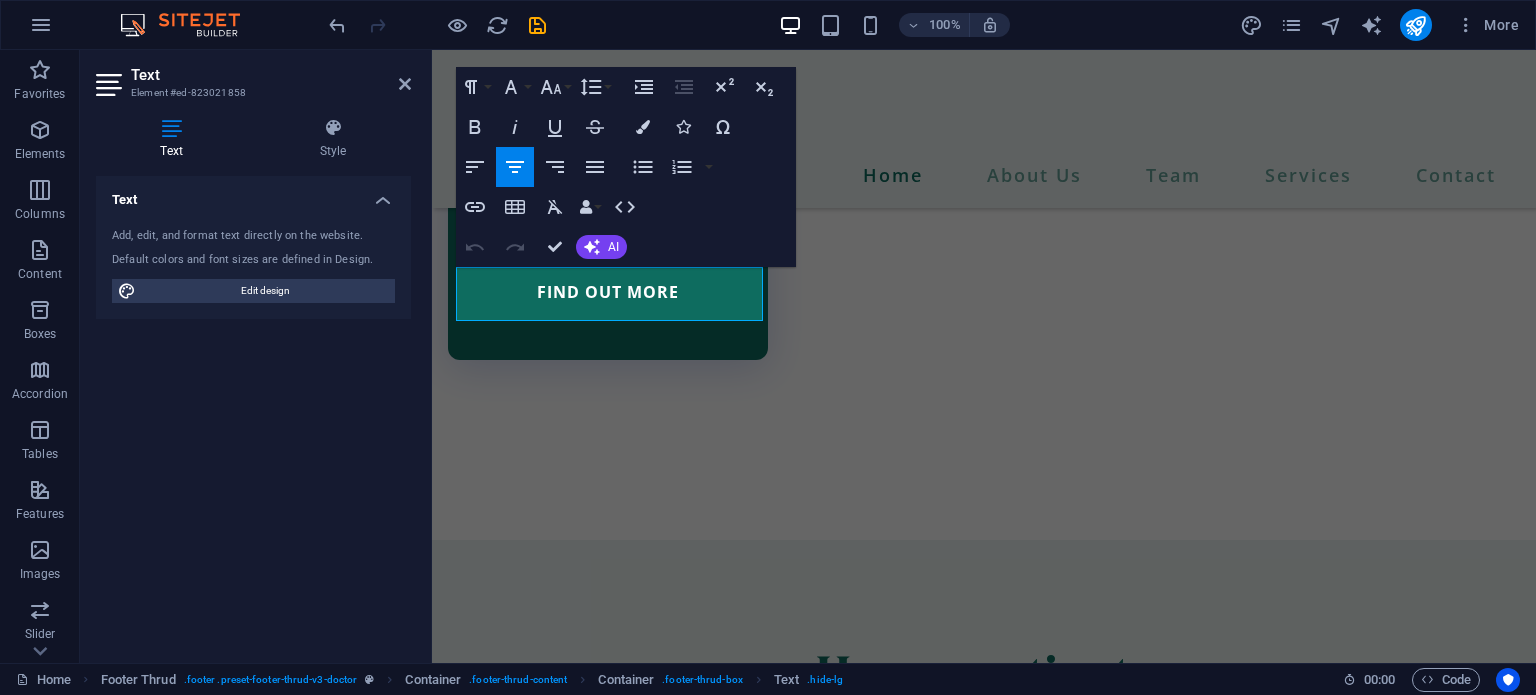 scroll, scrollTop: 6591, scrollLeft: 0, axis: vertical 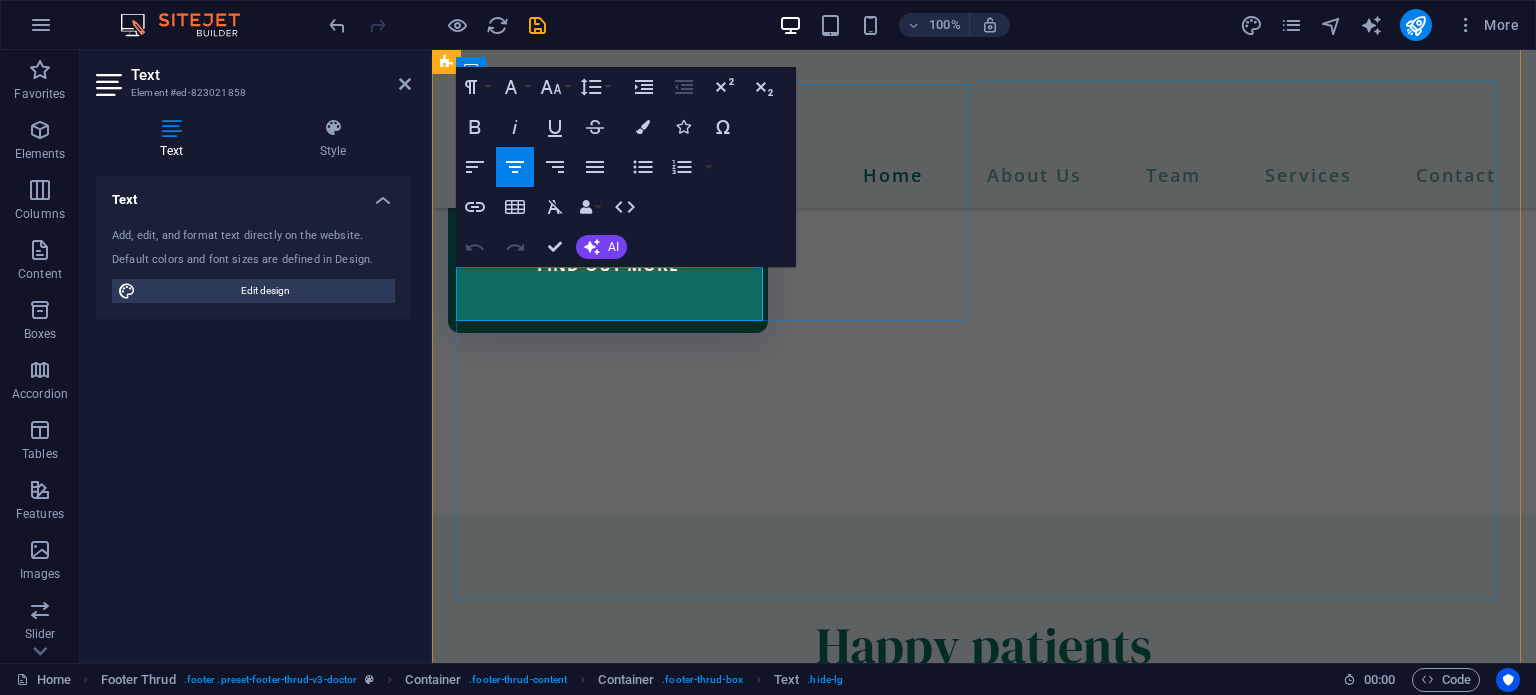 click on "Lorem ipsum dolor sit amet, consectetur adipiscing elit. Nunc vulputate libero et." at bounding box center (720, 5989) 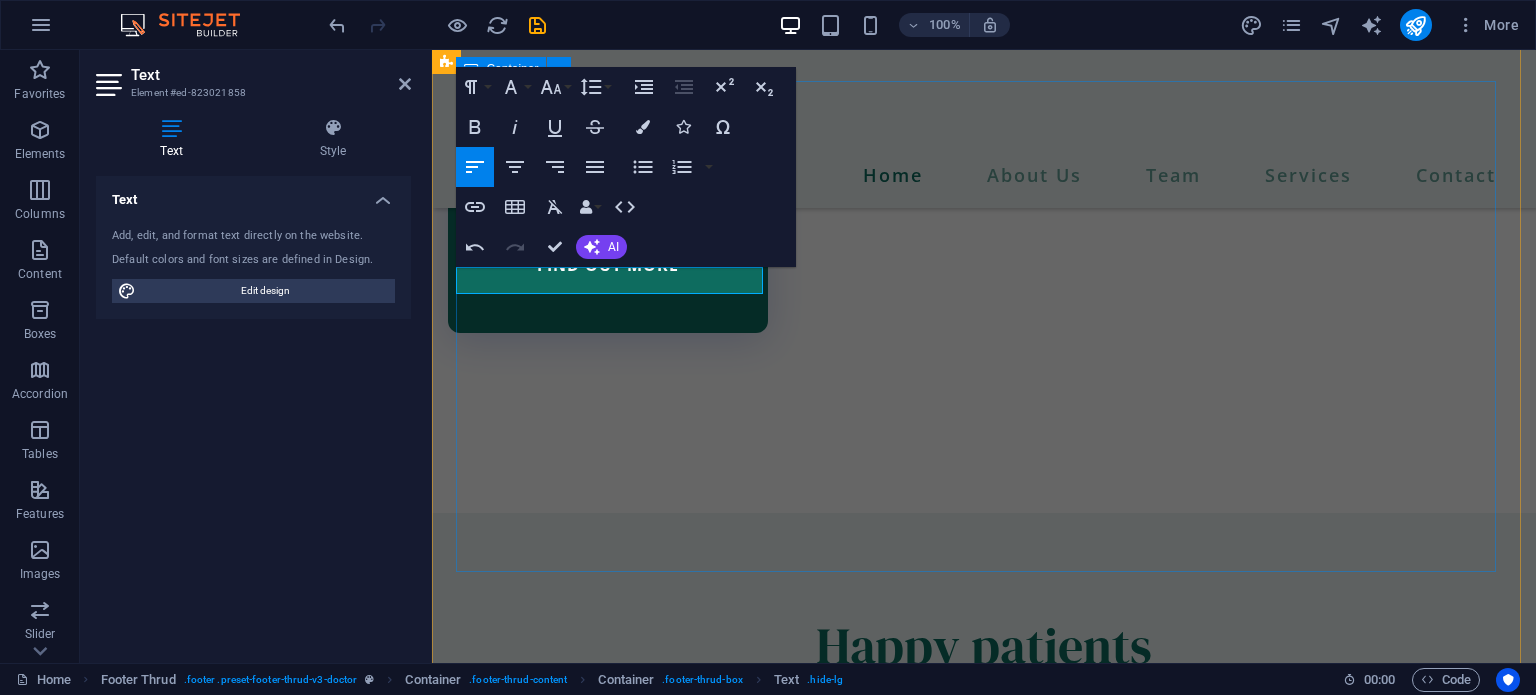 click on "[STREET], [CITY], [STATE] [PHONE] [GENERAL_TEXT] [STREET], [CITY], [POSTAL_CODE] [STREET], [CITY], [POSTAL_CODE] [EMAIL] [PHONE]" at bounding box center [984, 6035] 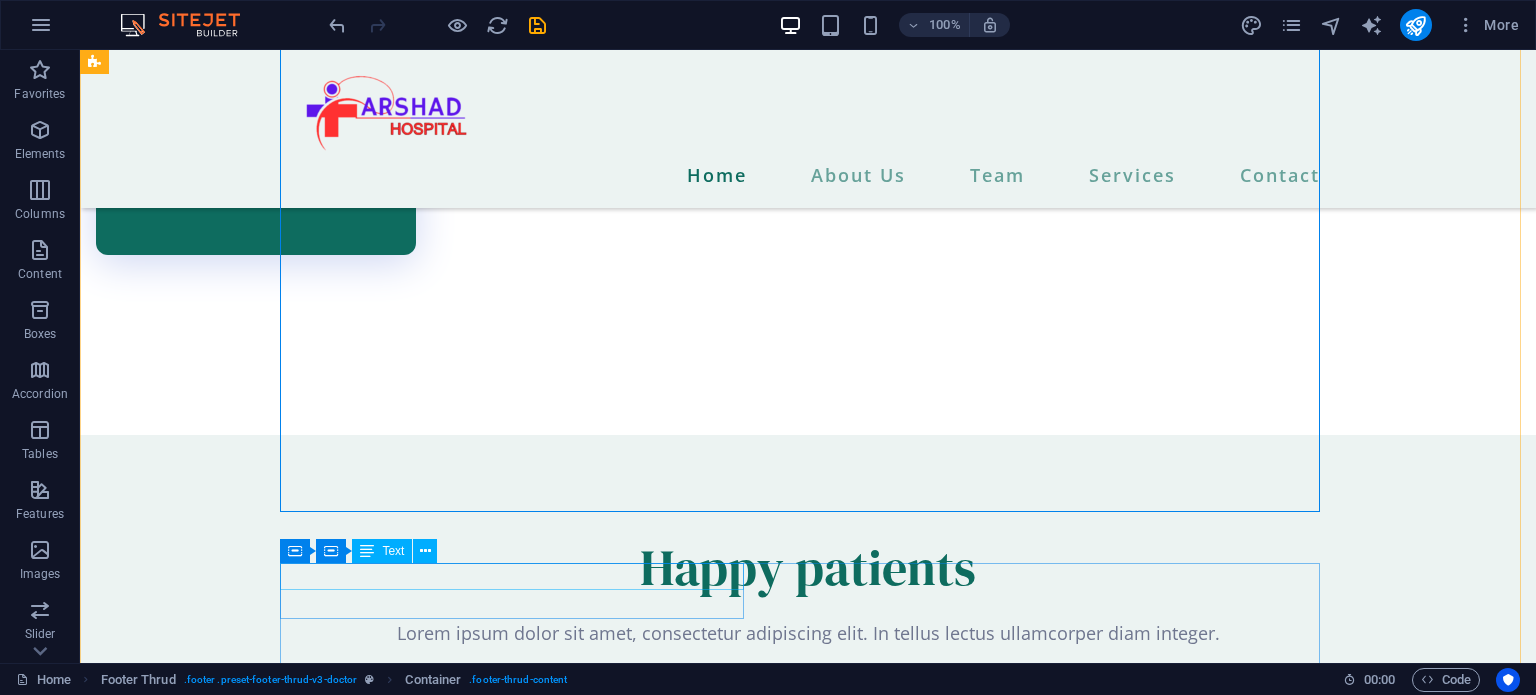 scroll, scrollTop: 6369, scrollLeft: 0, axis: vertical 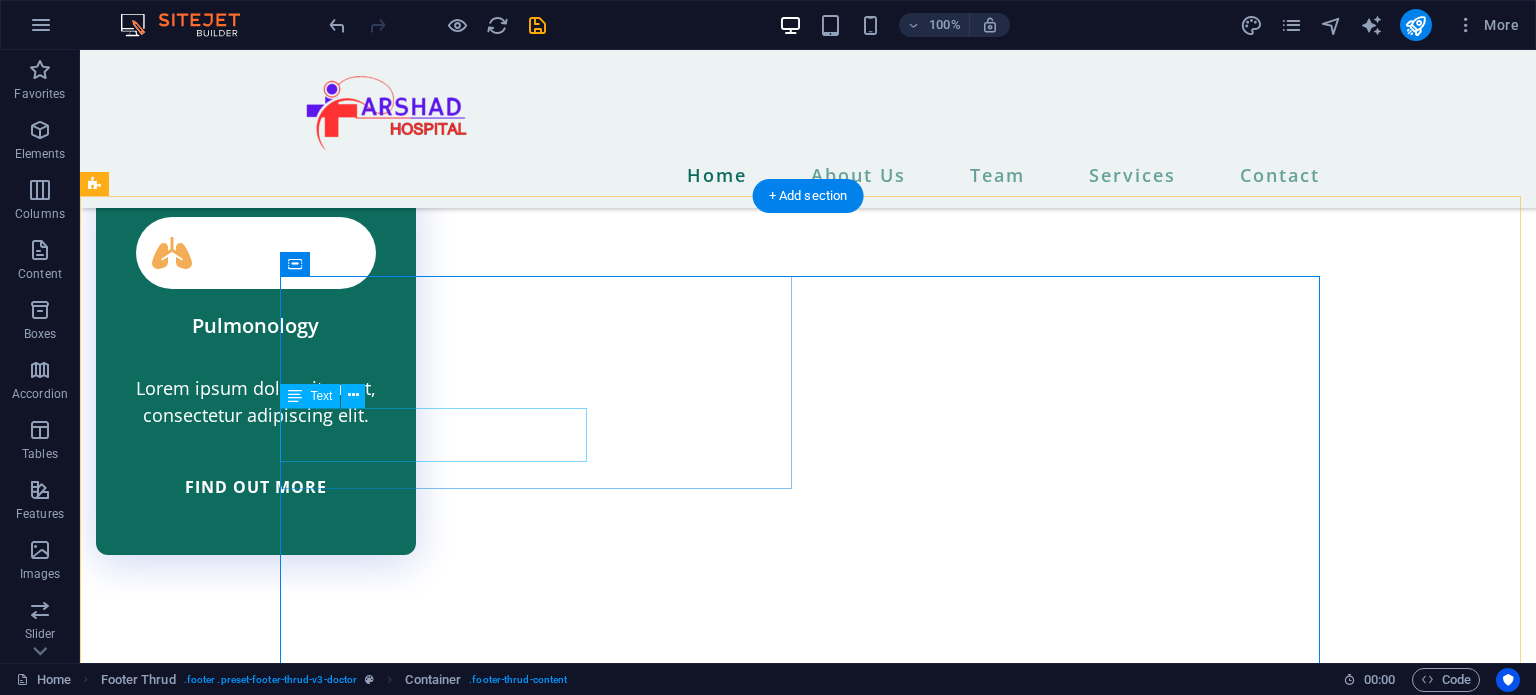click on "[STREET], [CITY], [STATE]" at bounding box center (544, 6266) 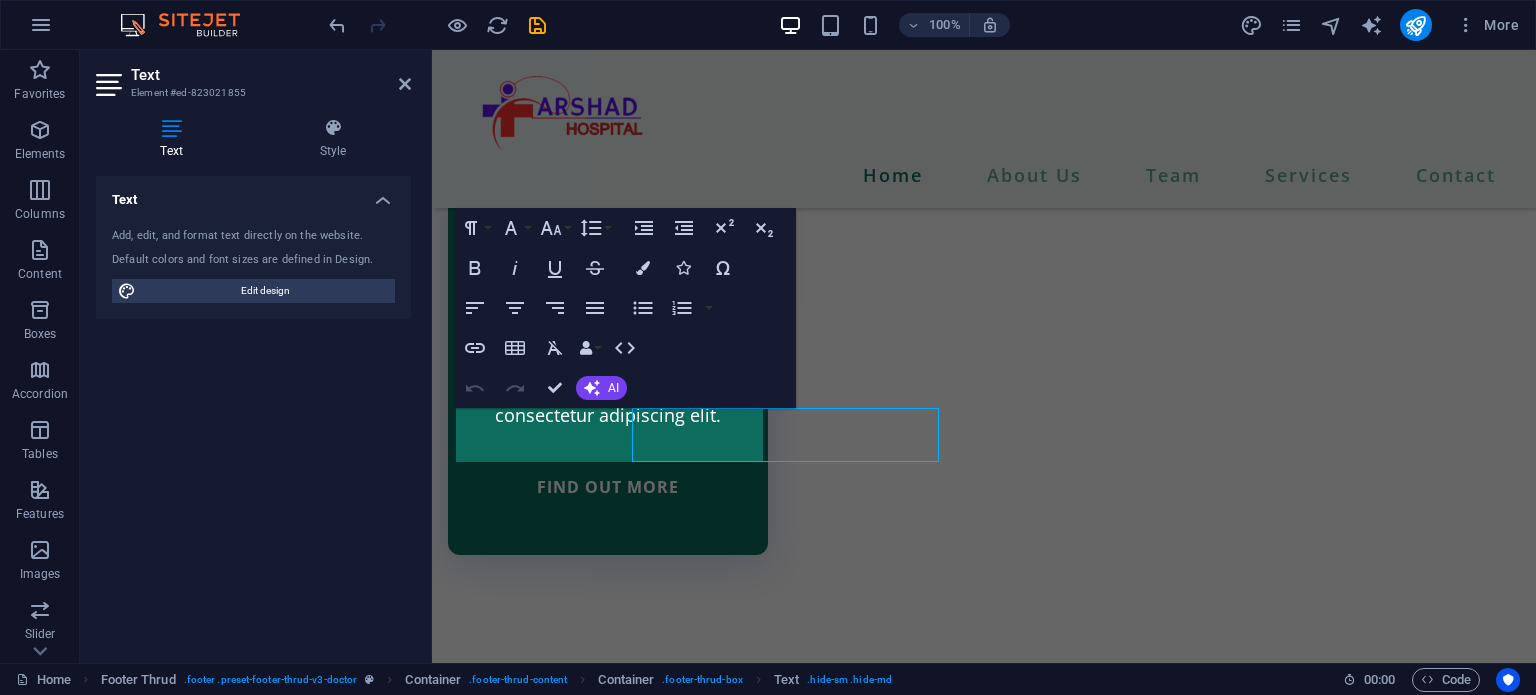 scroll, scrollTop: 6396, scrollLeft: 0, axis: vertical 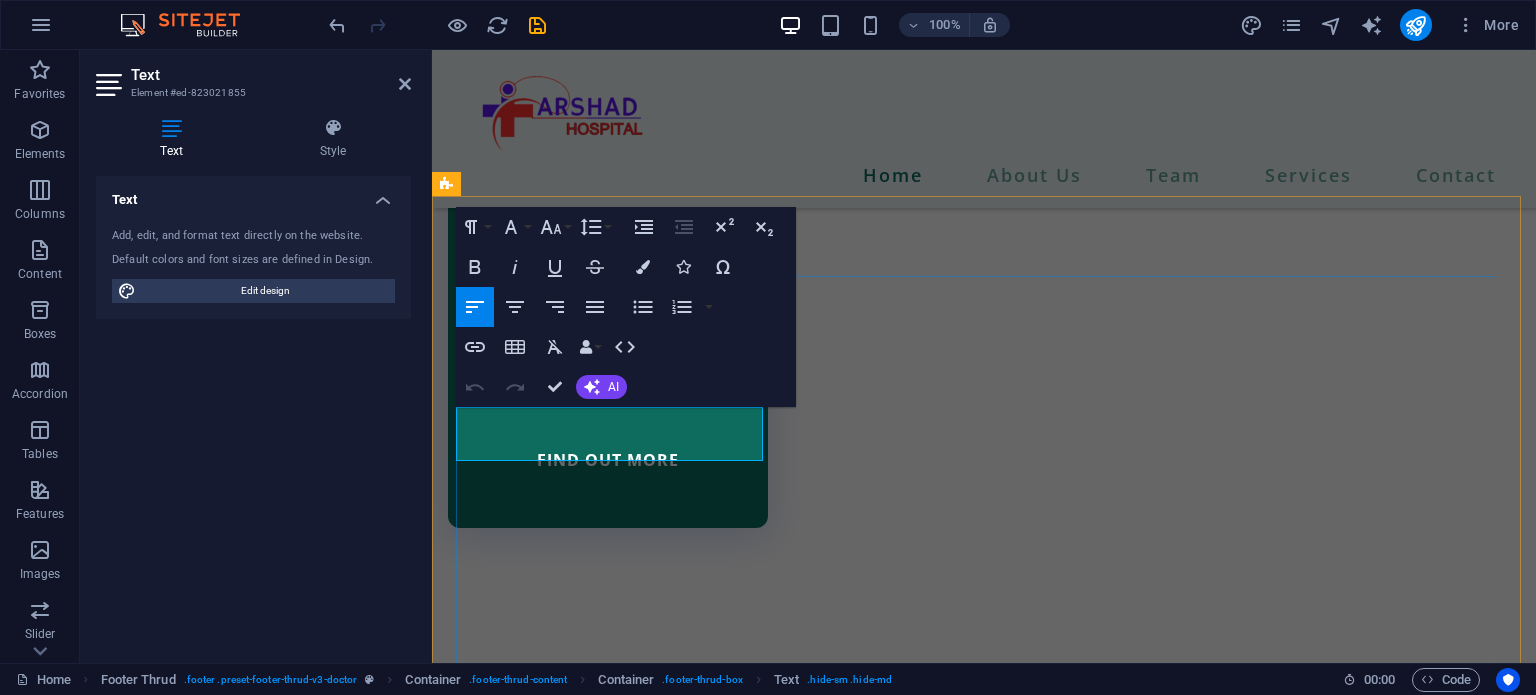 click on "[STREET], [CITY], [STATE] [PHONE] [GENERAL_TEXT] [STREET], [CITY], [POSTAL_CODE] [STREET], [CITY], [POSTAL_CODE] [EMAIL] [PHONE]" at bounding box center (984, 6230) 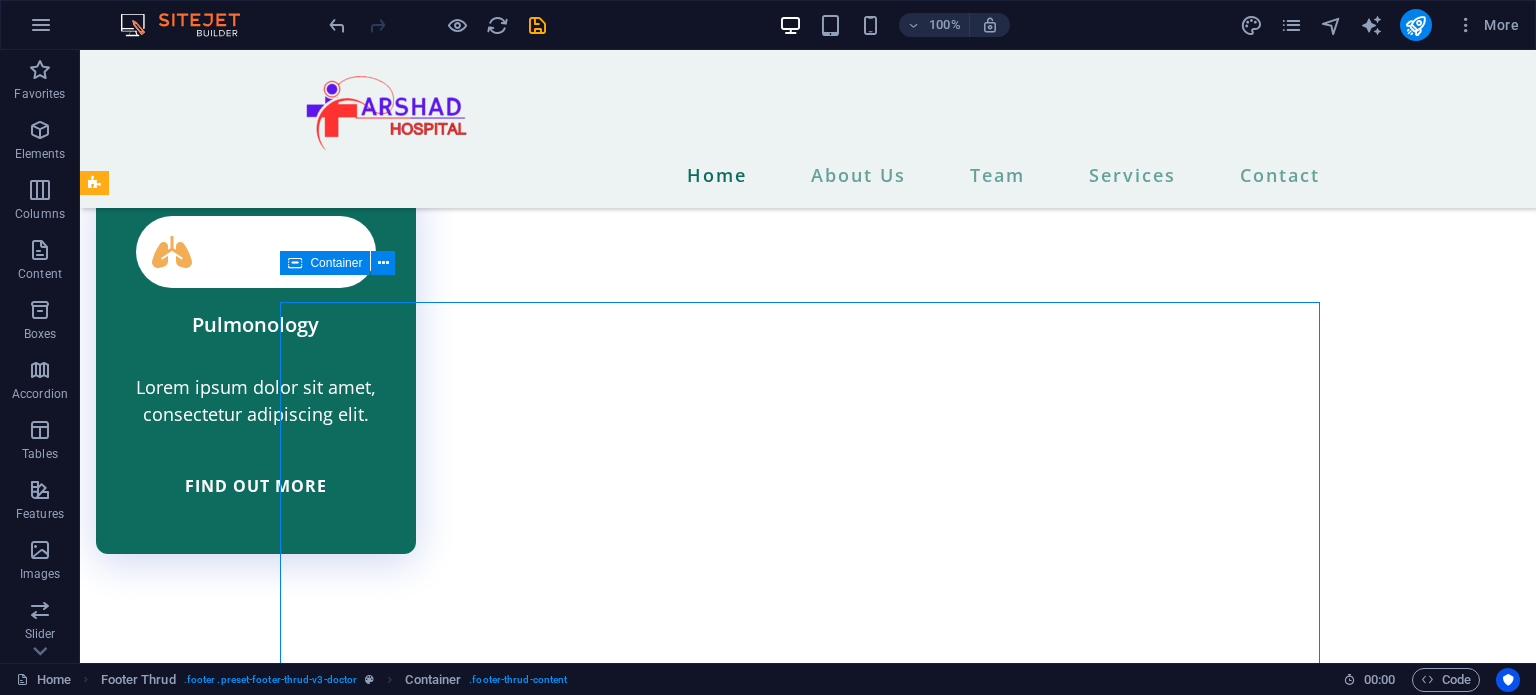 click on "[STREET], [CITY], [STATE] [PHONE] [GENERAL_TEXT] [STREET], [CITY], [POSTAL_CODE] [STREET], [CITY], [POSTAL_CODE] [EMAIL] [PHONE]" at bounding box center (808, 6352) 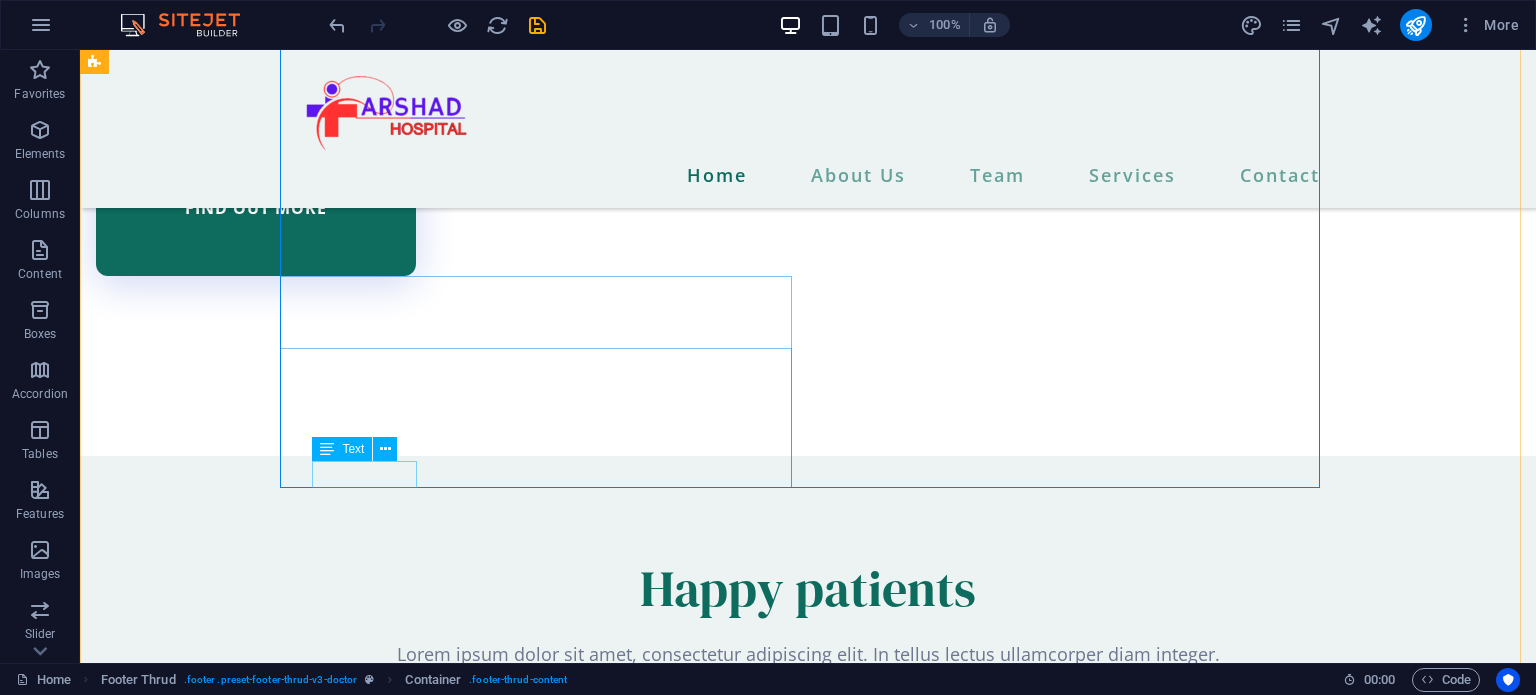 scroll, scrollTop: 6669, scrollLeft: 0, axis: vertical 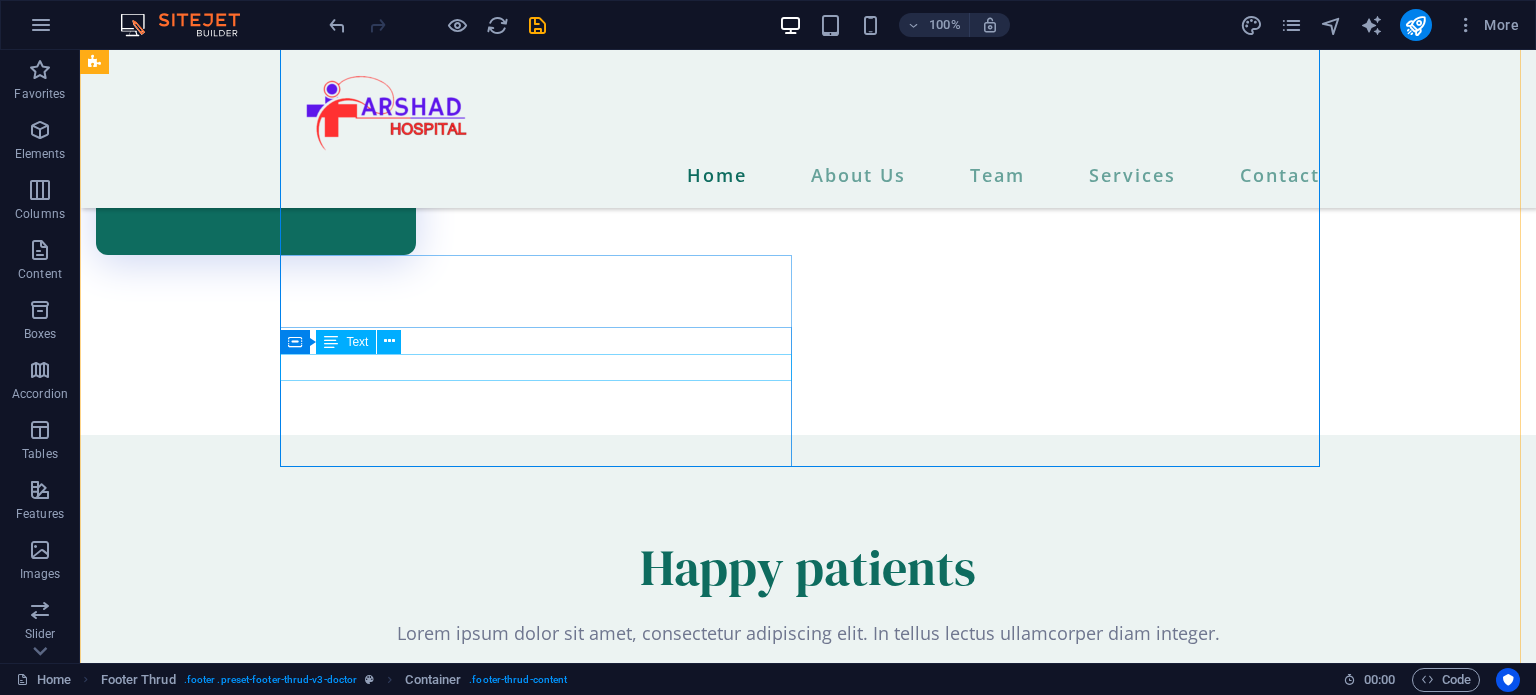 click on "Text" at bounding box center [357, 342] 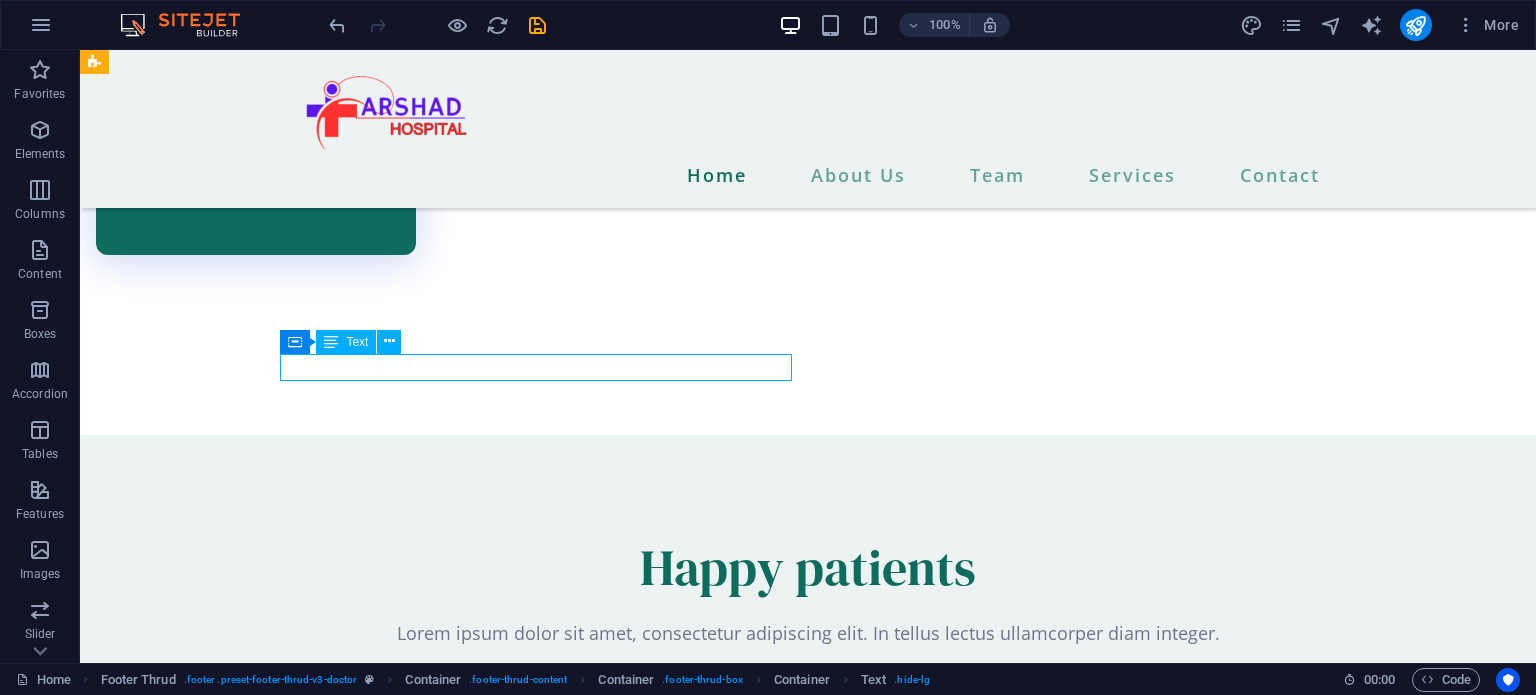 click on "Text" at bounding box center (357, 342) 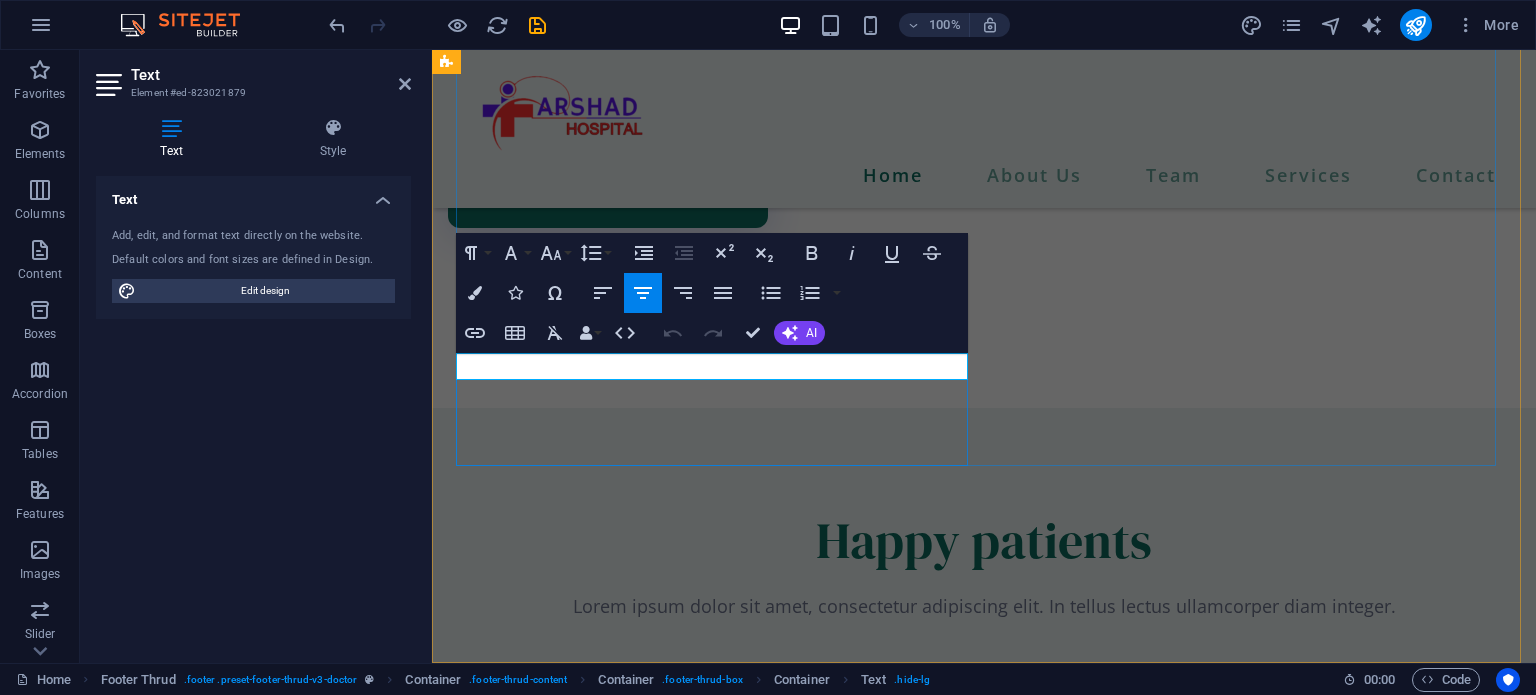 click on "Berlin" at bounding box center (721, 6063) 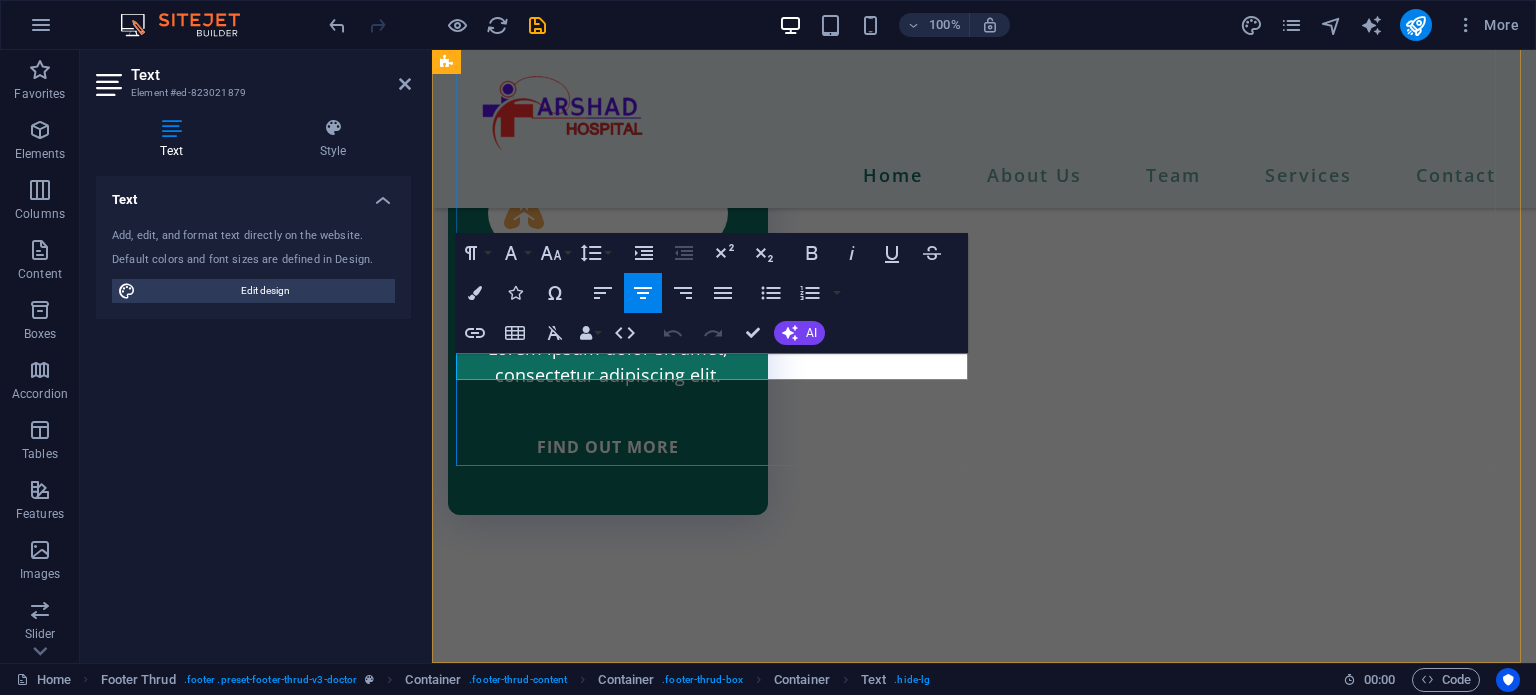 click on "[STREET], [CITY], [STATE] [PHONE]" at bounding box center [720, 6078] 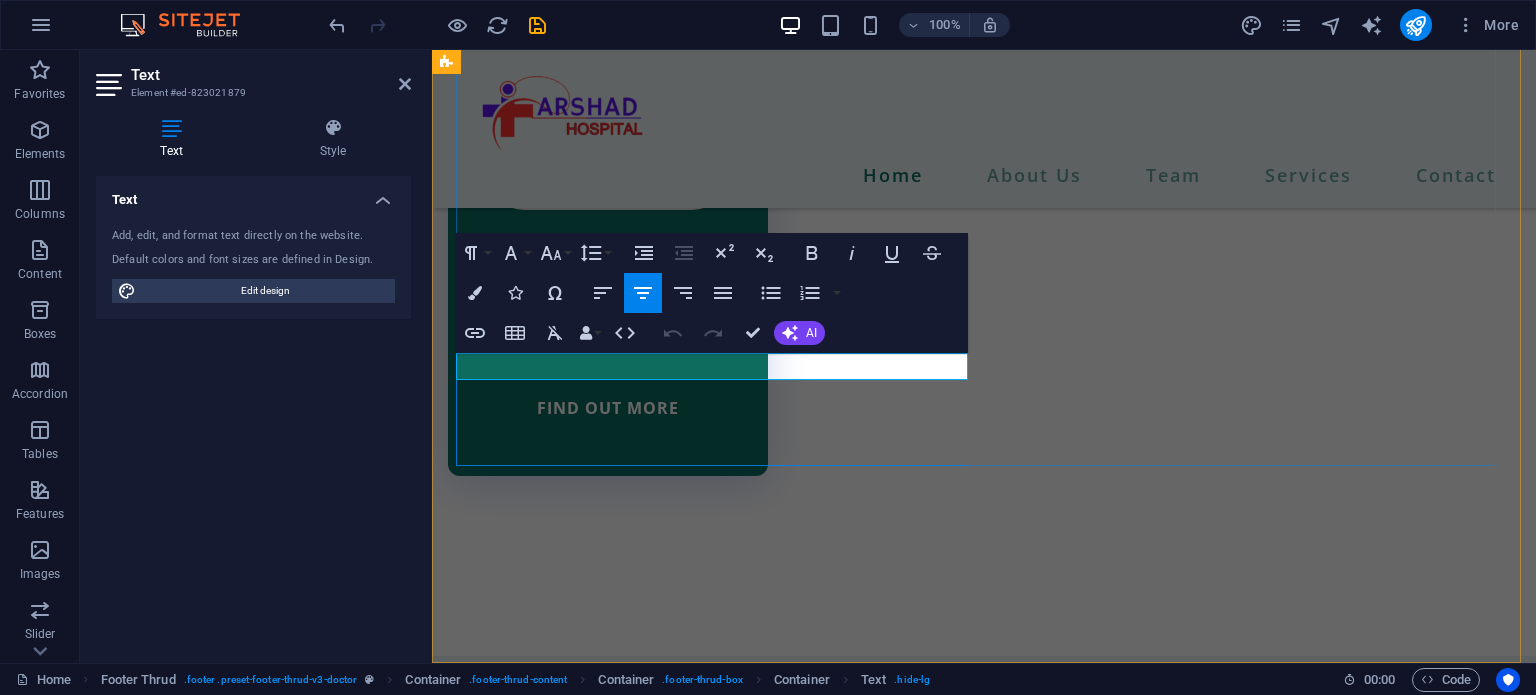 click on "[STREET], [CITY], [STATE] [PHONE]" at bounding box center (720, 6039) 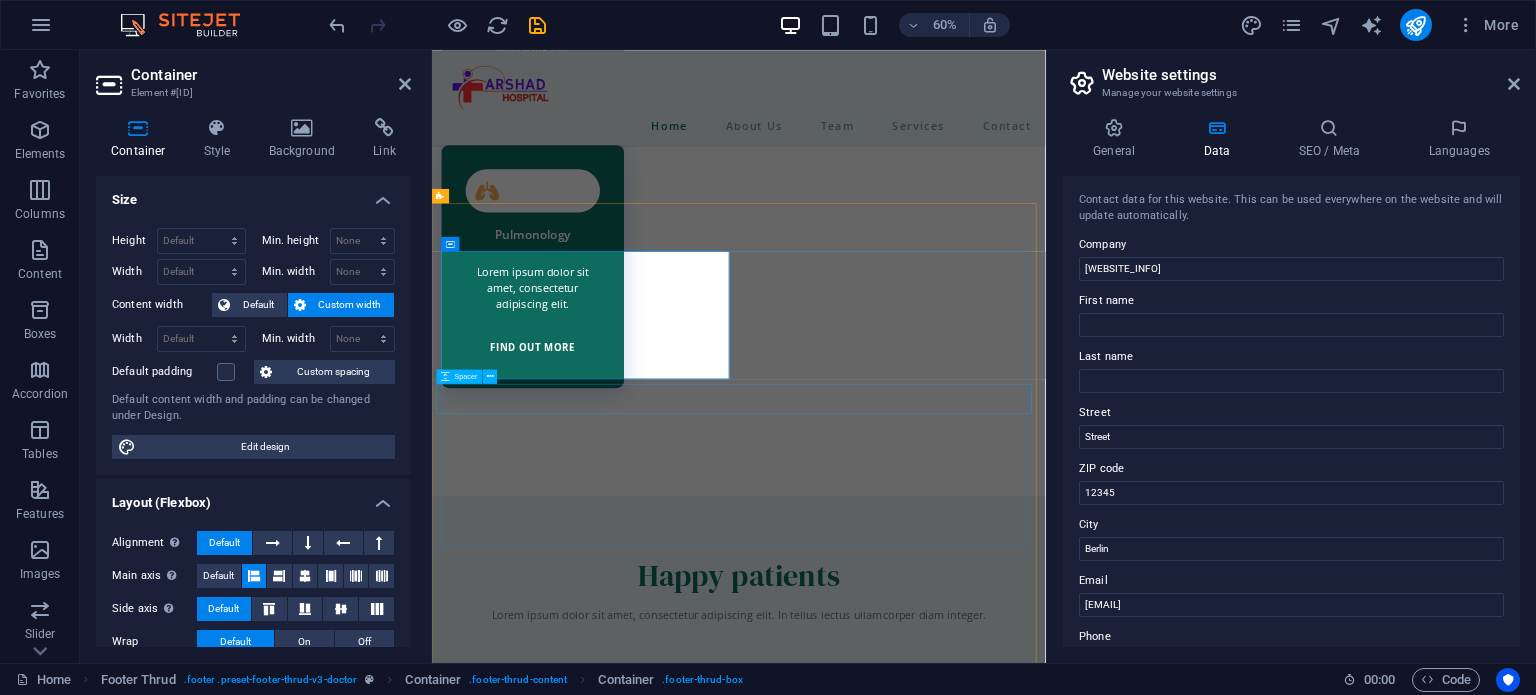 click on "[STREET], [CITY], [STATE] [PHONE] [GENERAL_TEXT] [STREET], [CITY], [POSTAL_CODE] [STREET], [CITY], [POSTAL_CODE] [EMAIL] [PHONE]" at bounding box center (943, 6585) 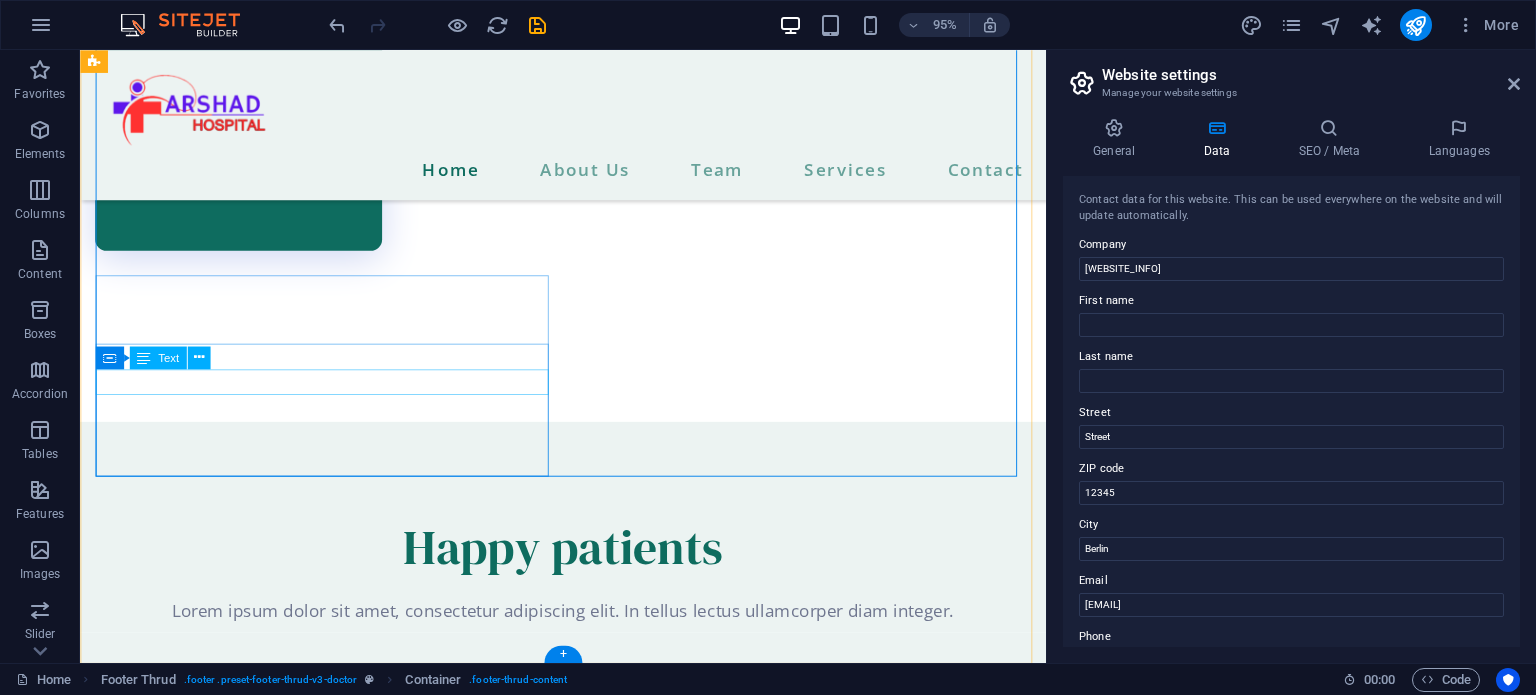 scroll, scrollTop: 6874, scrollLeft: 0, axis: vertical 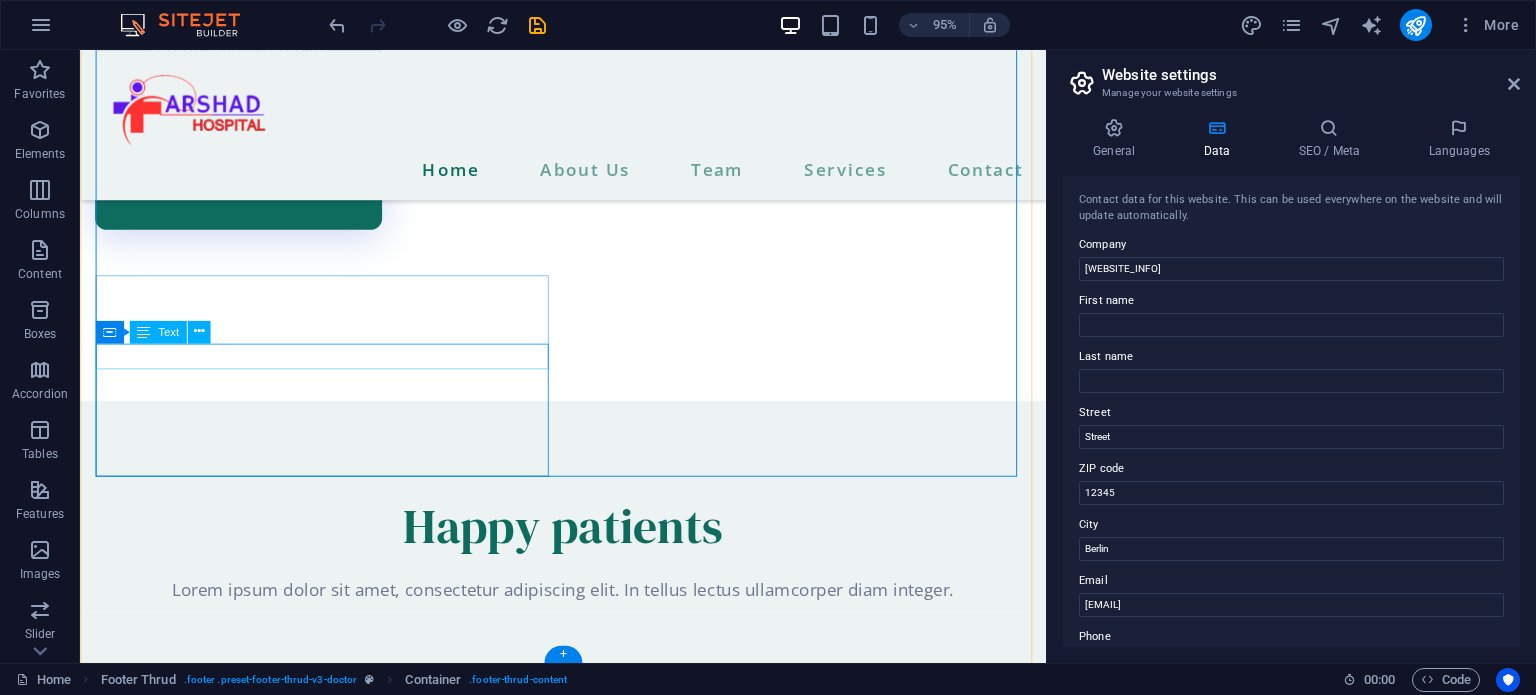 click on "12345" at bounding box center [216, 6317] 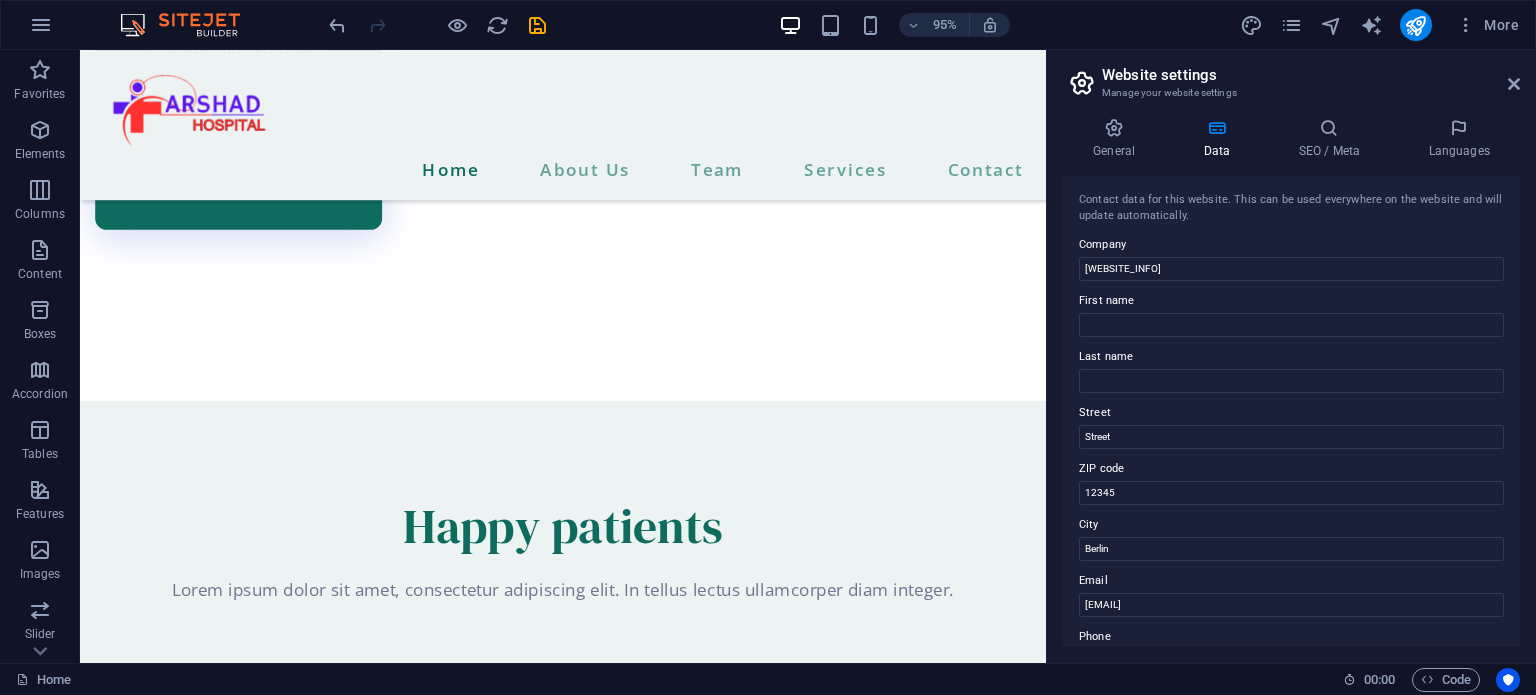 drag, startPoint x: 247, startPoint y: 371, endPoint x: 69, endPoint y: 365, distance: 178.10109 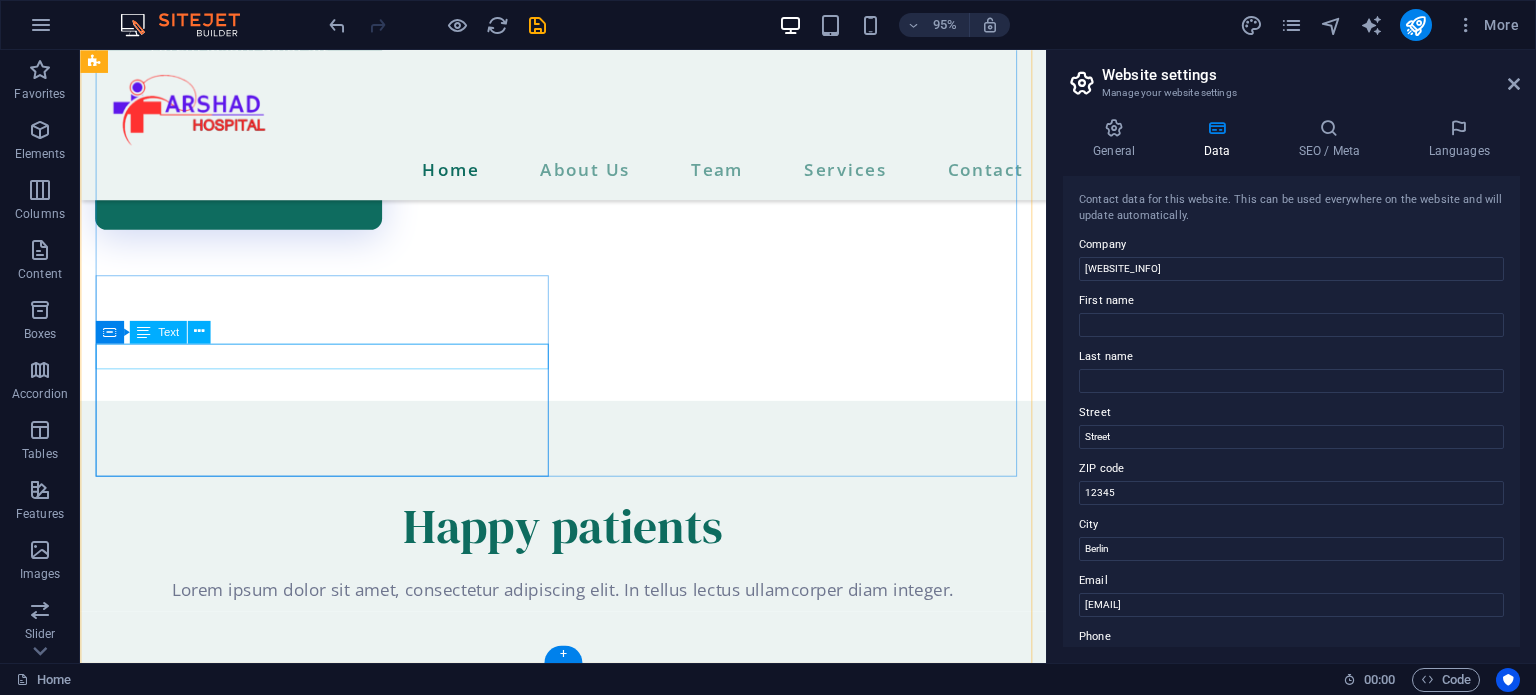 click on "12345" at bounding box center [216, 6317] 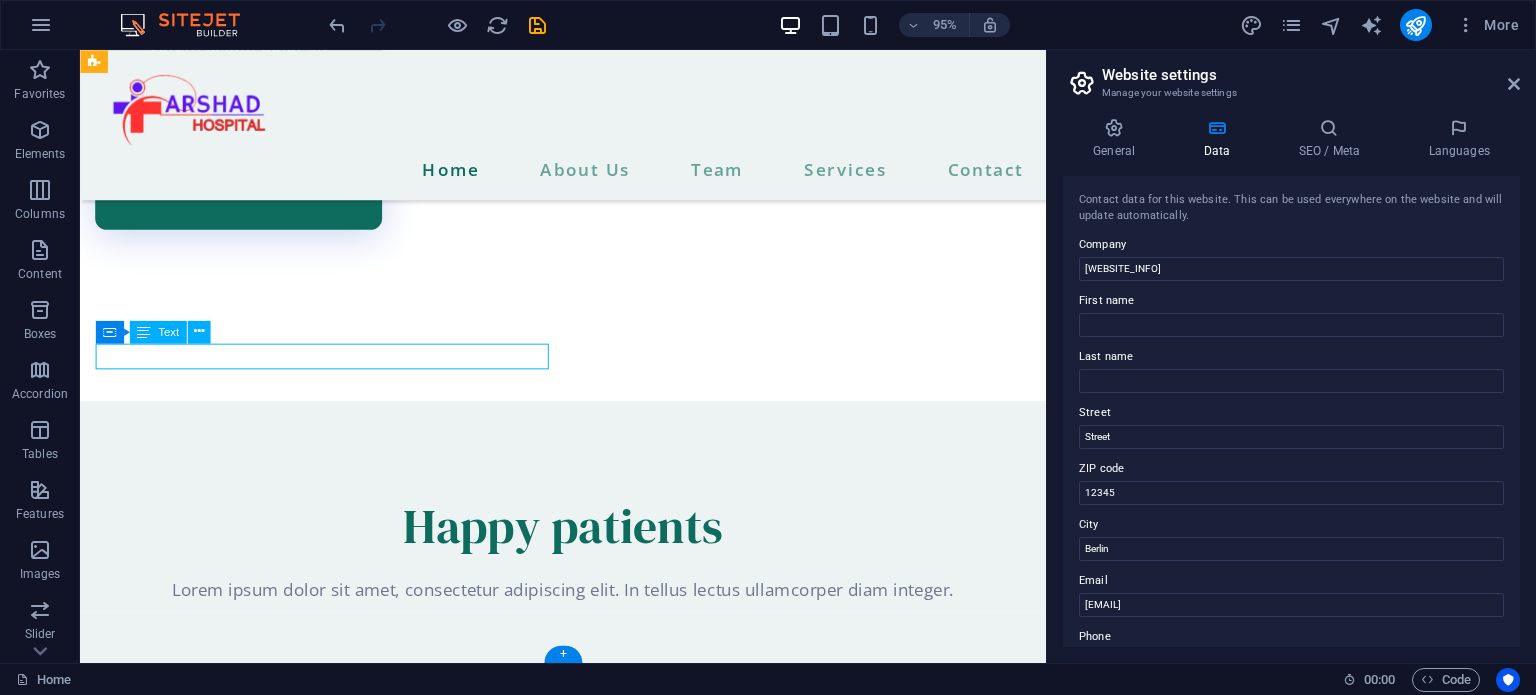 click on "12345" at bounding box center (216, 6317) 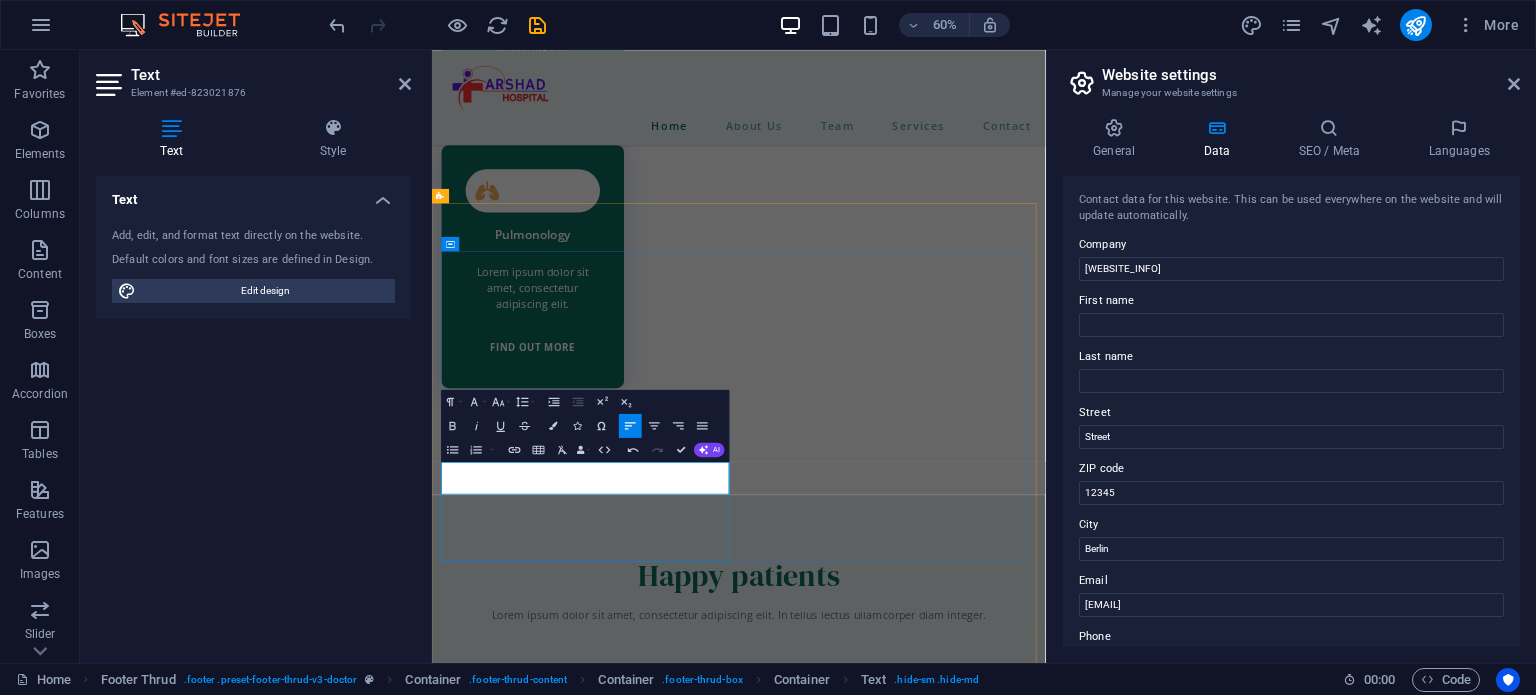 click on "12345" at bounding box center [772, 6691] 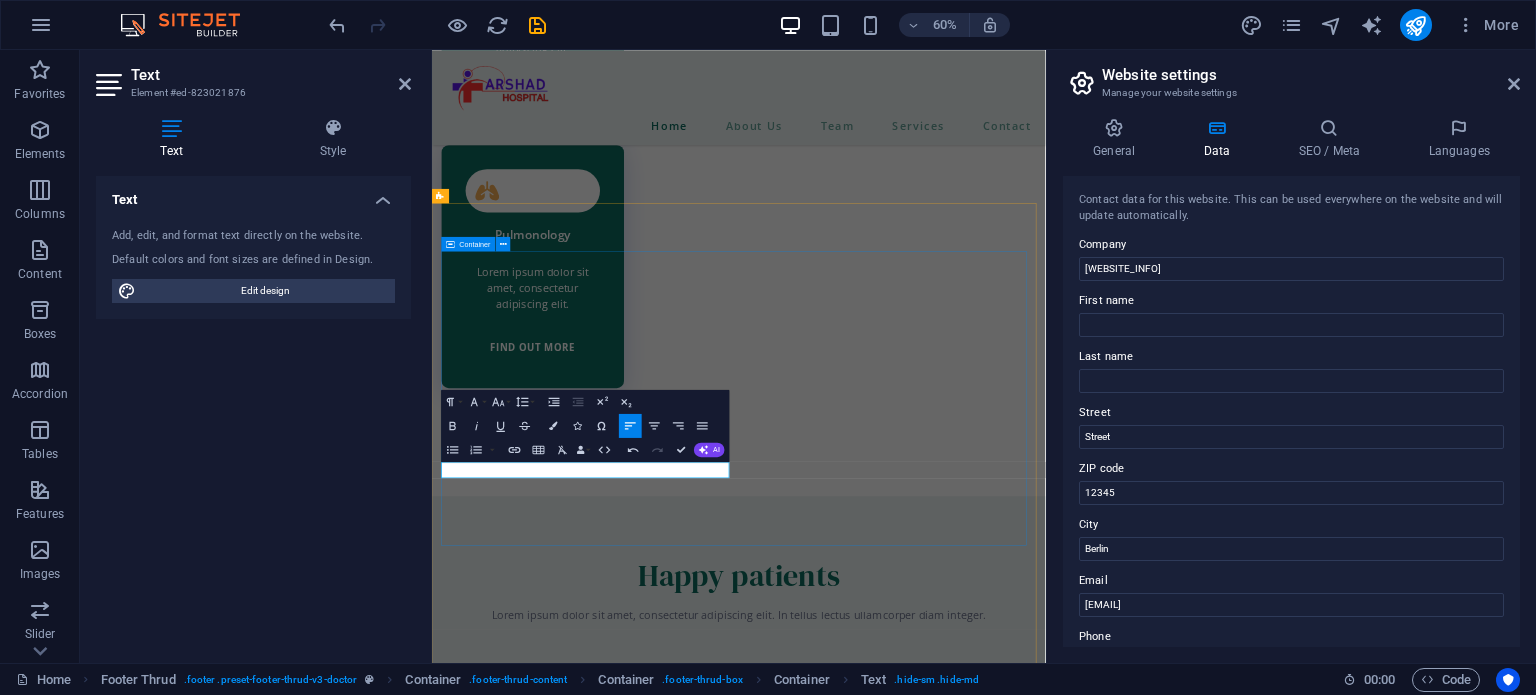 click on "[STREET], [CITY], [STATE] [PHONE] [GENERAL_TEXT] [STREET], [CITY], [POSTAL_CODE] [EMAIL] [PHONE]" at bounding box center (943, 6585) 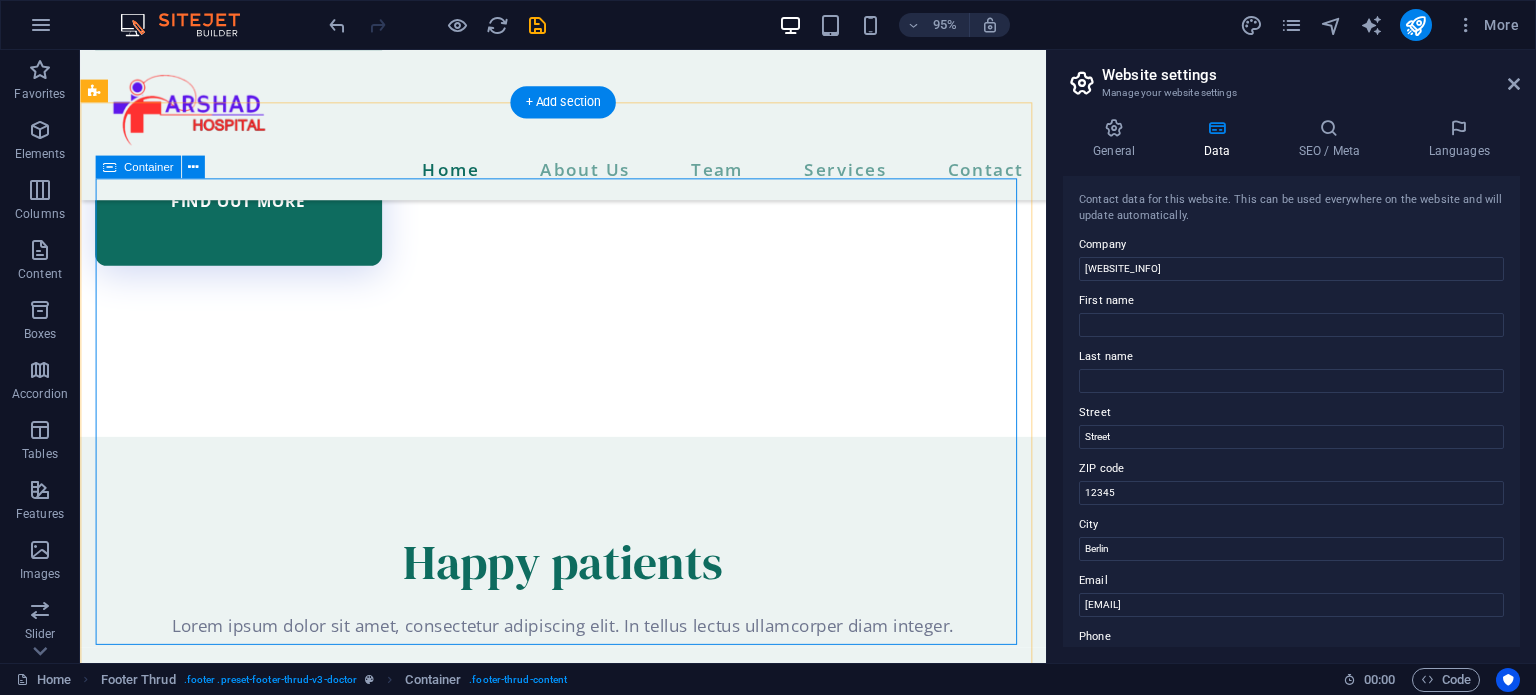 scroll, scrollTop: 6873, scrollLeft: 0, axis: vertical 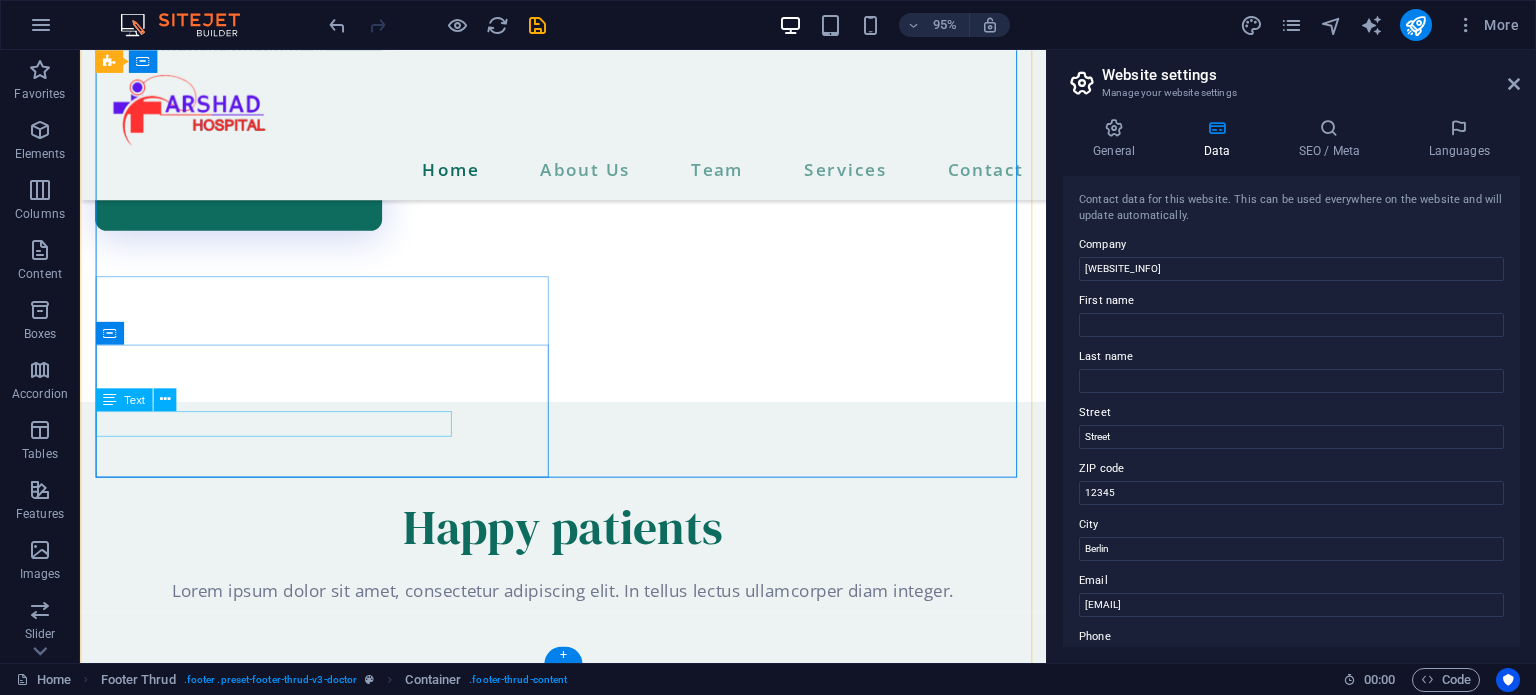 click on "[EMAIL]" at bounding box center (123, 6388) 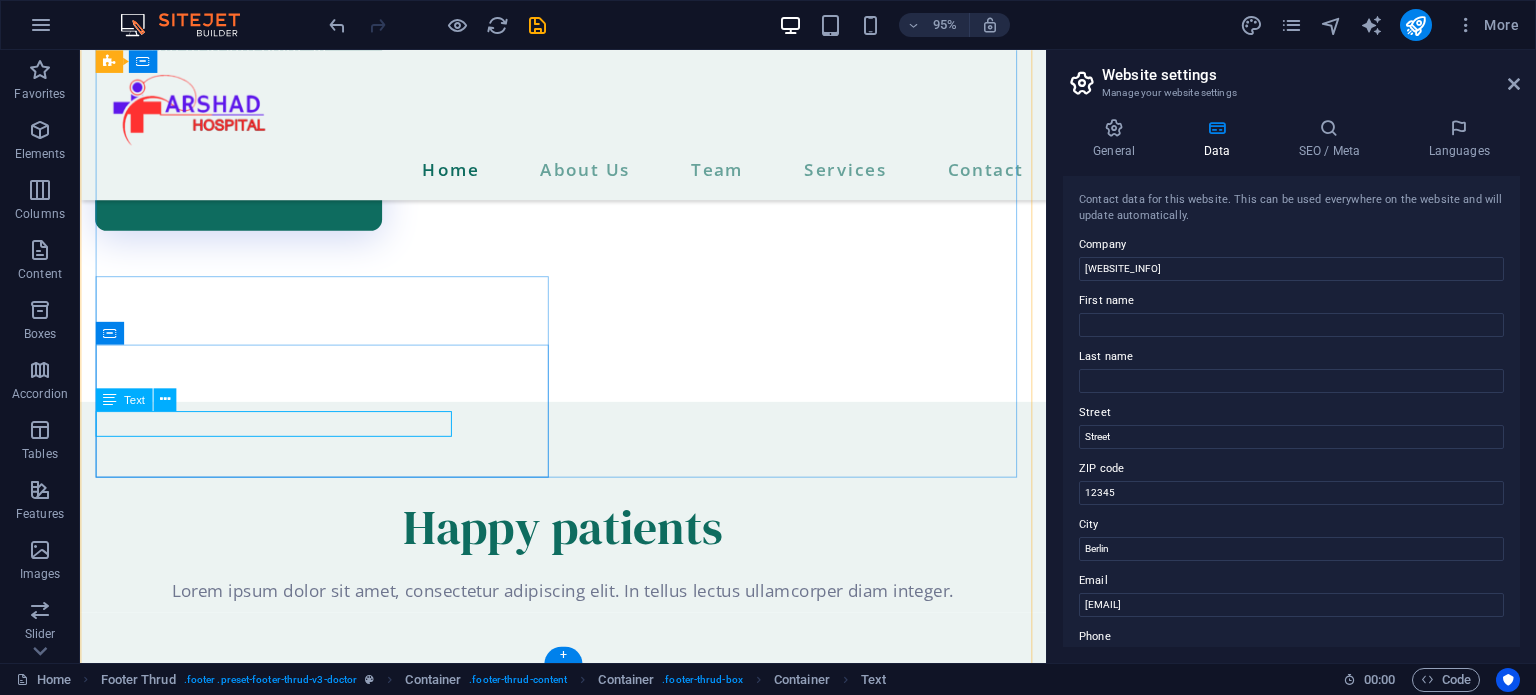 click on "[EMAIL]" at bounding box center [338, 6387] 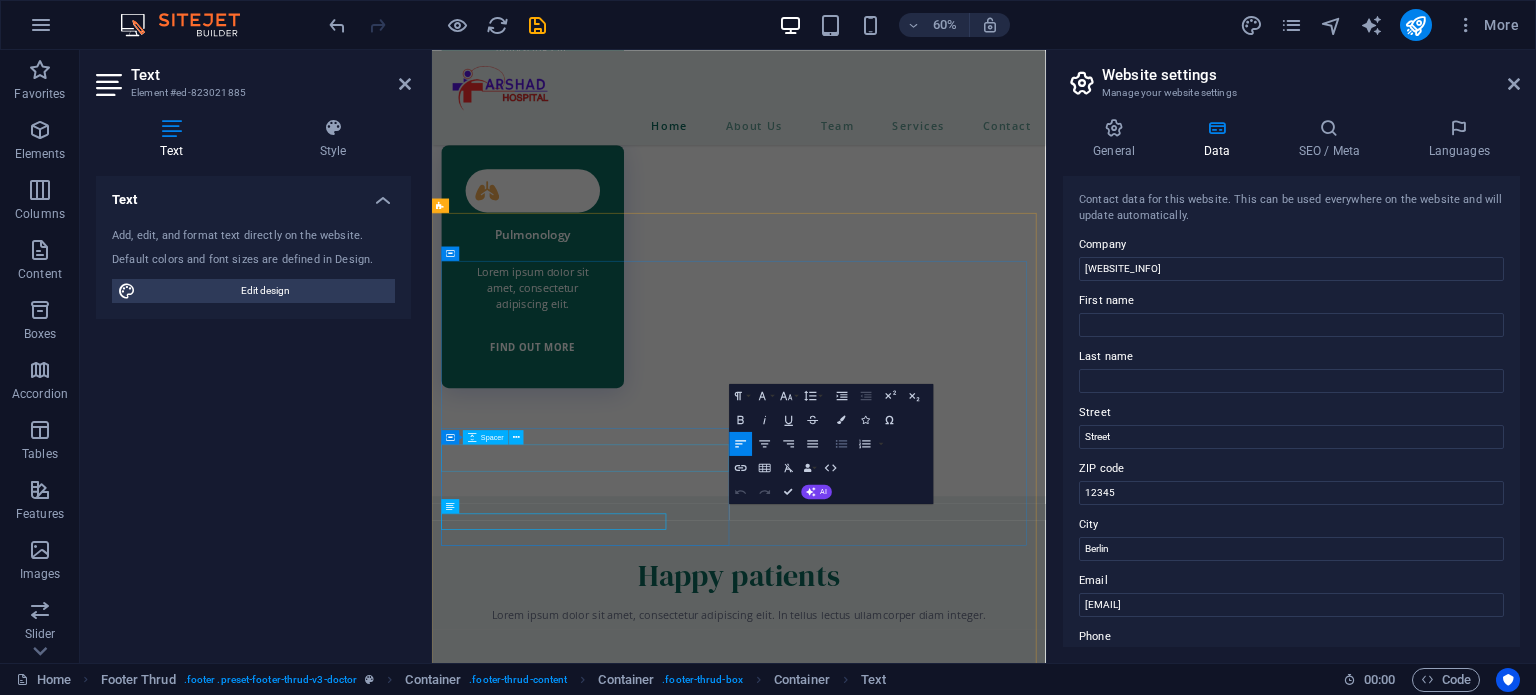 scroll, scrollTop: 6433, scrollLeft: 0, axis: vertical 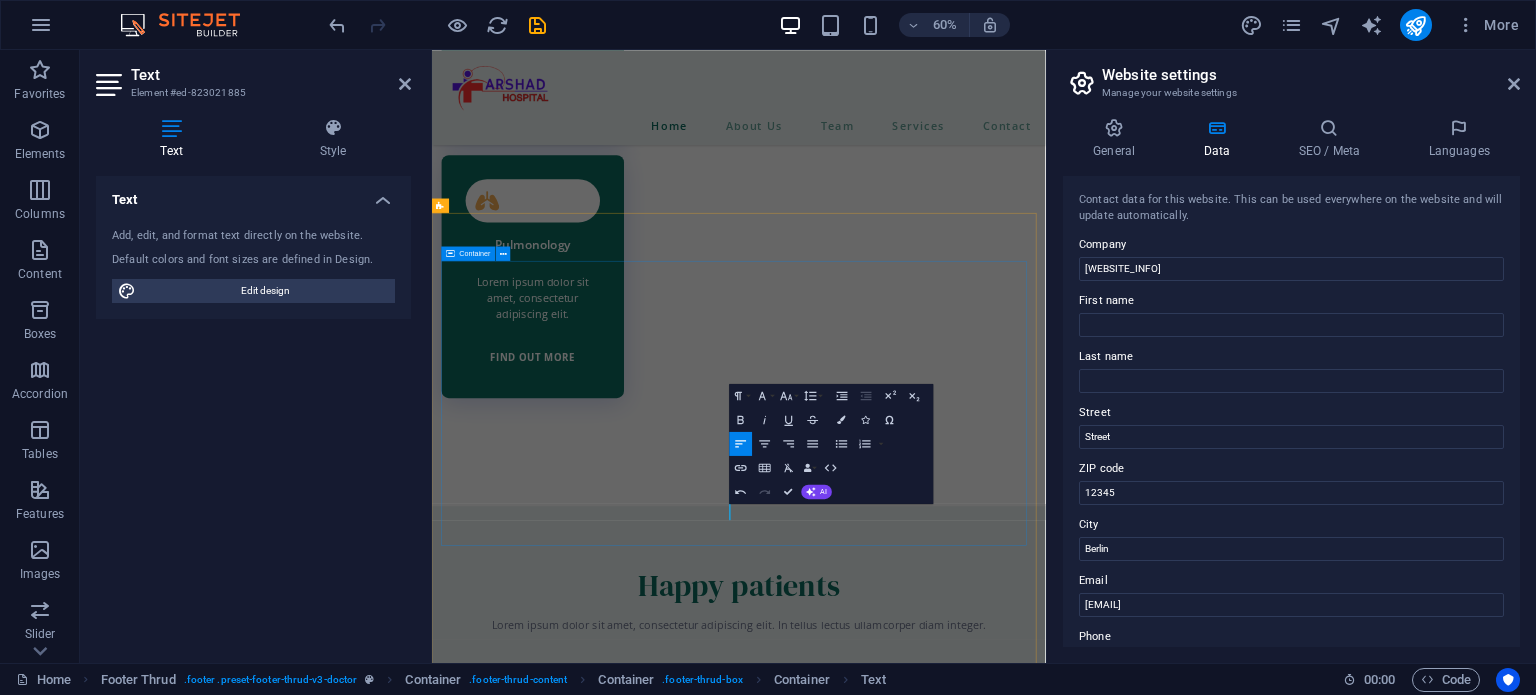 click on "[STREET], [CITY], [STATE] [PHONE] [GENERAL_TEXT] [STREET], [CITY], [POSTAL_CODE] [PHONE]" at bounding box center (943, 6601) 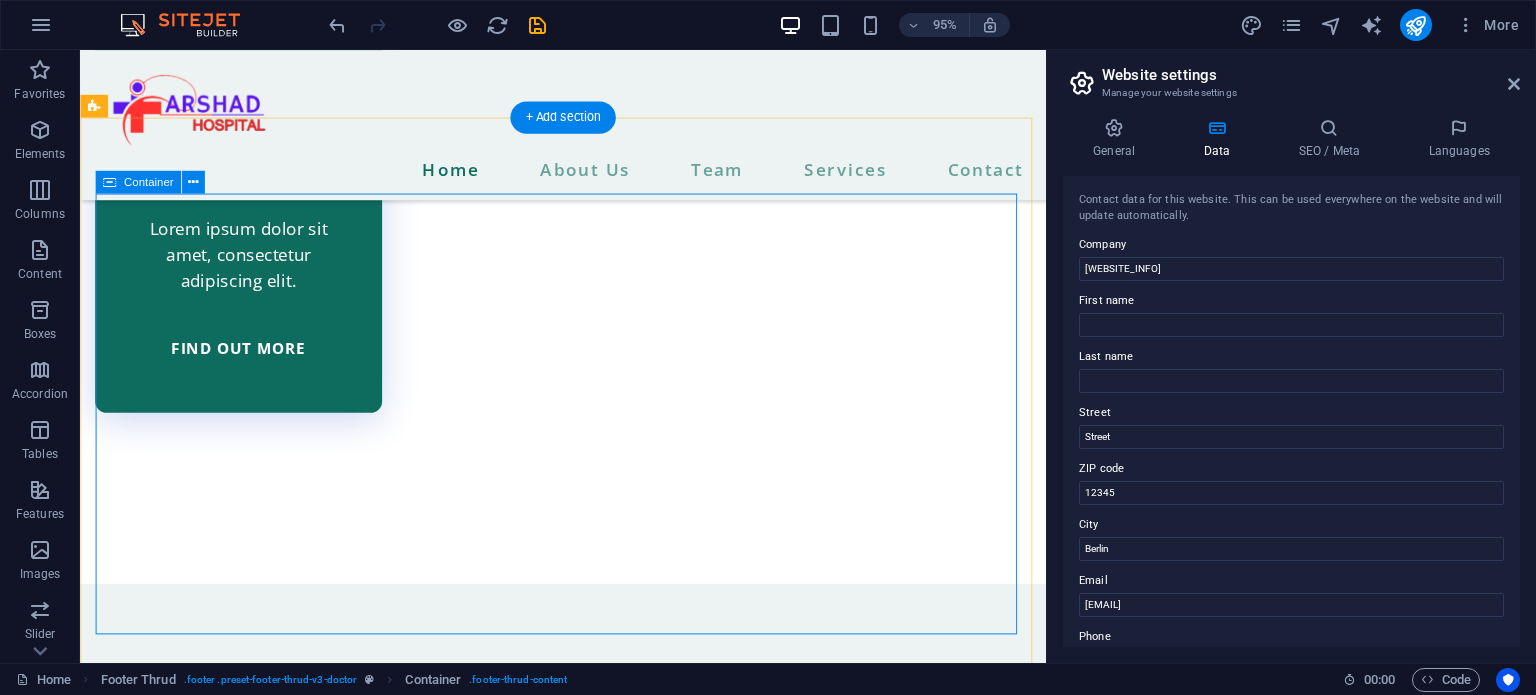 scroll, scrollTop: 6847, scrollLeft: 0, axis: vertical 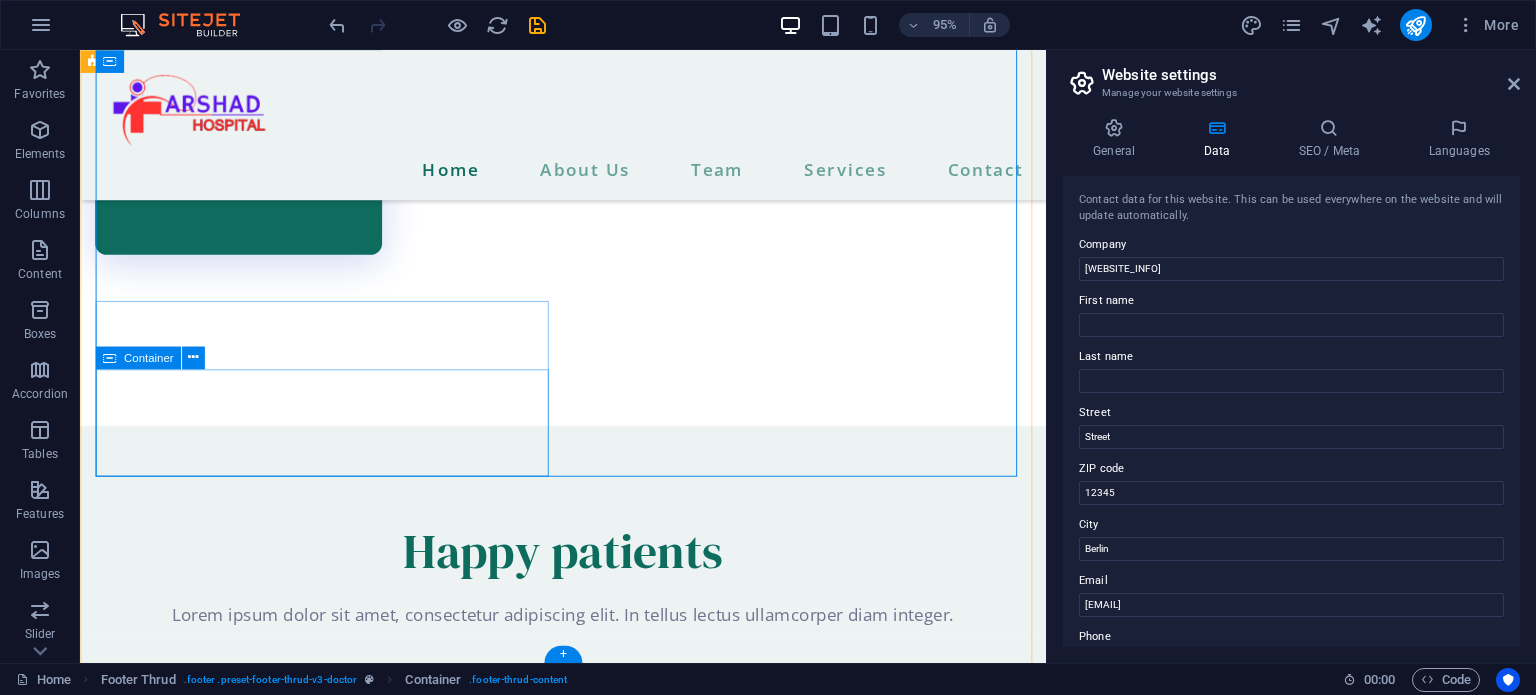 click on "[STREET], [CITY], [POSTAL_CODE] [PHONE]" at bounding box center (338, 6386) 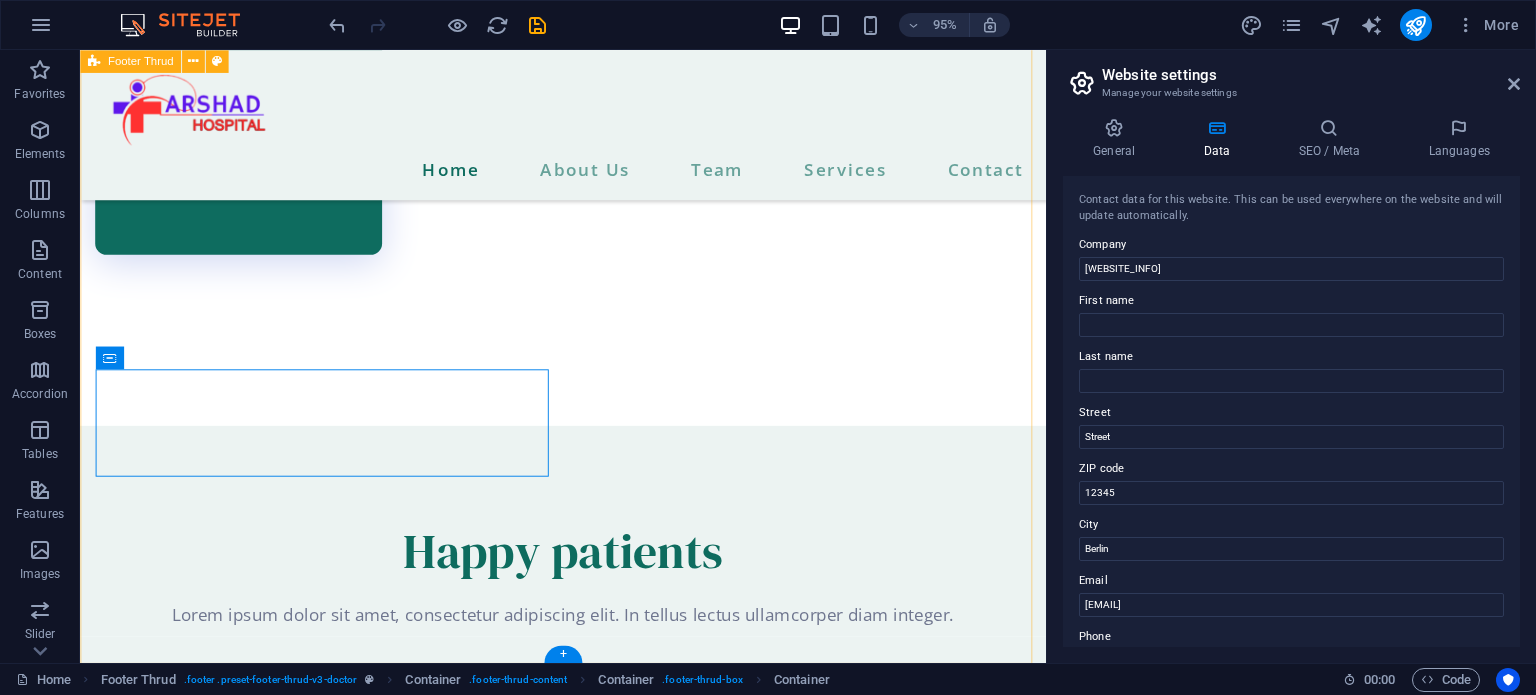drag, startPoint x: 230, startPoint y: 483, endPoint x: 84, endPoint y: 484, distance: 146.00342 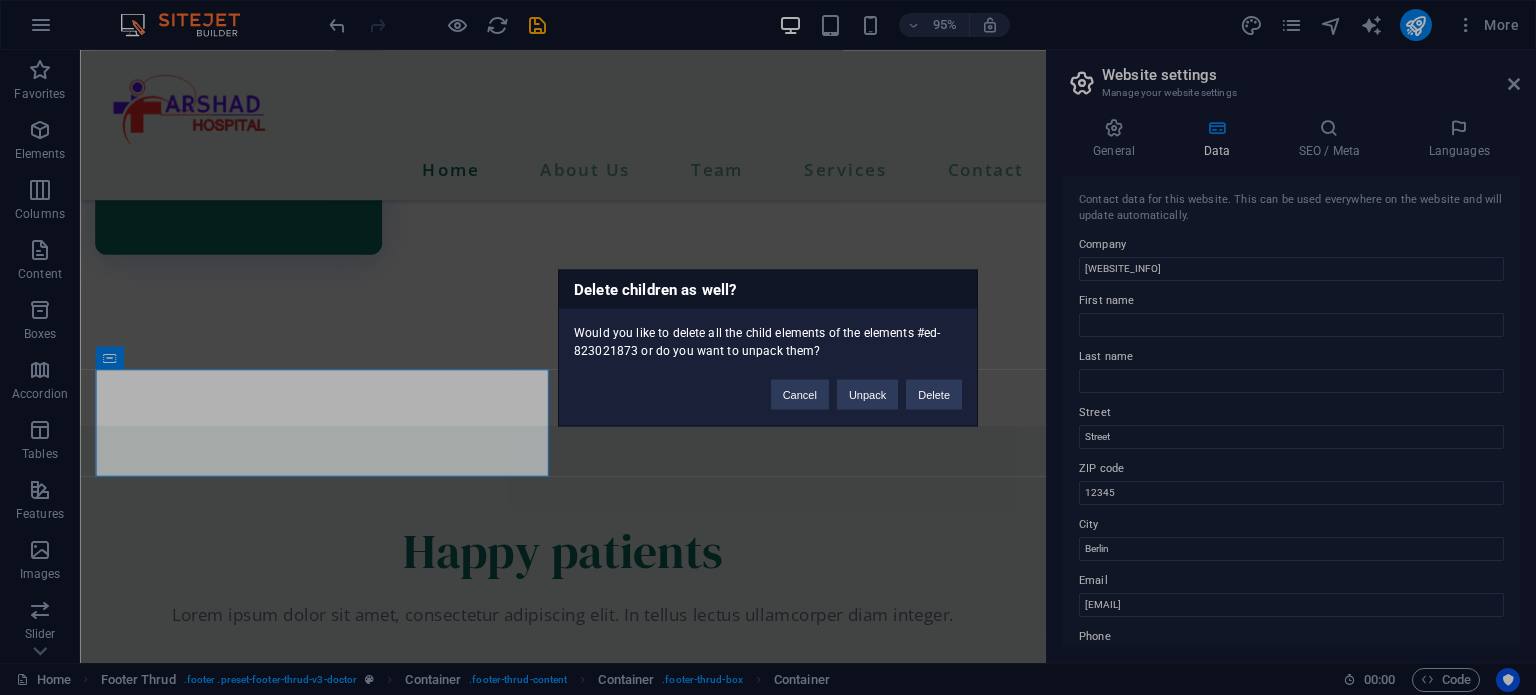 type 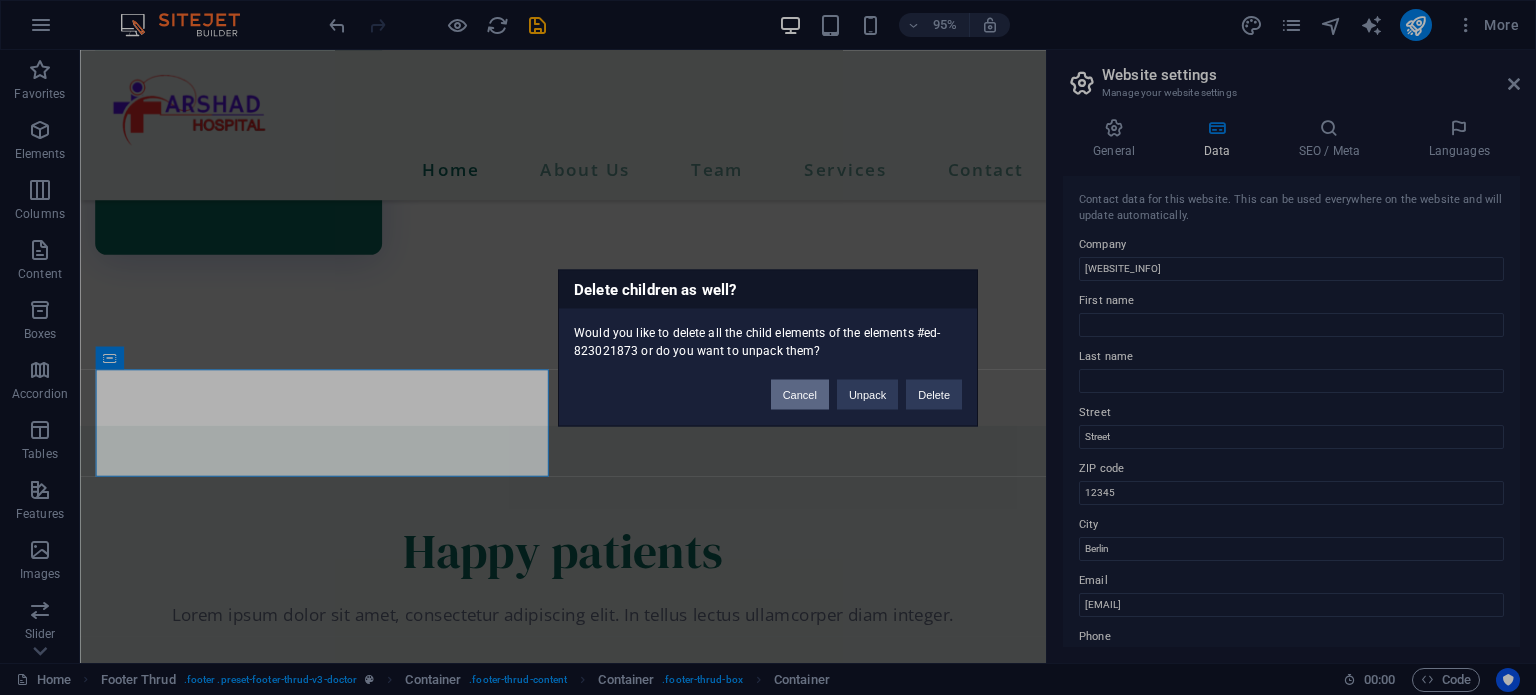 click on "Cancel" at bounding box center [800, 394] 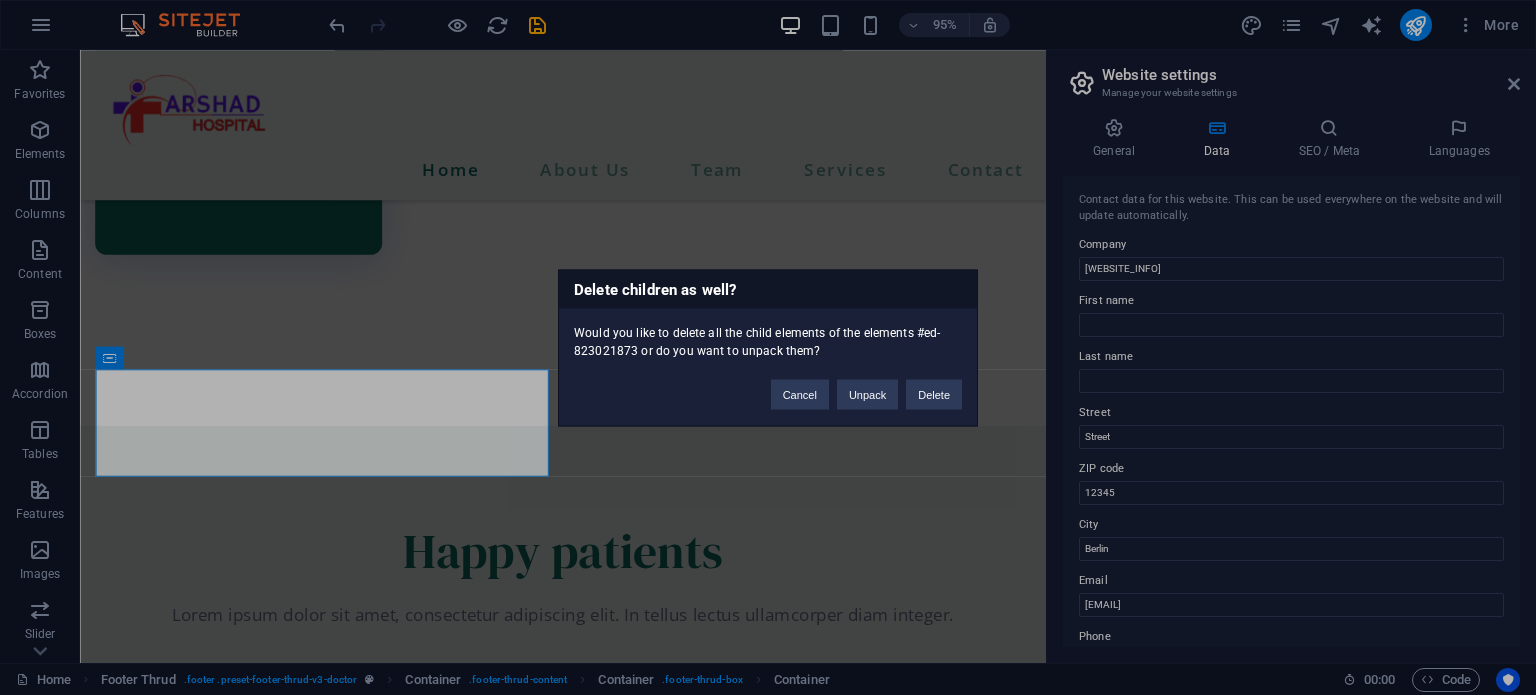 type 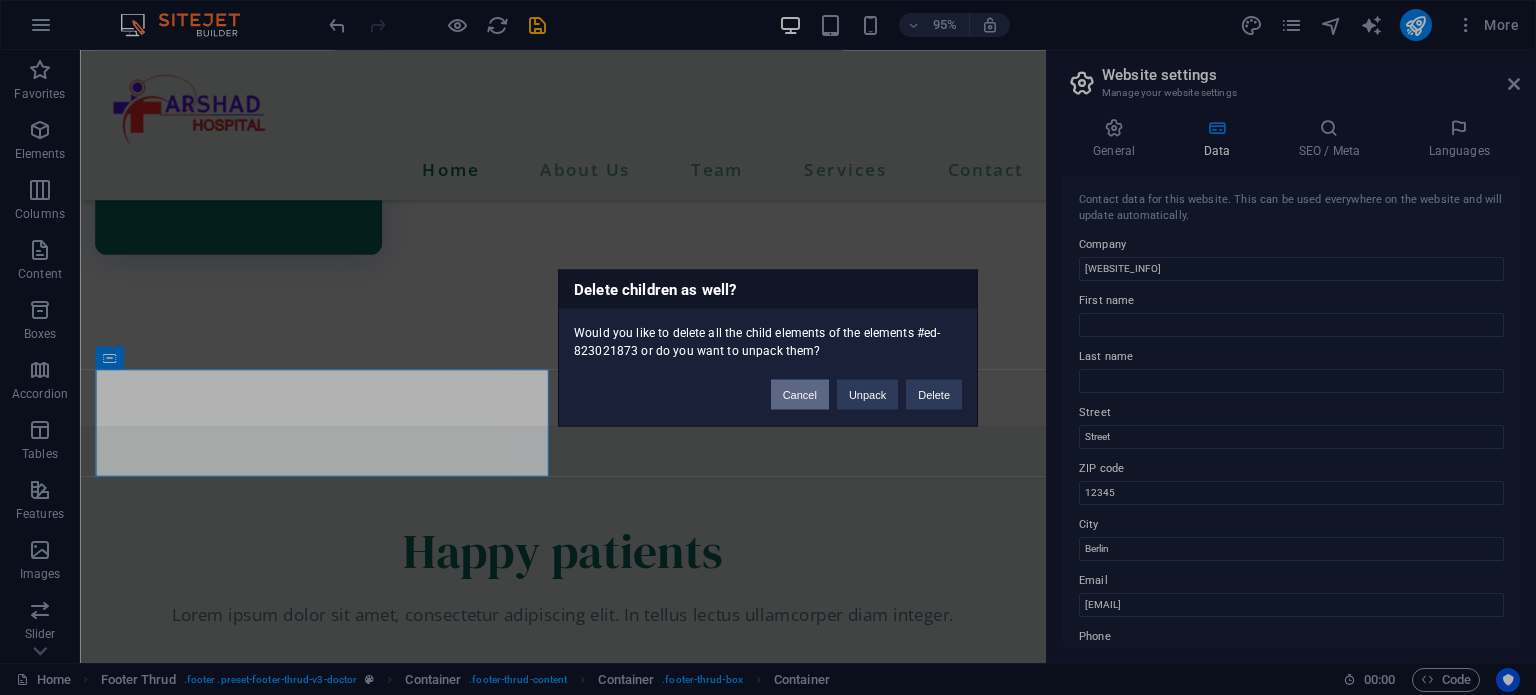 click on "Cancel" at bounding box center [800, 394] 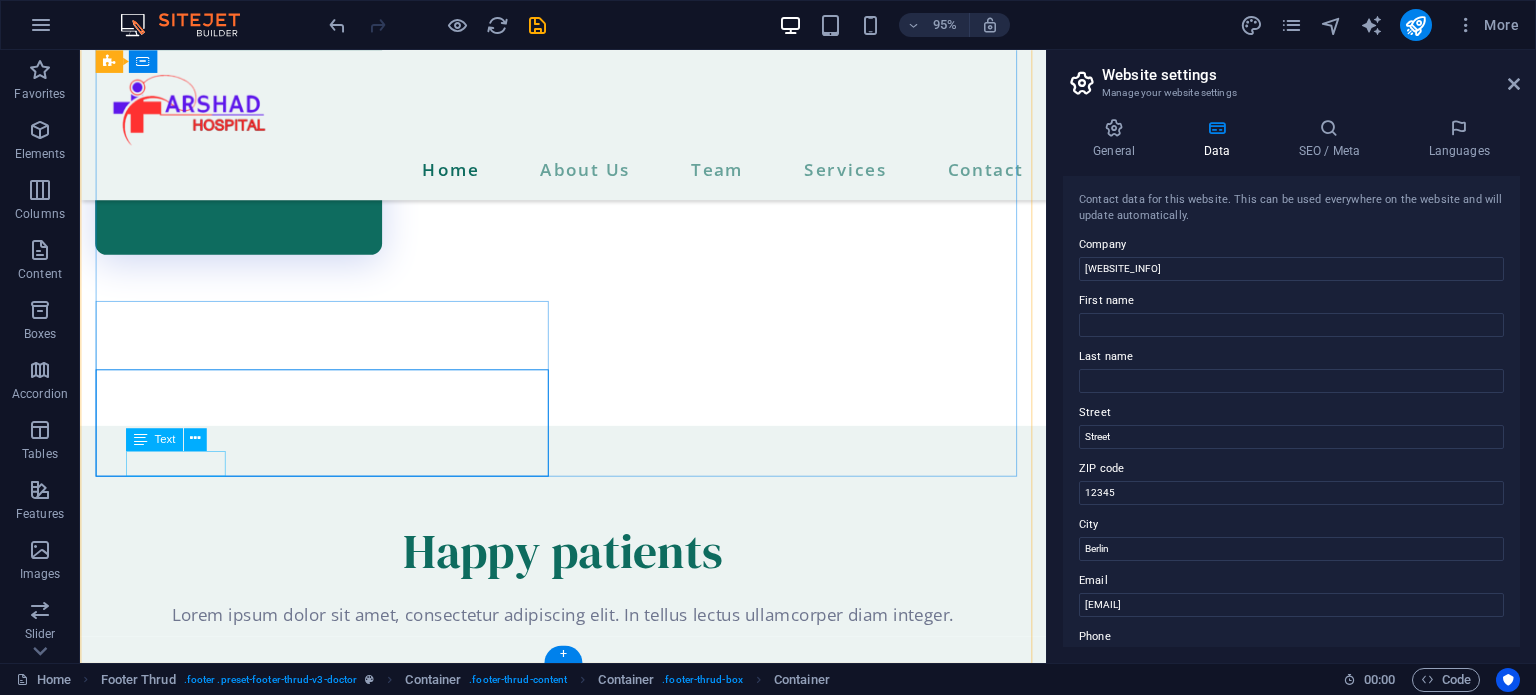 click on "0123 - 456789" at bounding box center [179, 6430] 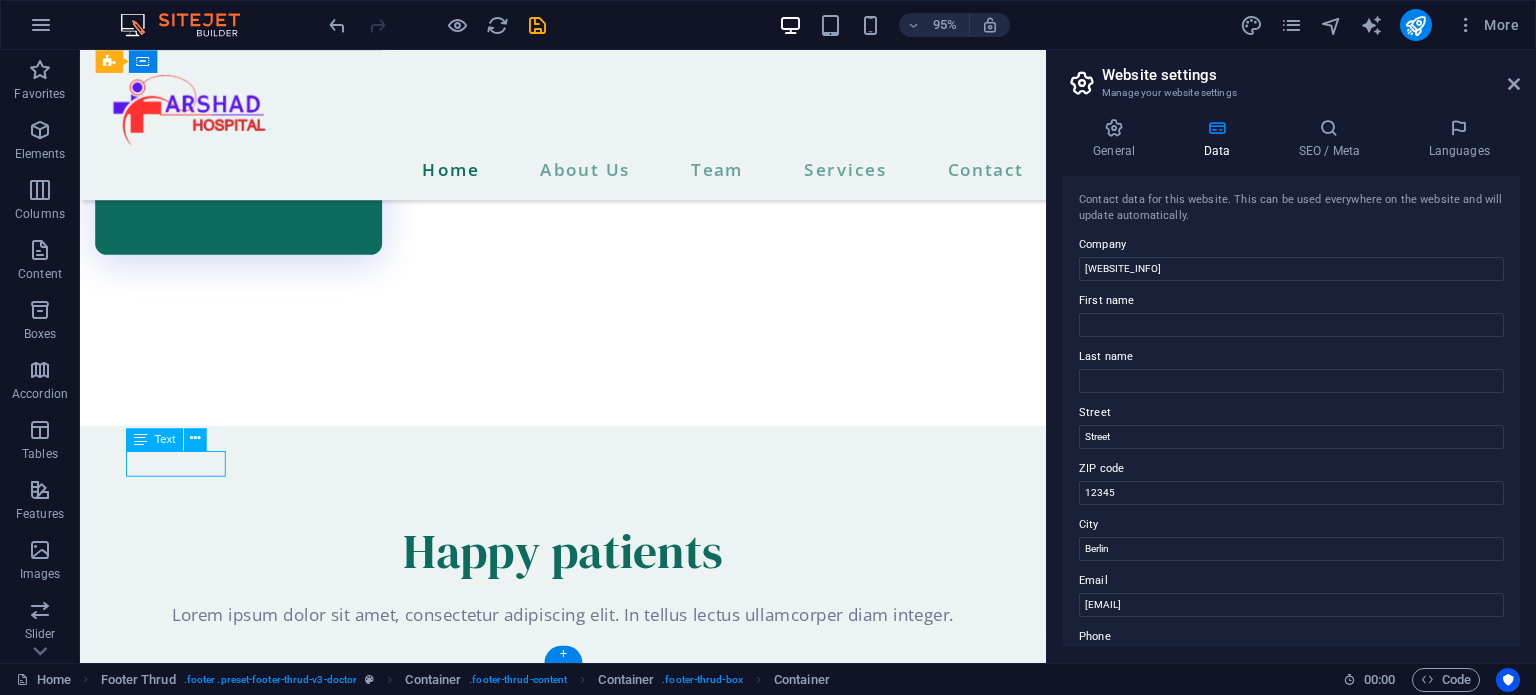 click on "0123 - 456789" at bounding box center [179, 6430] 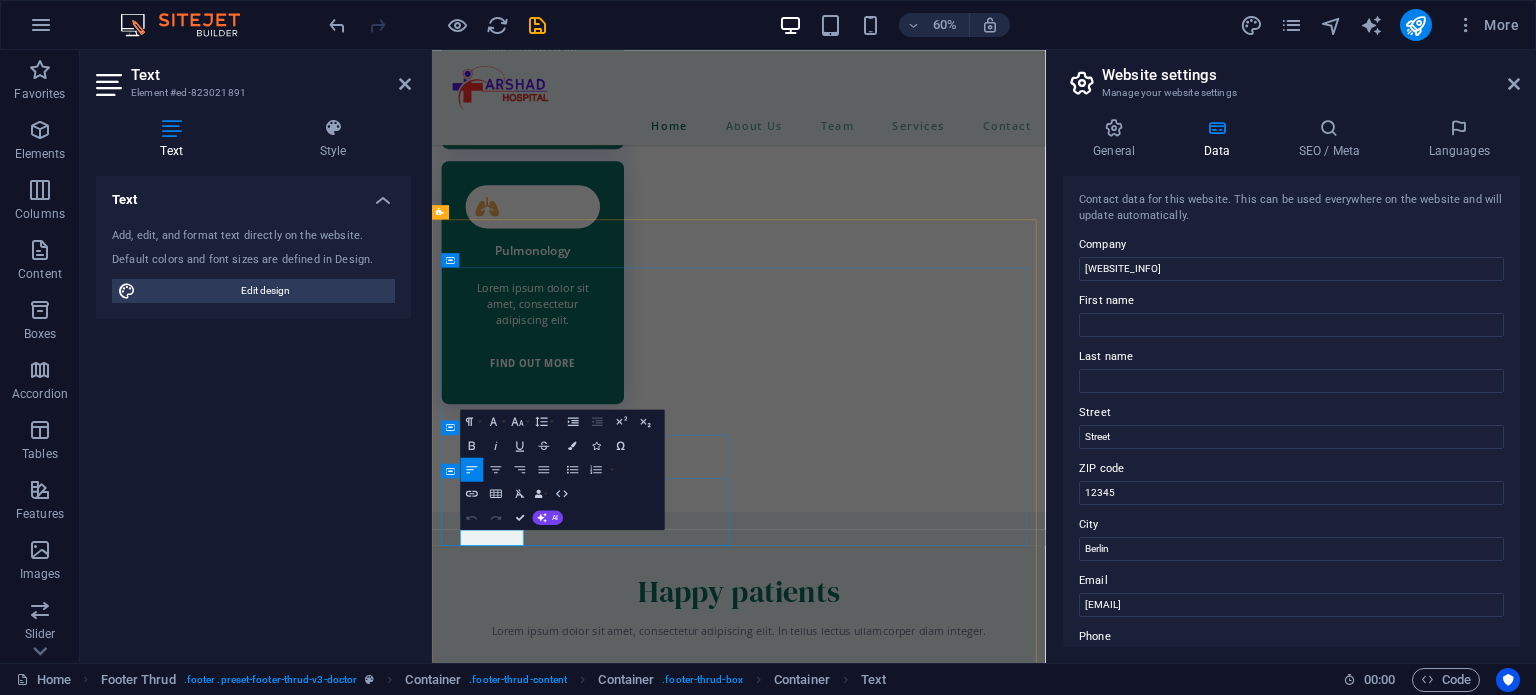 click on "0123 - 456789" at bounding box center [531, 6804] 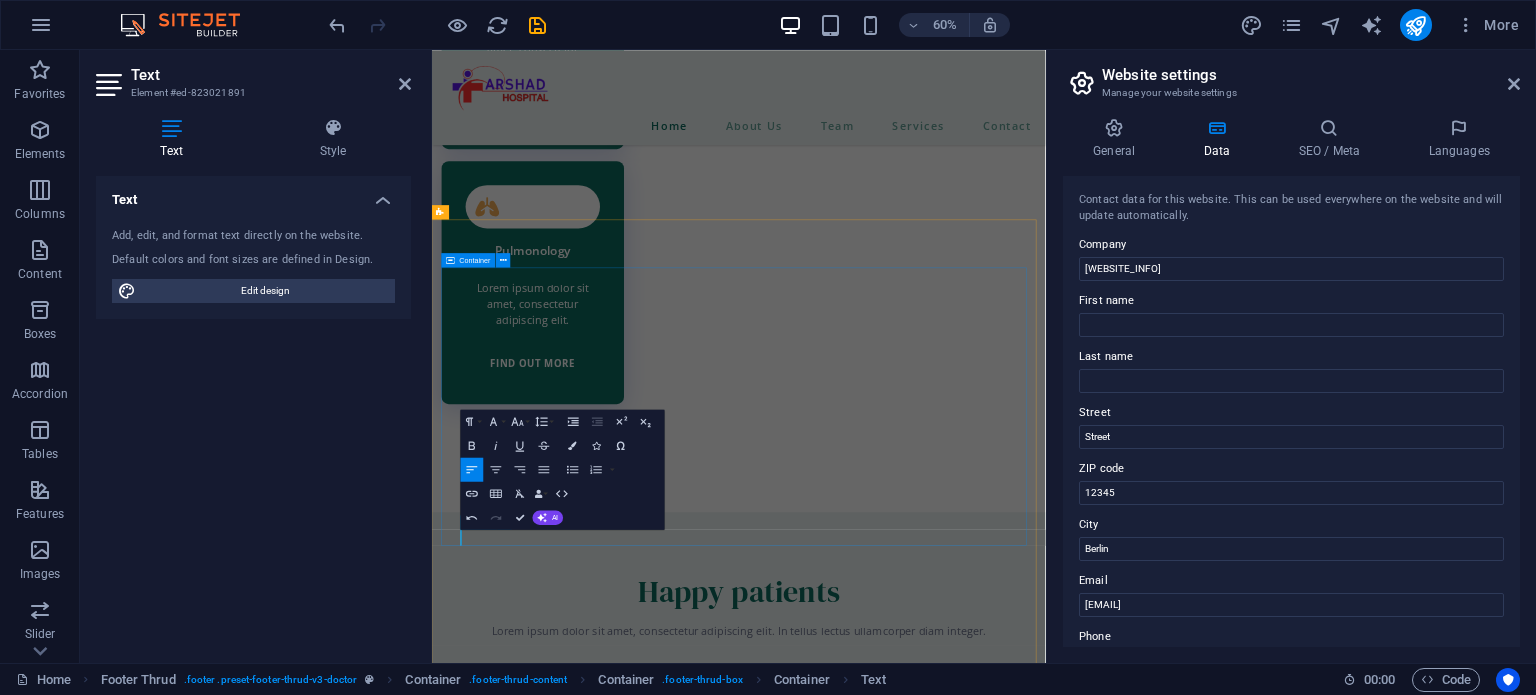 click on "[STREET], [CITY], [STATE] [PHONE] [GENERAL_TEXT] [STREET], [CITY], [POSTAL_CODE]" at bounding box center [943, 6598] 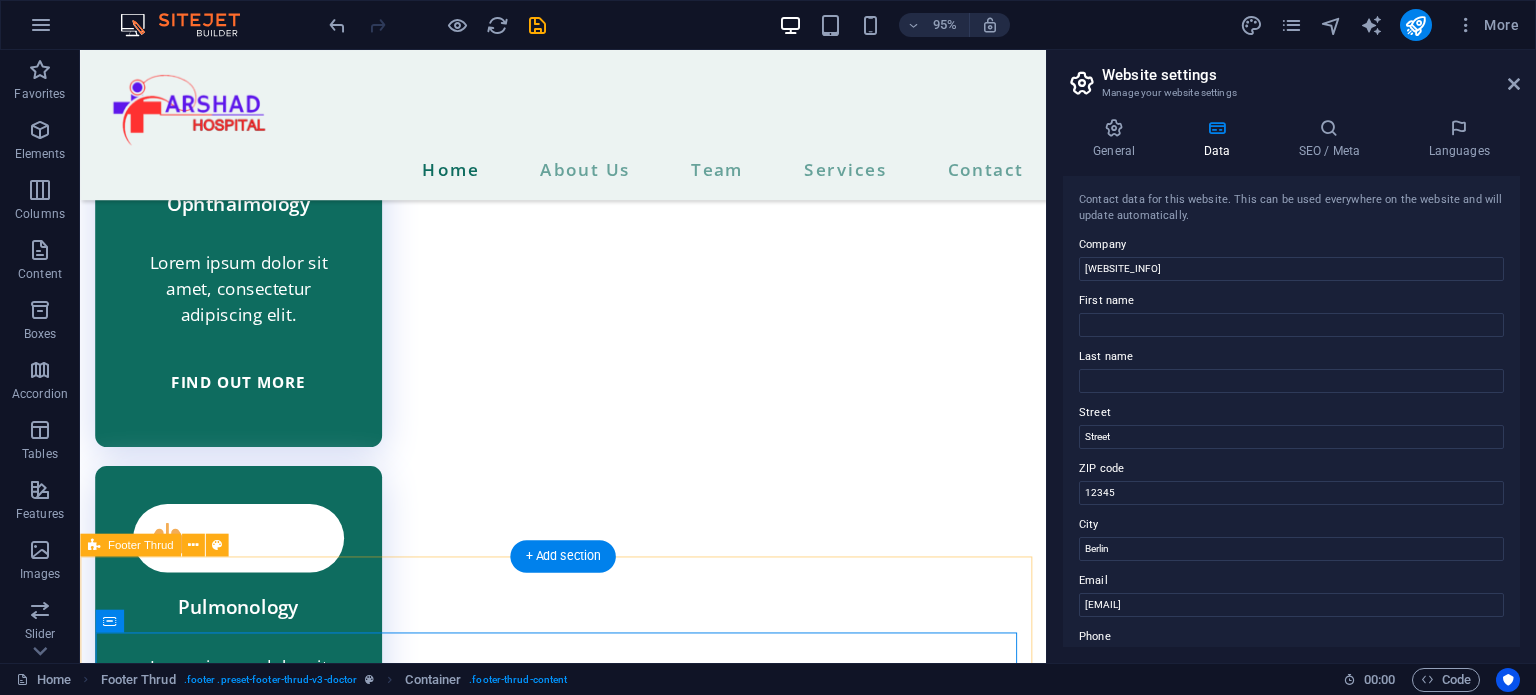 scroll, scrollTop: 5720, scrollLeft: 0, axis: vertical 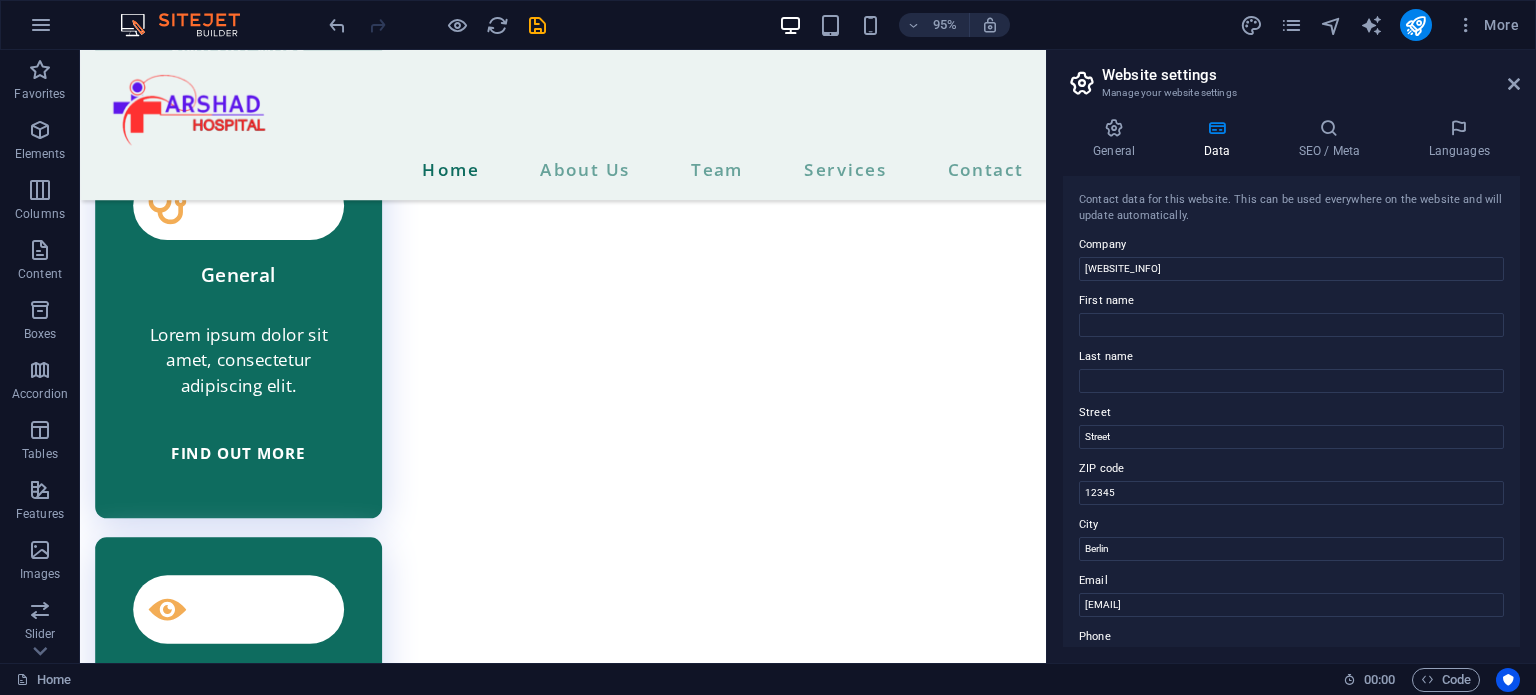 click on "[WEBSITE_SETTINGS] [WEBSITE_NAME] [LOGO_UPLOAD] [FAVICON_UPLOAD] [PREVIEW_IMAGE_UPLOAD] [CONTACT_DATA] [COMPANY_INFO]" at bounding box center (1291, 356) 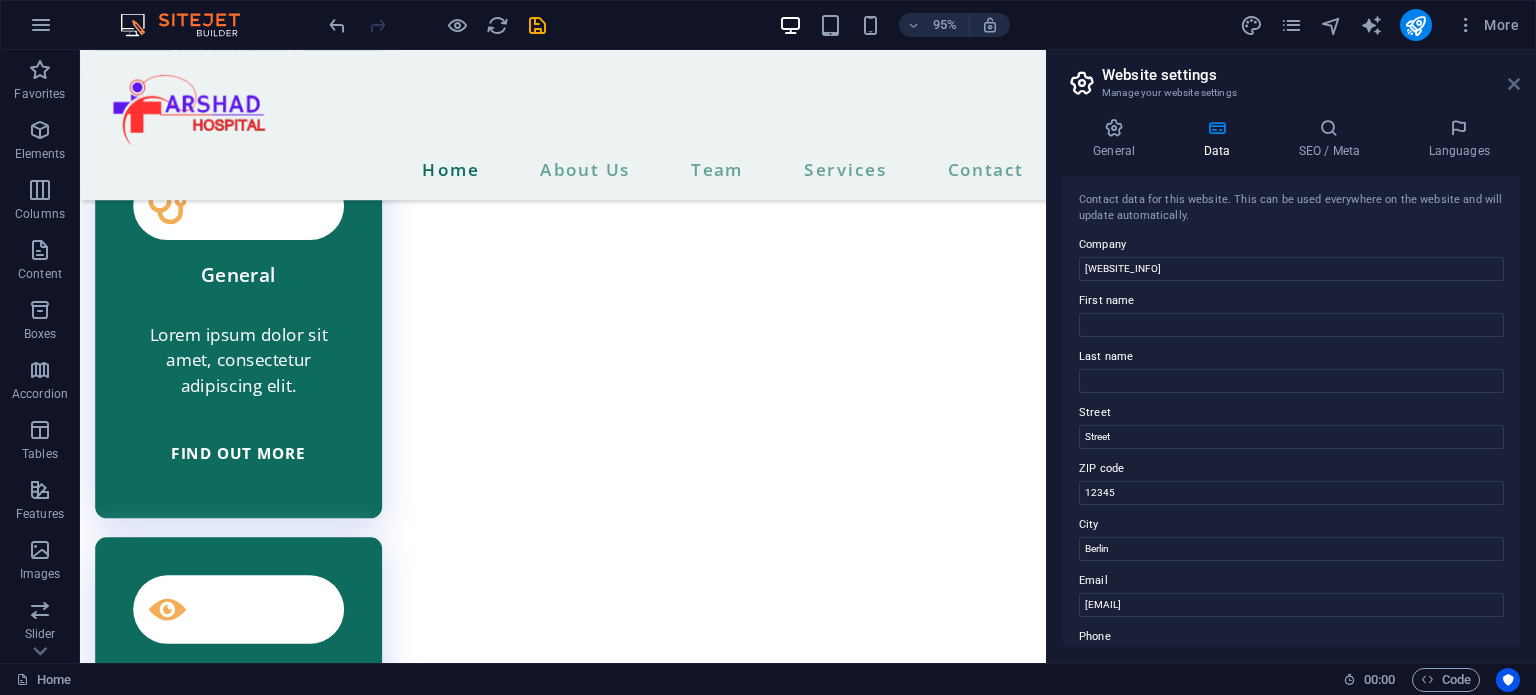click at bounding box center [1514, 84] 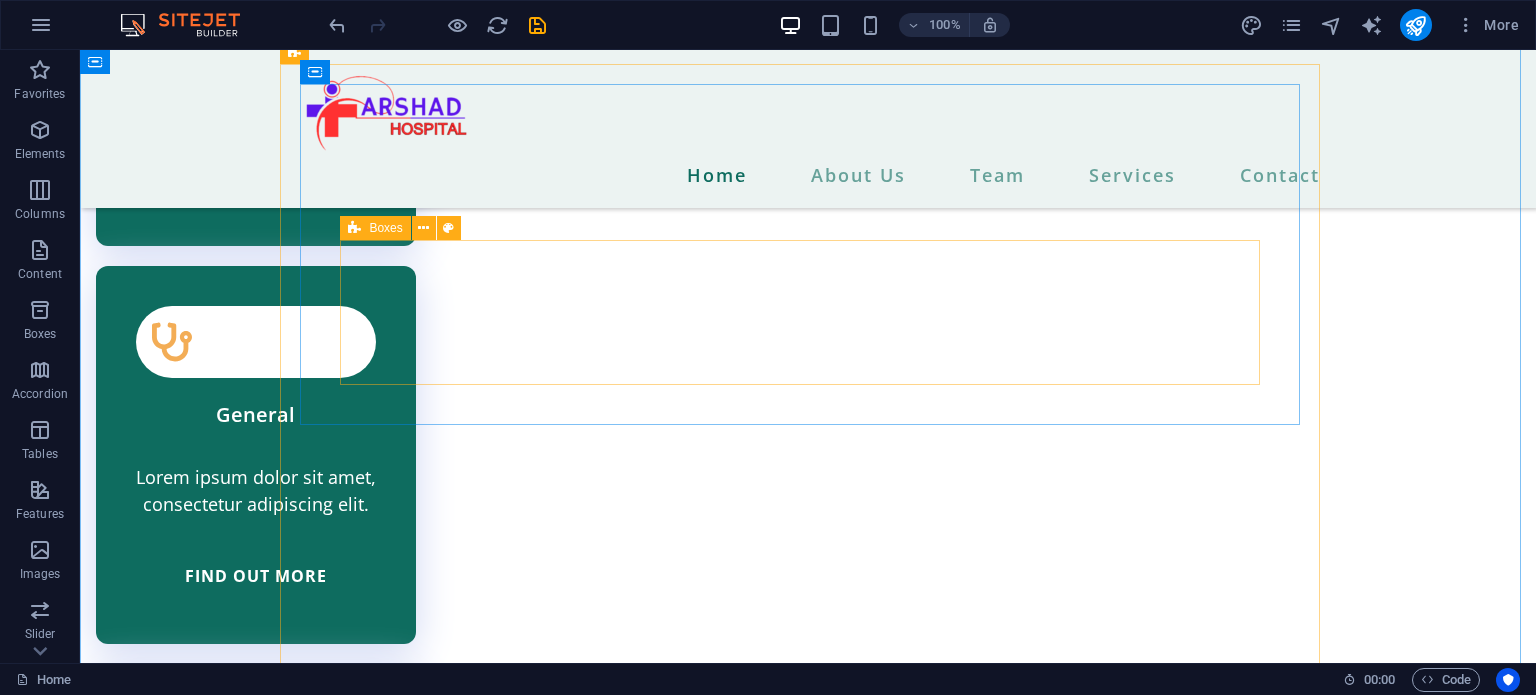 scroll, scrollTop: 5384, scrollLeft: 0, axis: vertical 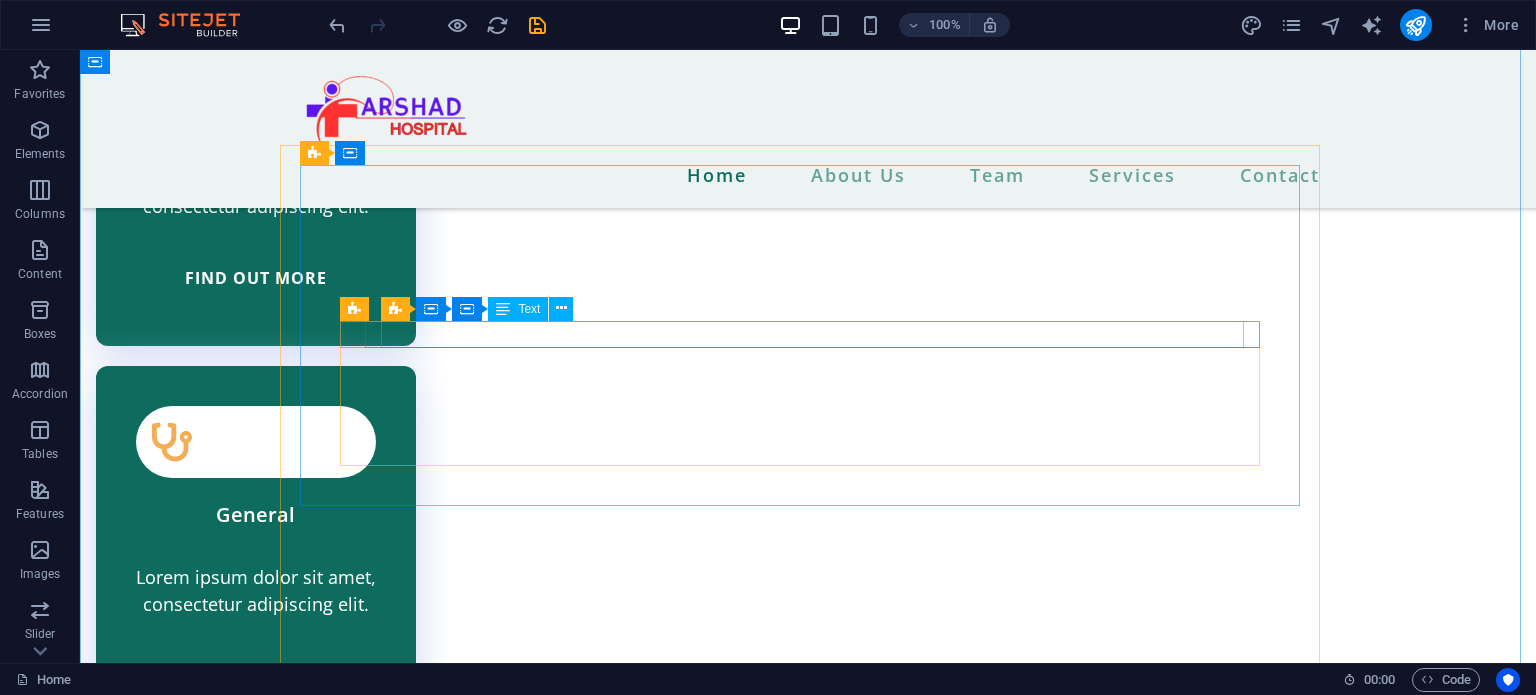 click on "12345" at bounding box center [498, 6162] 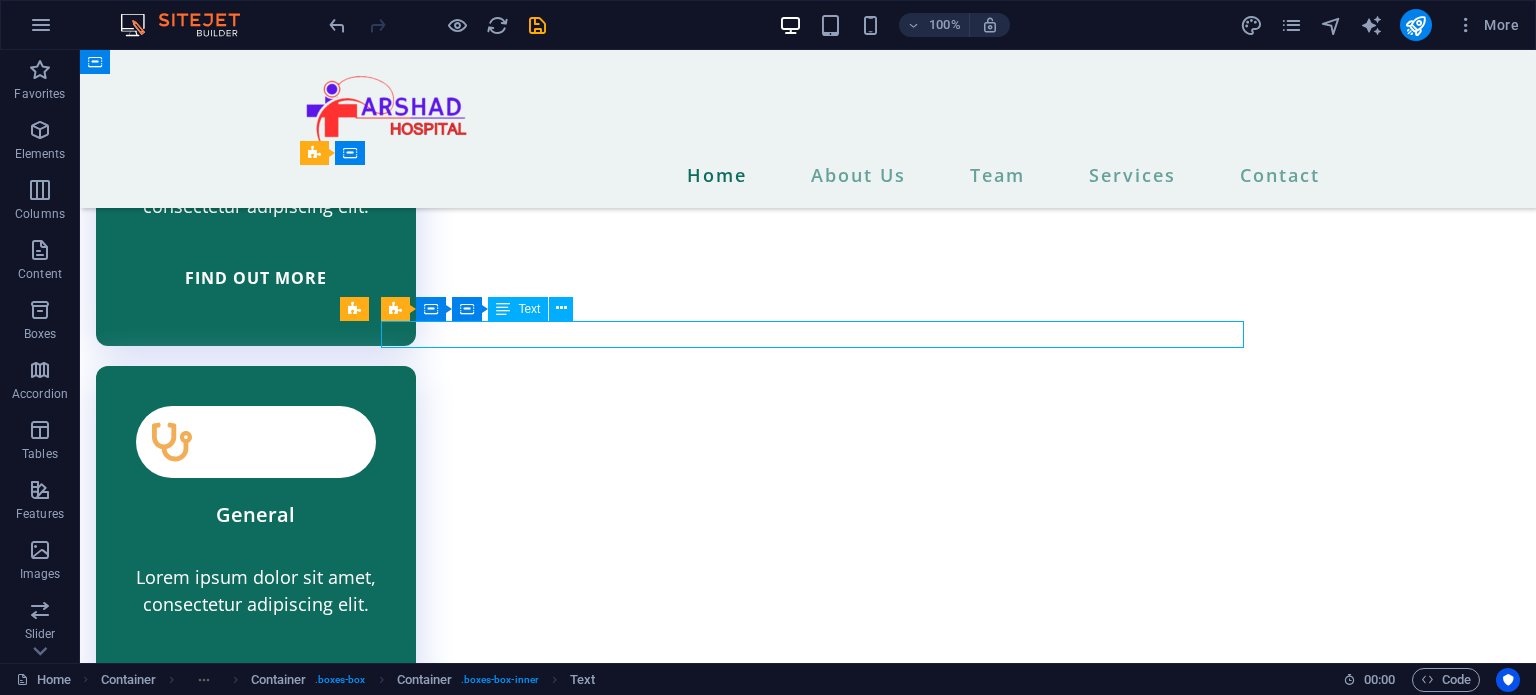 click on "12345" at bounding box center (498, 6162) 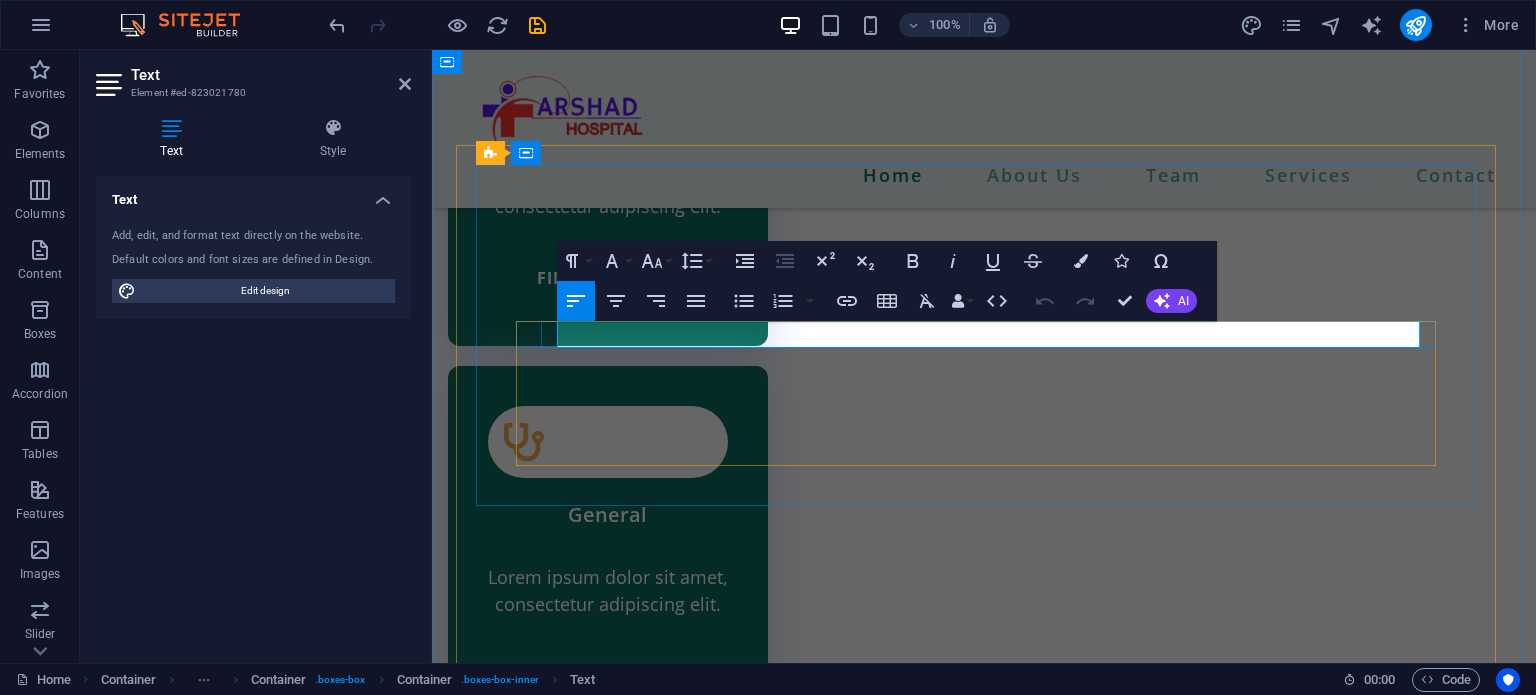 scroll, scrollTop: 5410, scrollLeft: 0, axis: vertical 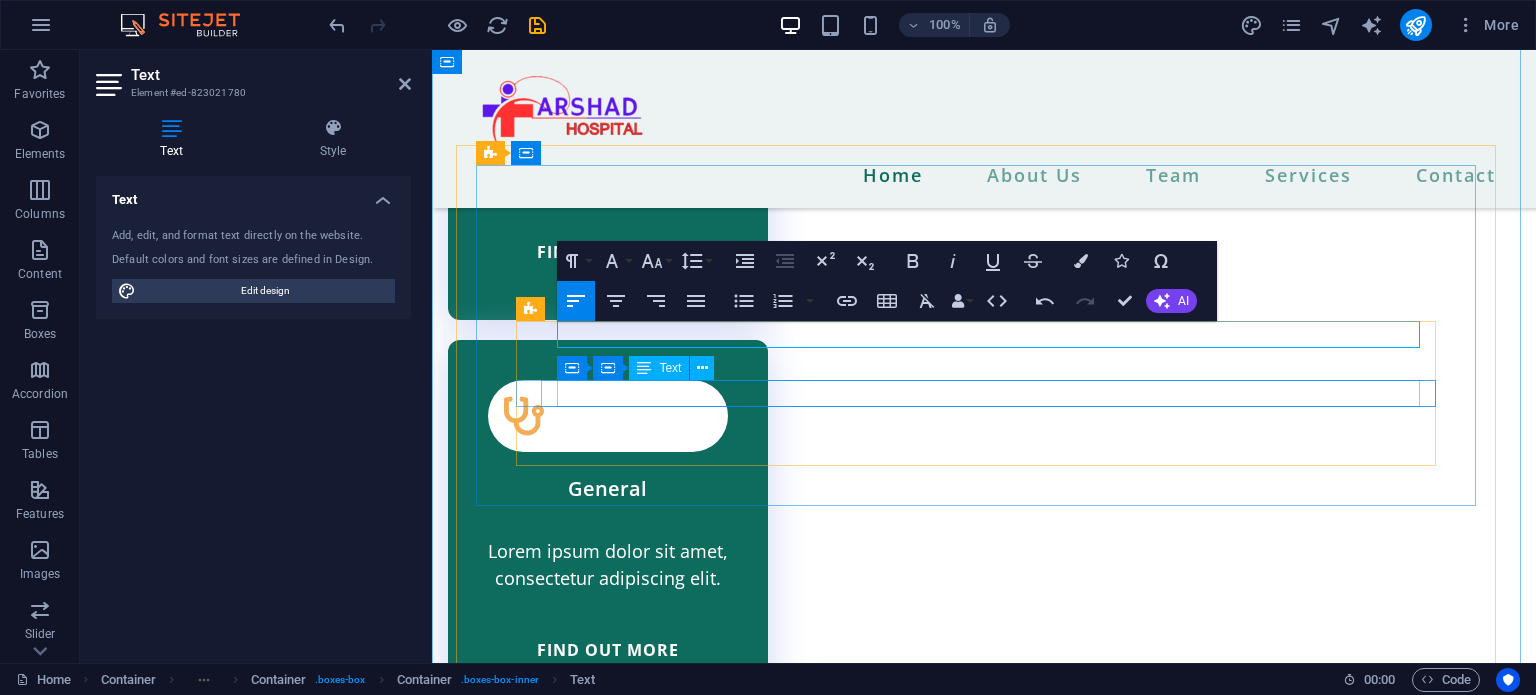 click on "[EMAIL]" at bounding box center [984, 6108] 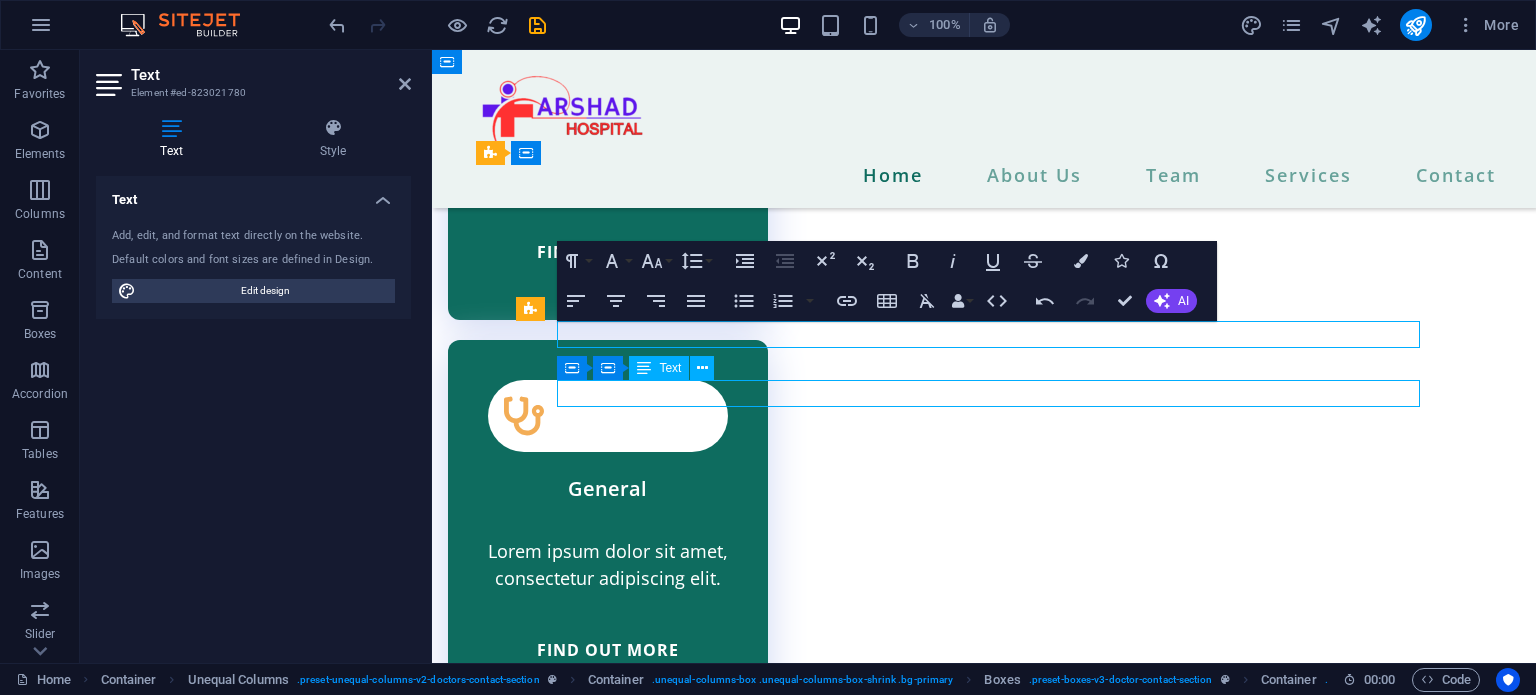 click on "[EMAIL]" at bounding box center (984, 6108) 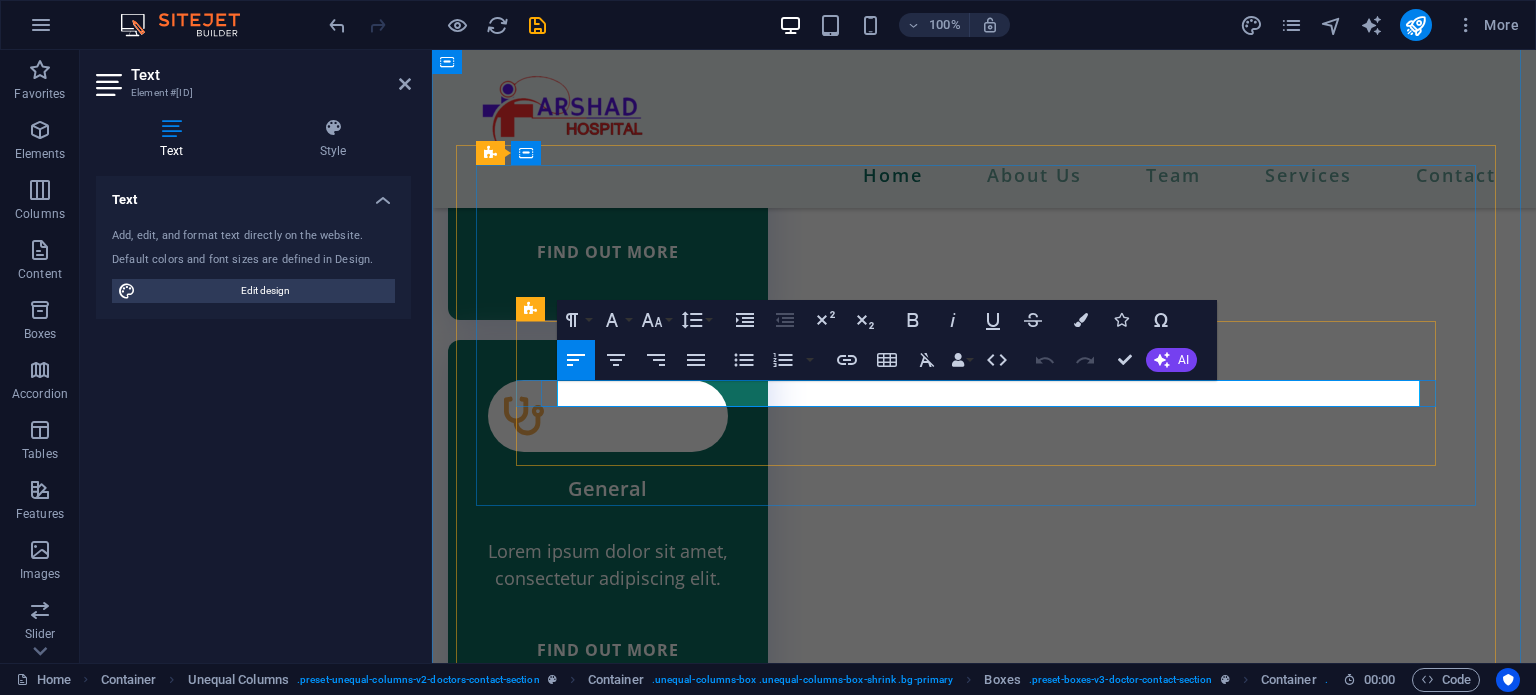 type 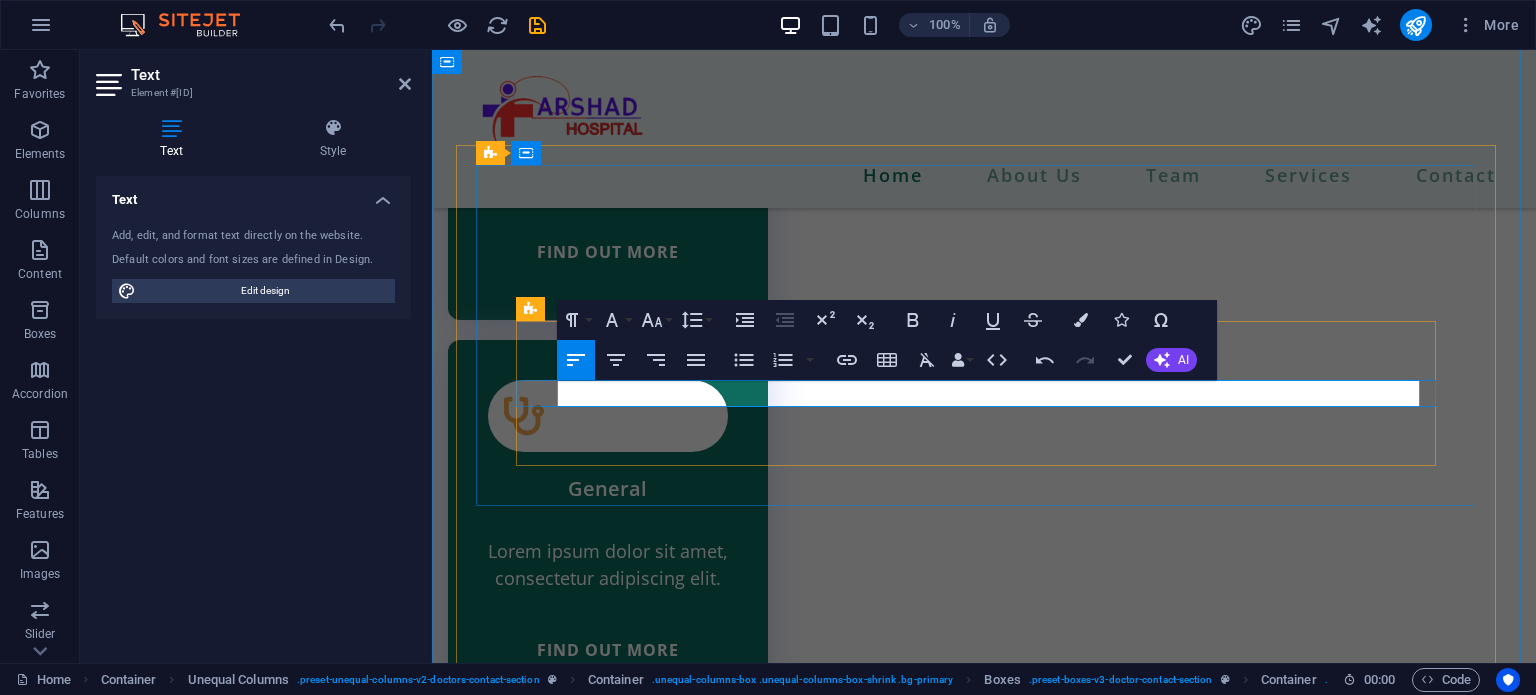 drag, startPoint x: 811, startPoint y: 390, endPoint x: 1251, endPoint y: 395, distance: 440.0284 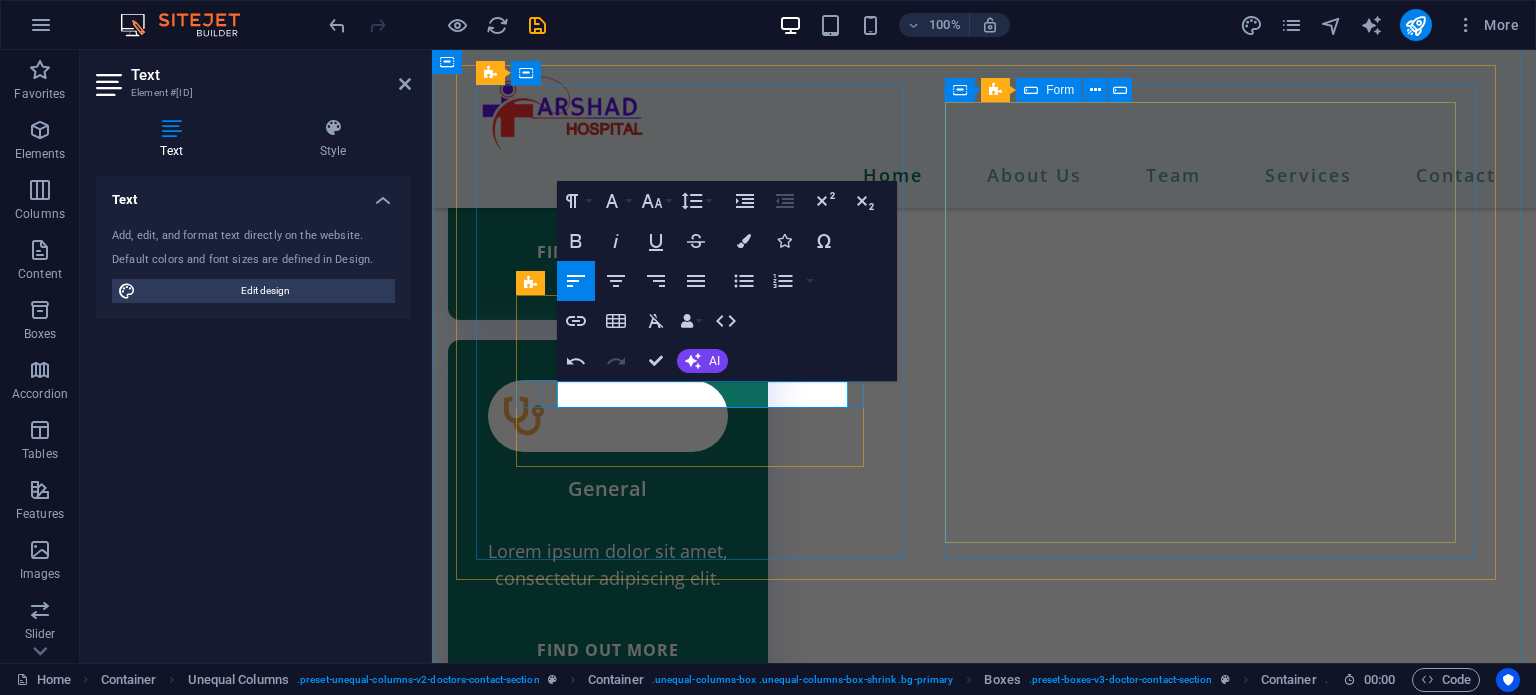 scroll, scrollTop: 5490, scrollLeft: 0, axis: vertical 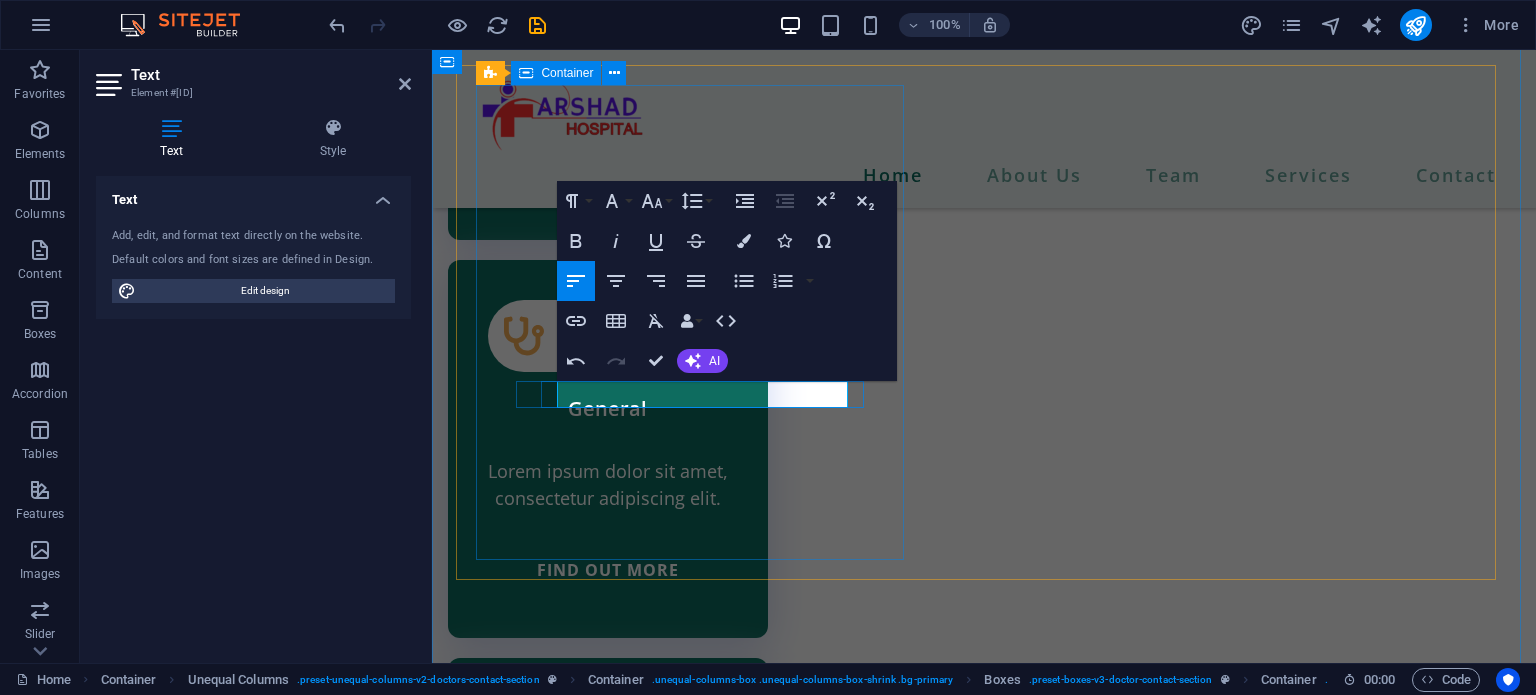 click on "[CONTACT_INFO] [STREET], [CITY], [STATE] [EMAIL] [PHONE]" at bounding box center [984, 5958] 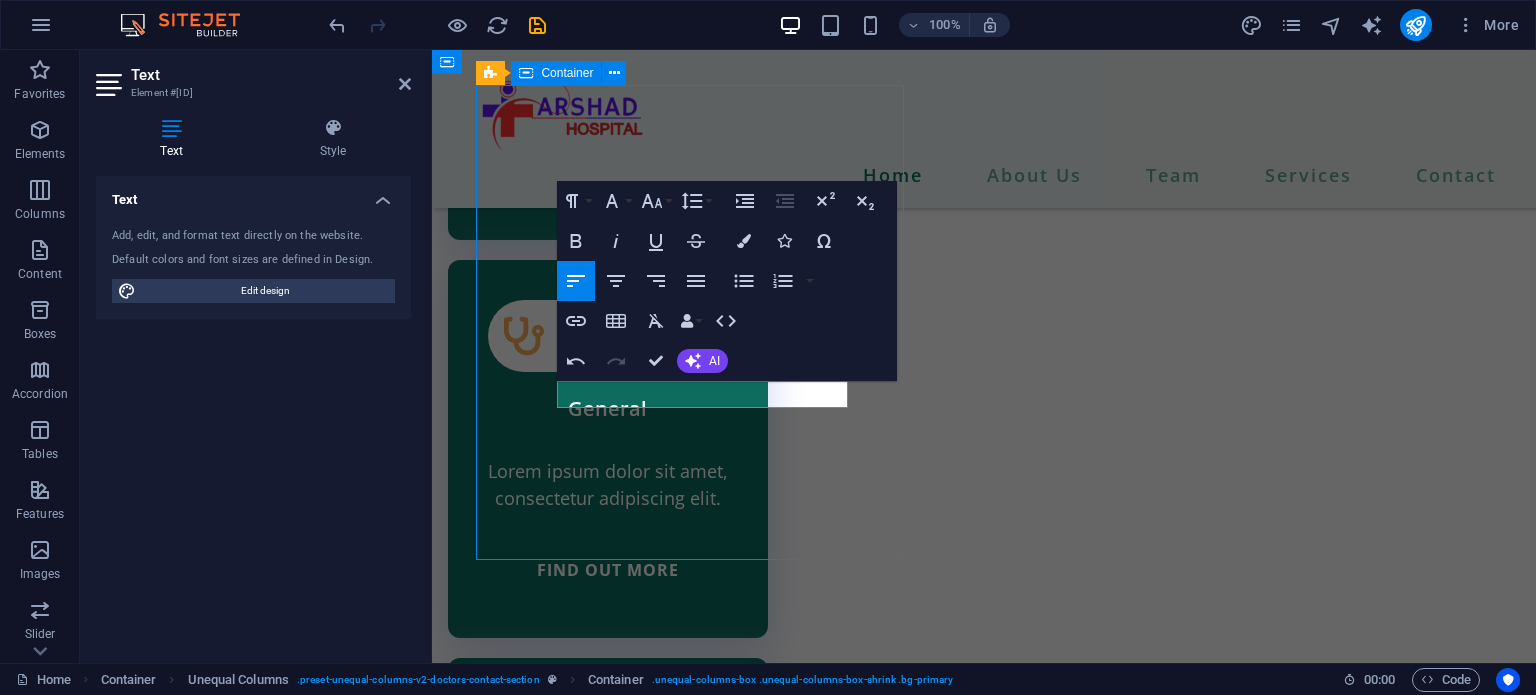 scroll, scrollTop: 5464, scrollLeft: 0, axis: vertical 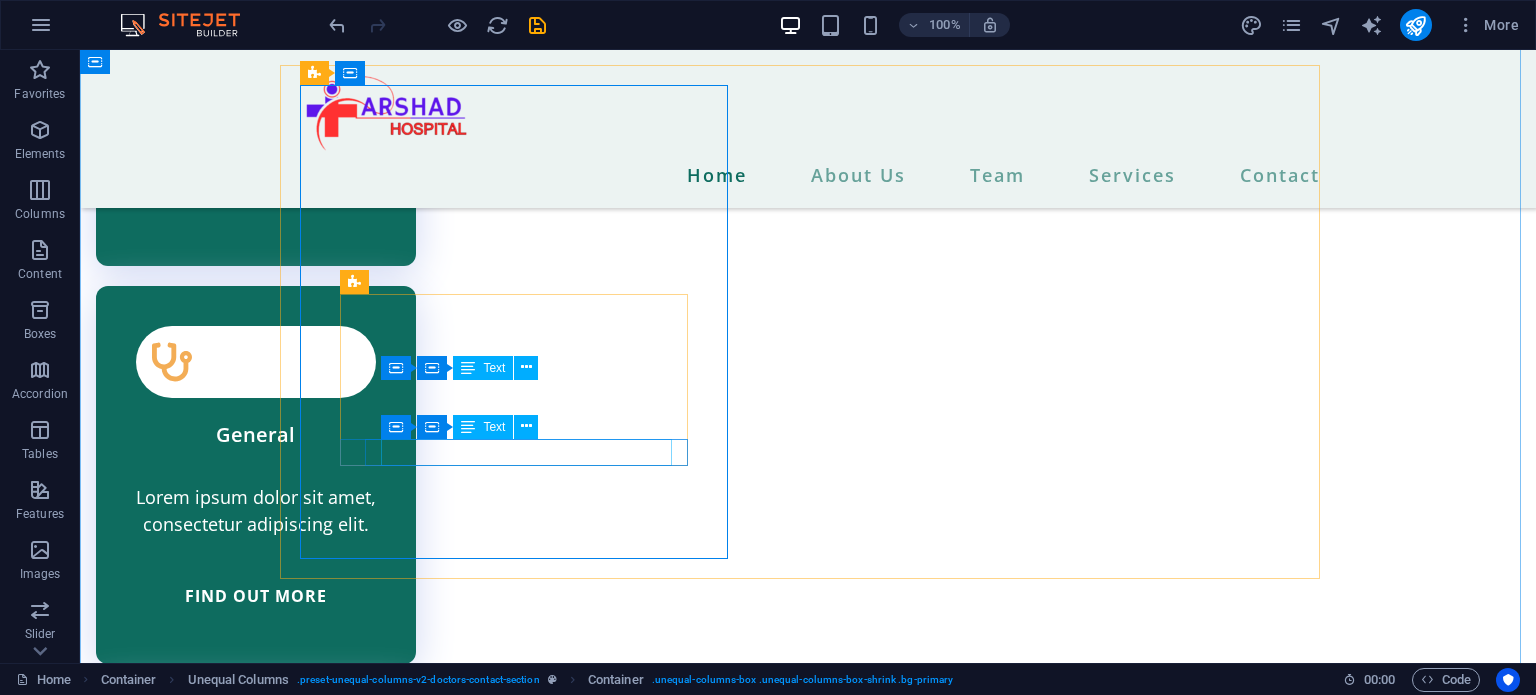 click on "0123 - 456789" at bounding box center [422, 6218] 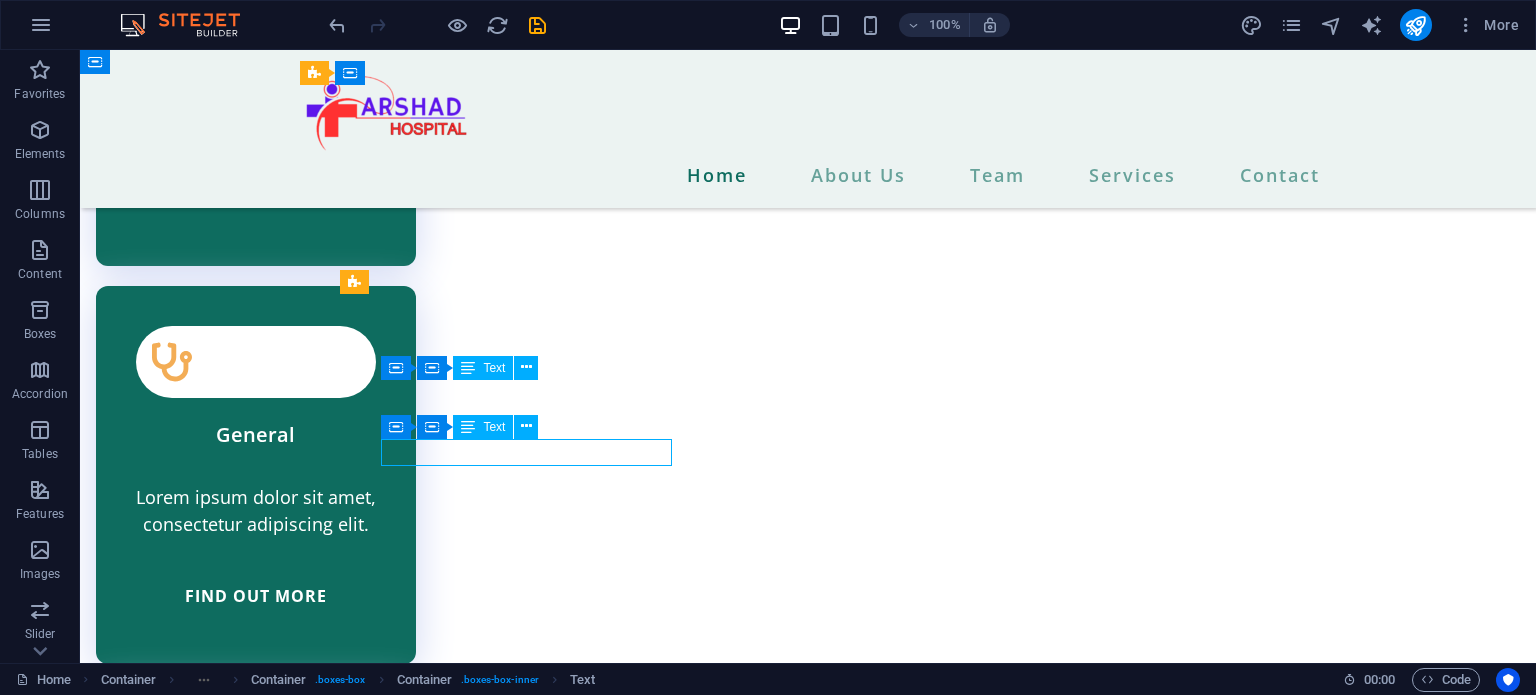 click on "0123 - 456789" at bounding box center (422, 6218) 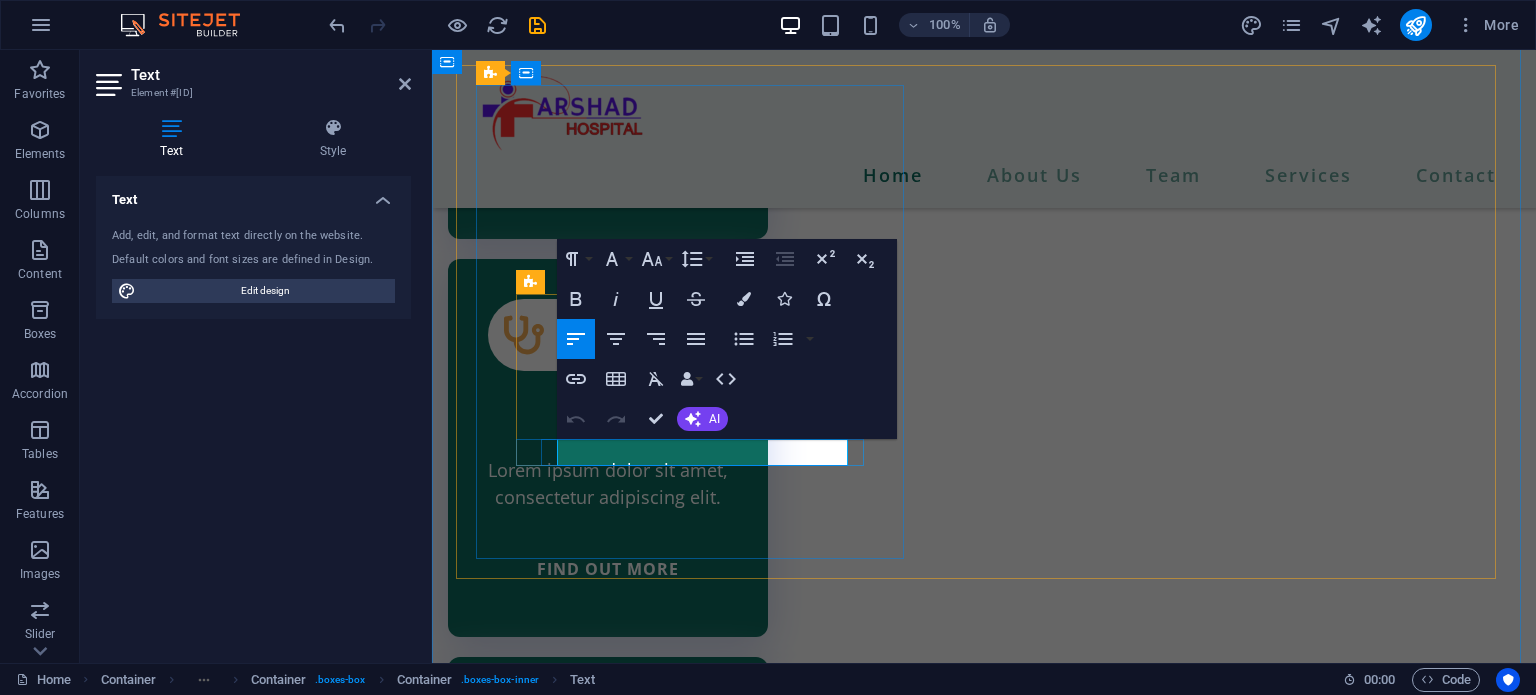 click on "0123 - 456789" at bounding box center (598, 6095) 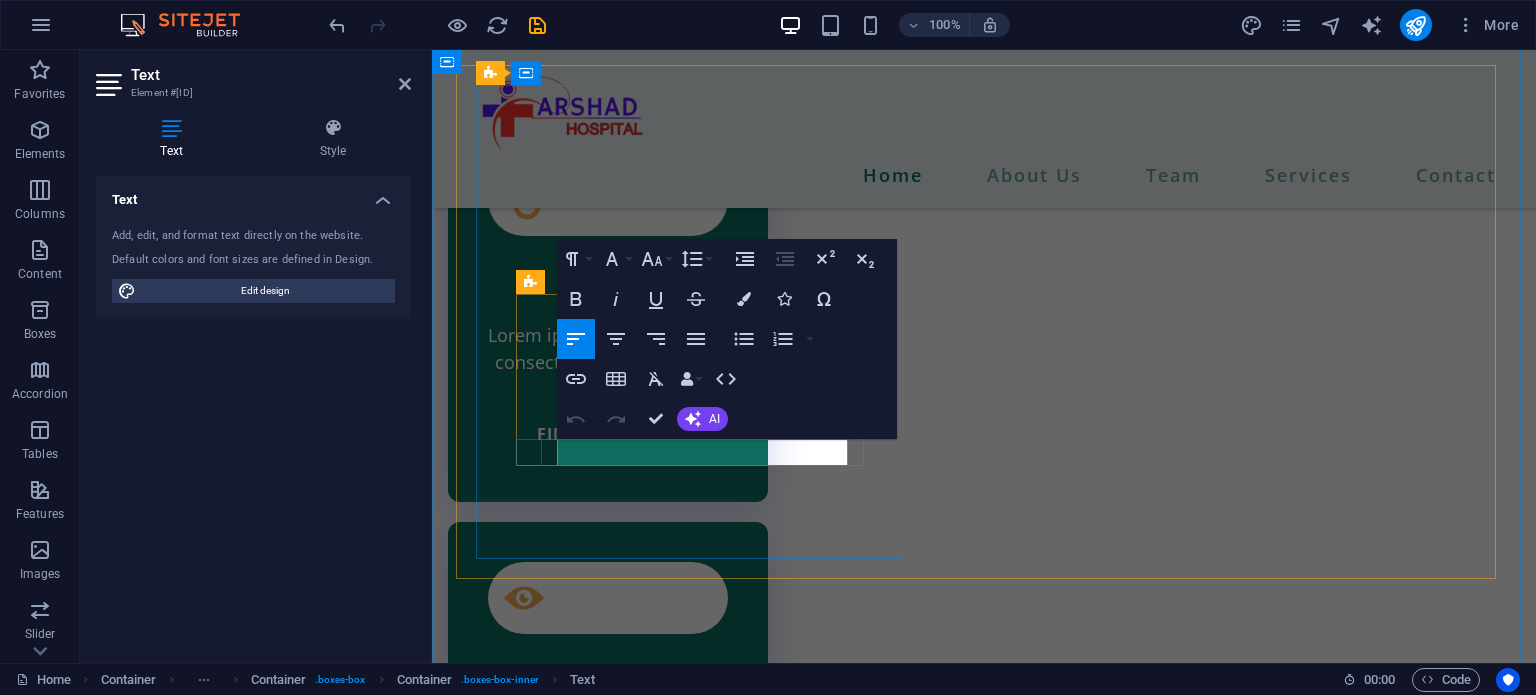 click on "[CONTACT_INFO] [STREET], [CITY], [STATE] [EMAIL] [PHONE] [PRIVACY_POLICY]" at bounding box center (984, 6059) 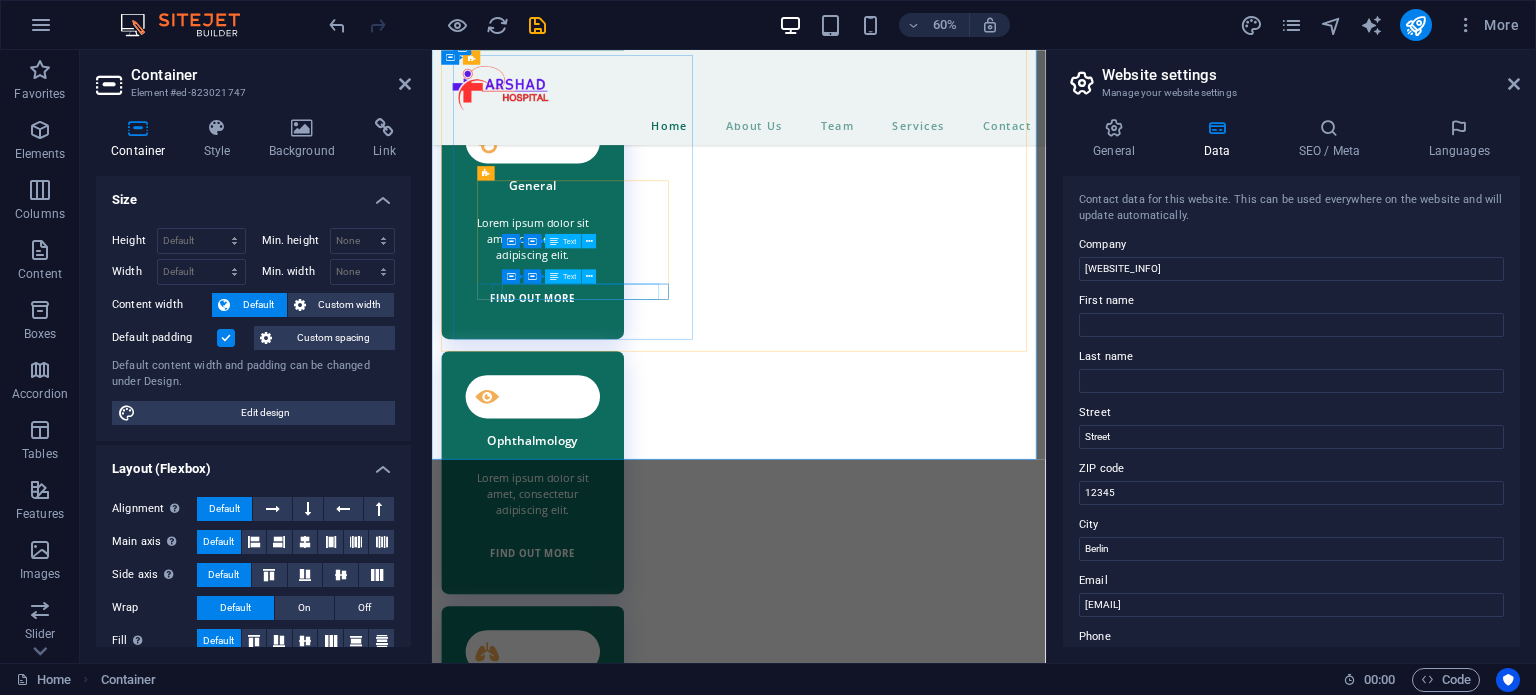 click on "0123 - 456789" at bounding box center (582, 6314) 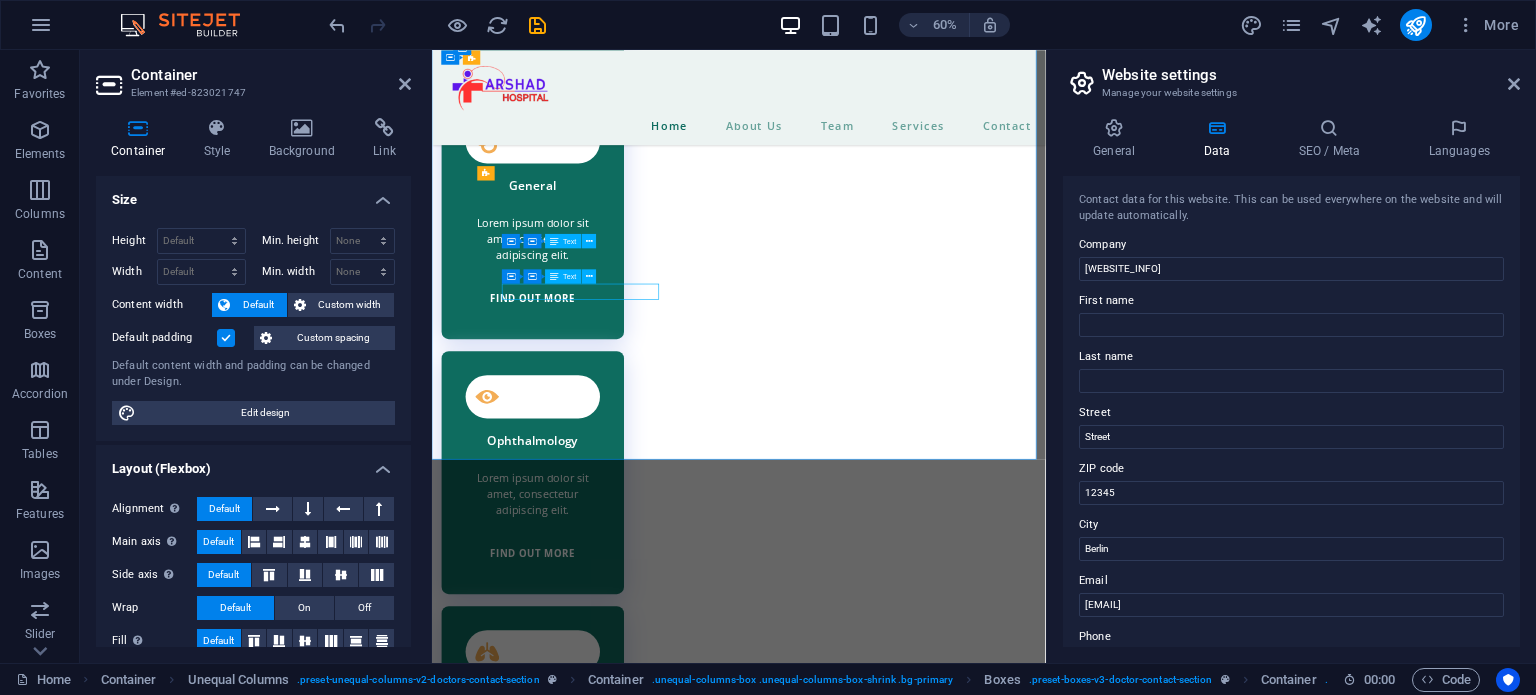 click on "0123 - 456789" at bounding box center [582, 6314] 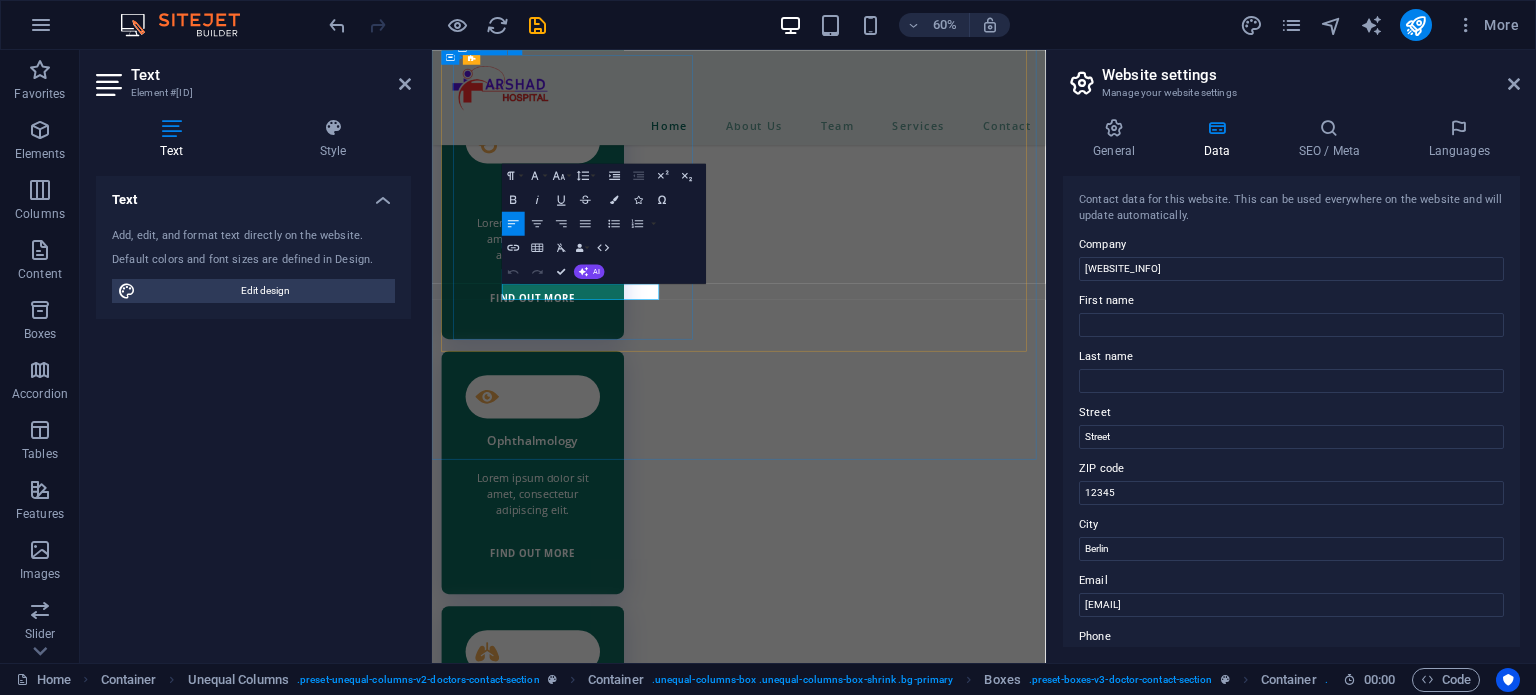 type 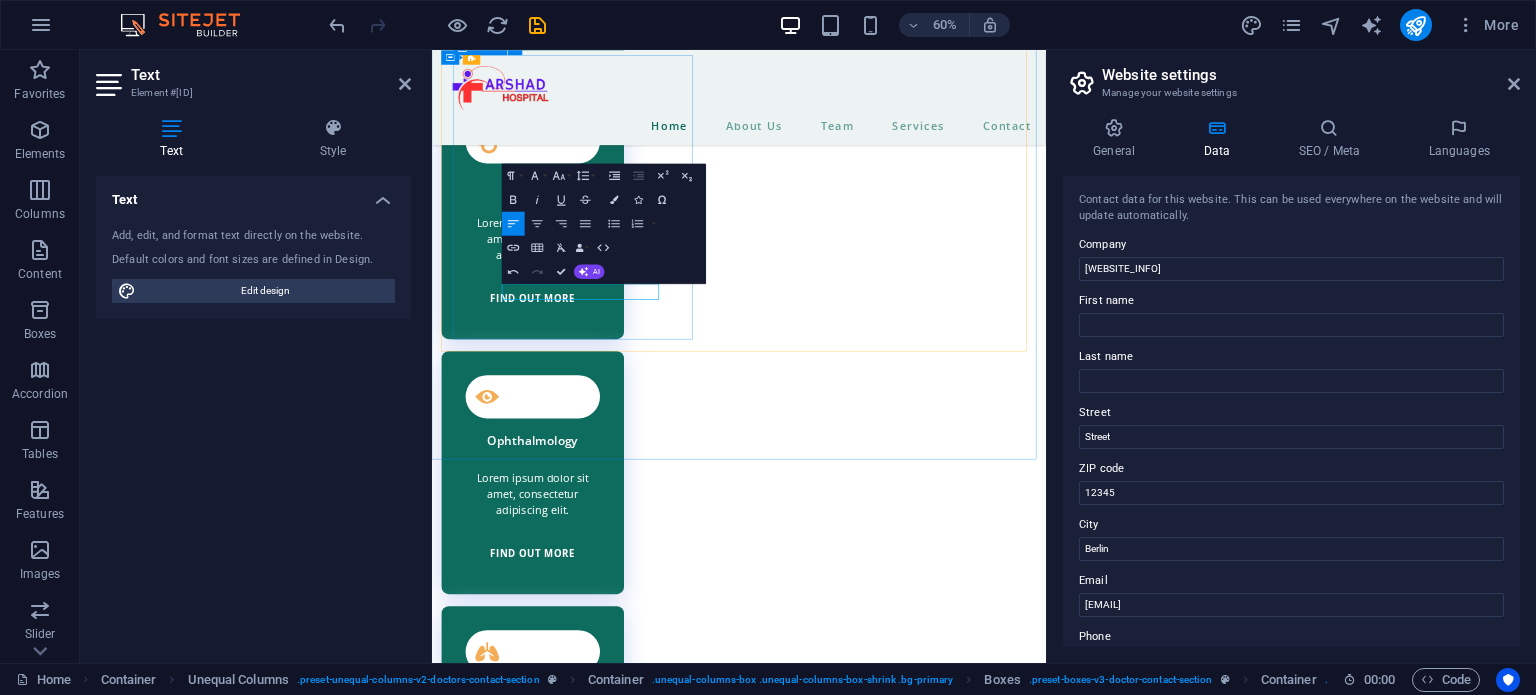 click on "[CONTACT_INFO] [STREET], [CITY], [STATE] [EMAIL] [PHONE]" at bounding box center (943, 6176) 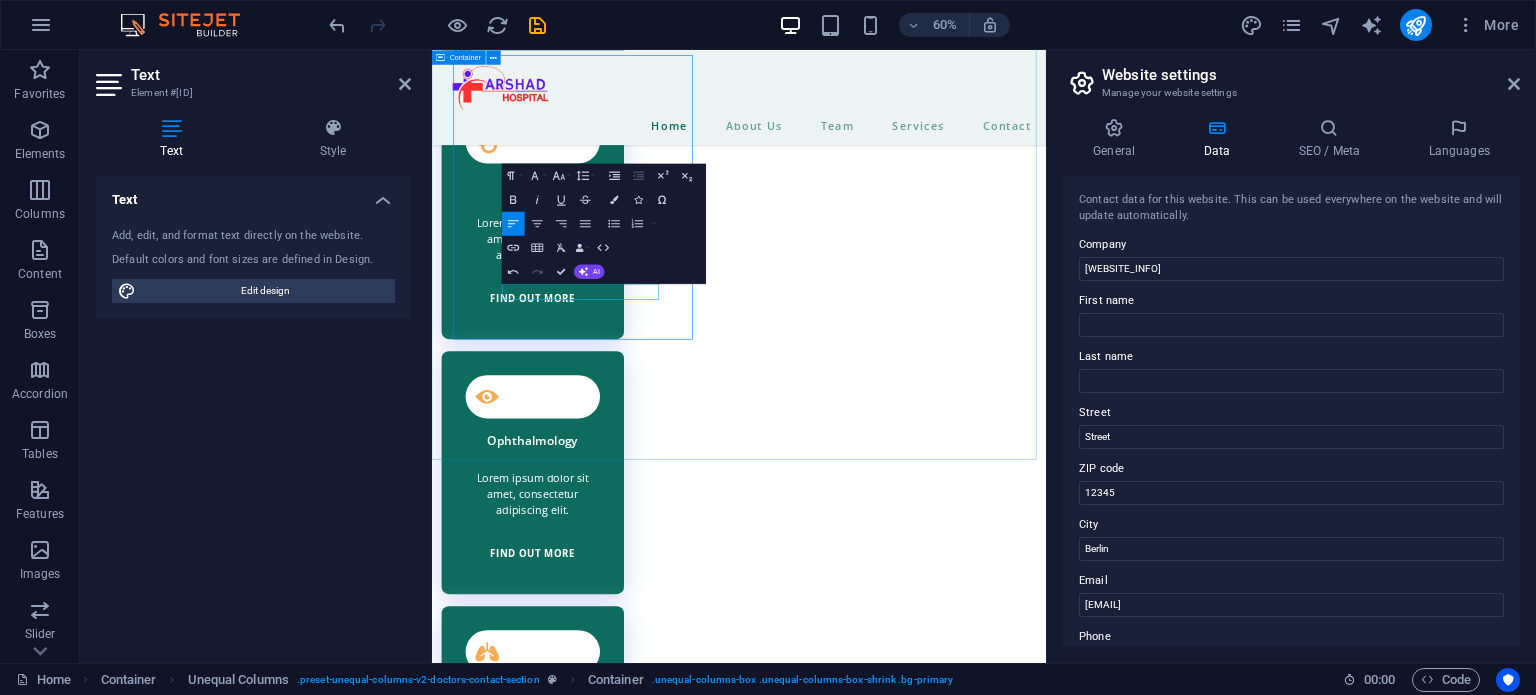 scroll, scrollTop: 5728, scrollLeft: 0, axis: vertical 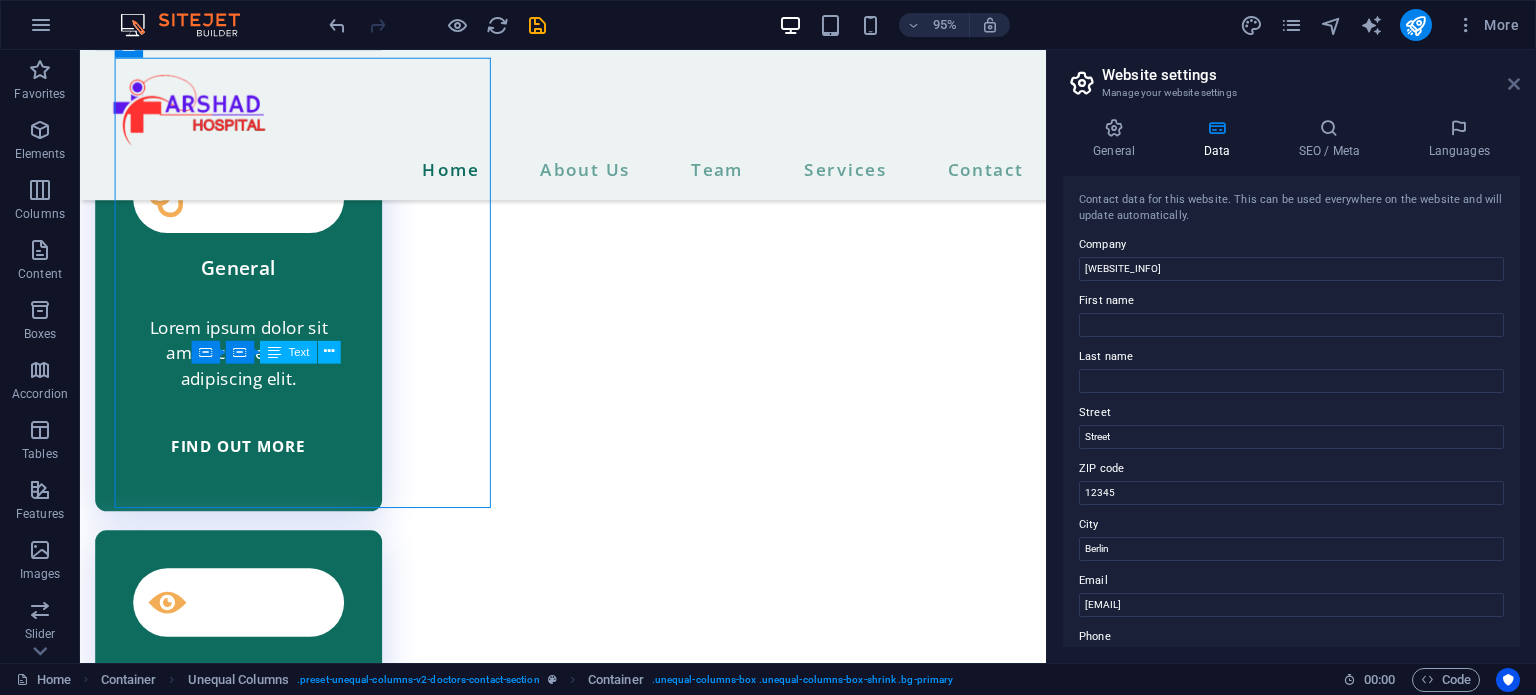 click at bounding box center [1514, 84] 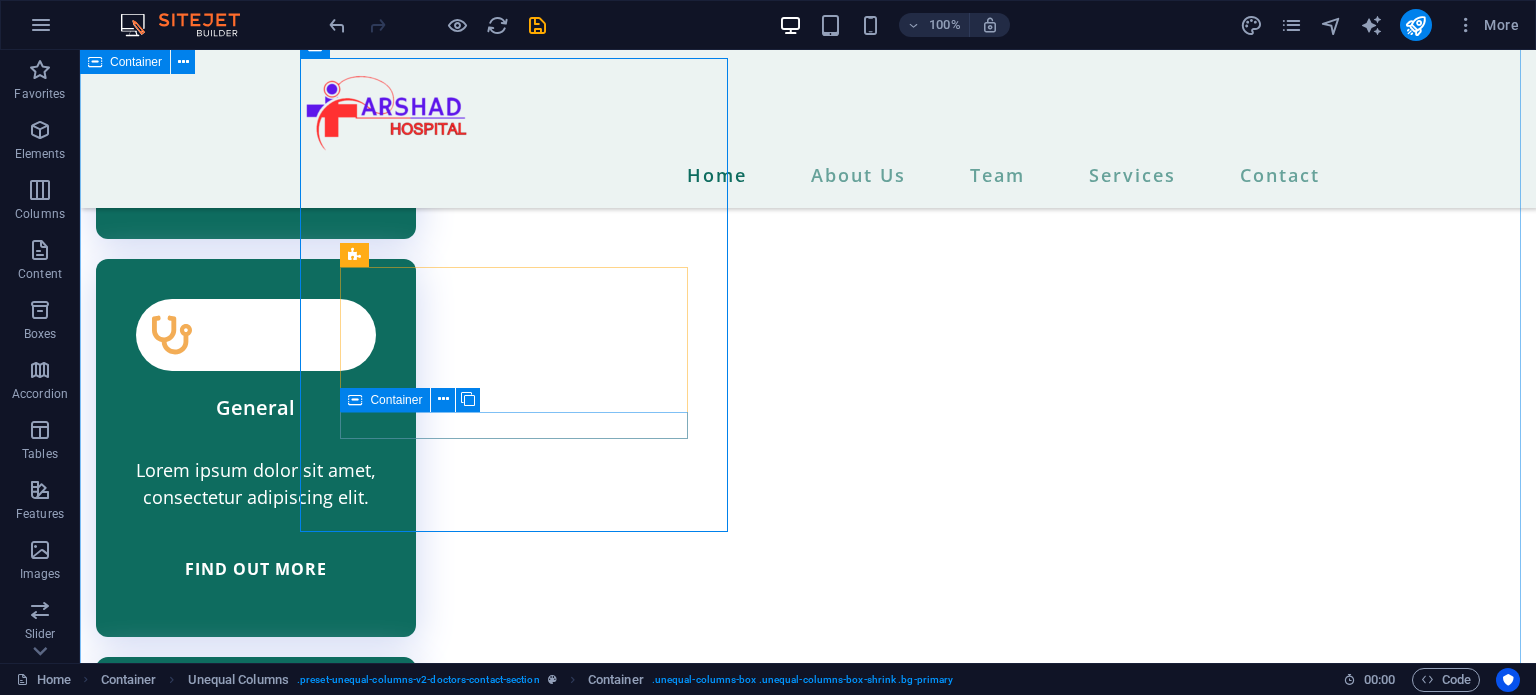 scroll, scrollTop: 4991, scrollLeft: 0, axis: vertical 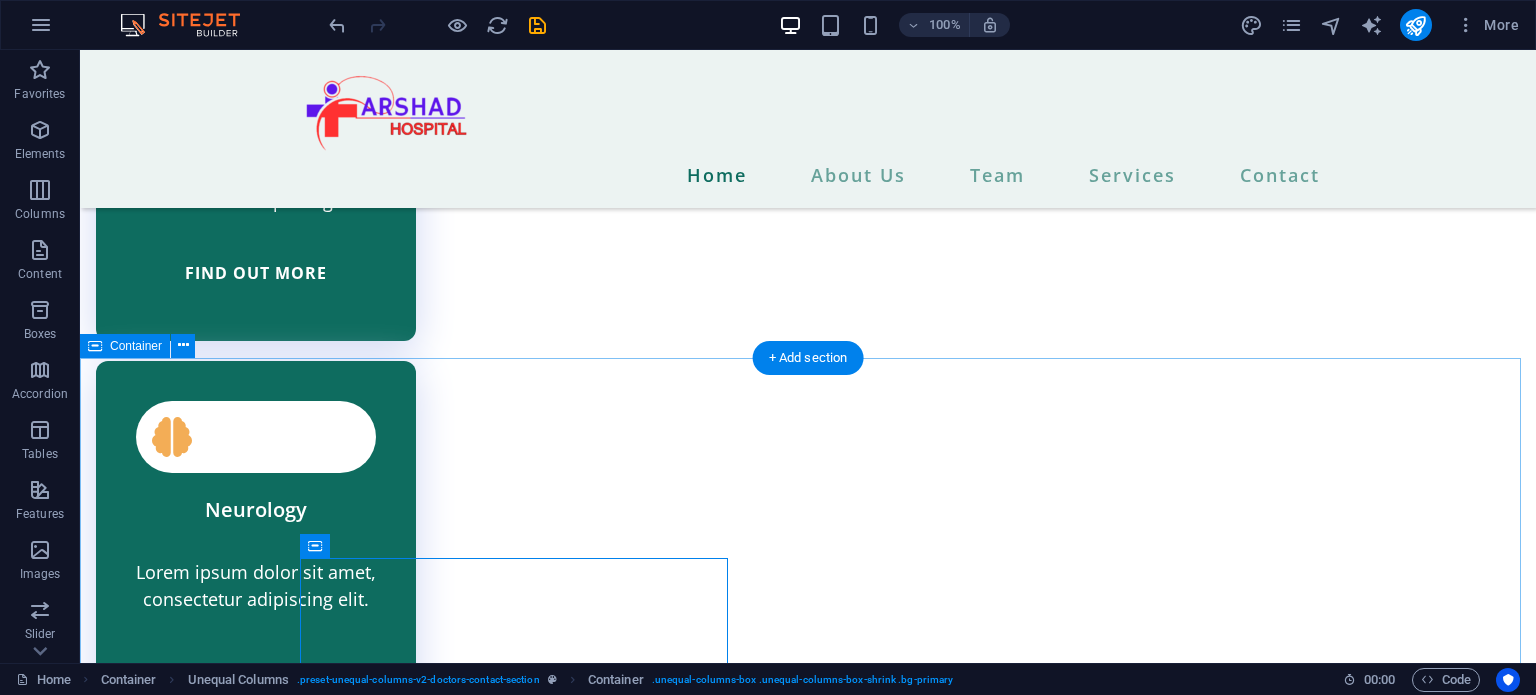 click on "[CONTACT_INFO] [STREET], [CITY], [STATE] [EMAIL] [PHONE] [PRIVACY_POLICY]" at bounding box center [808, 6790] 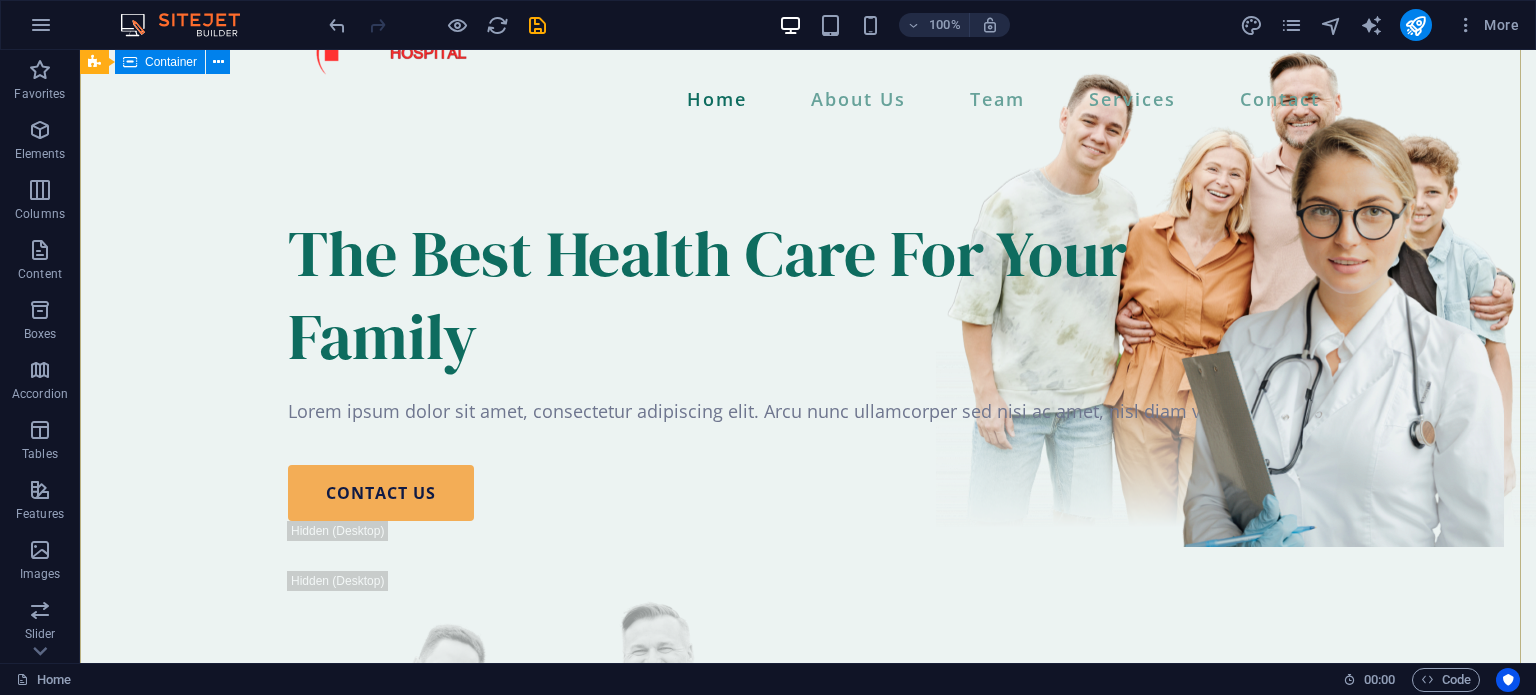 scroll, scrollTop: 0, scrollLeft: 0, axis: both 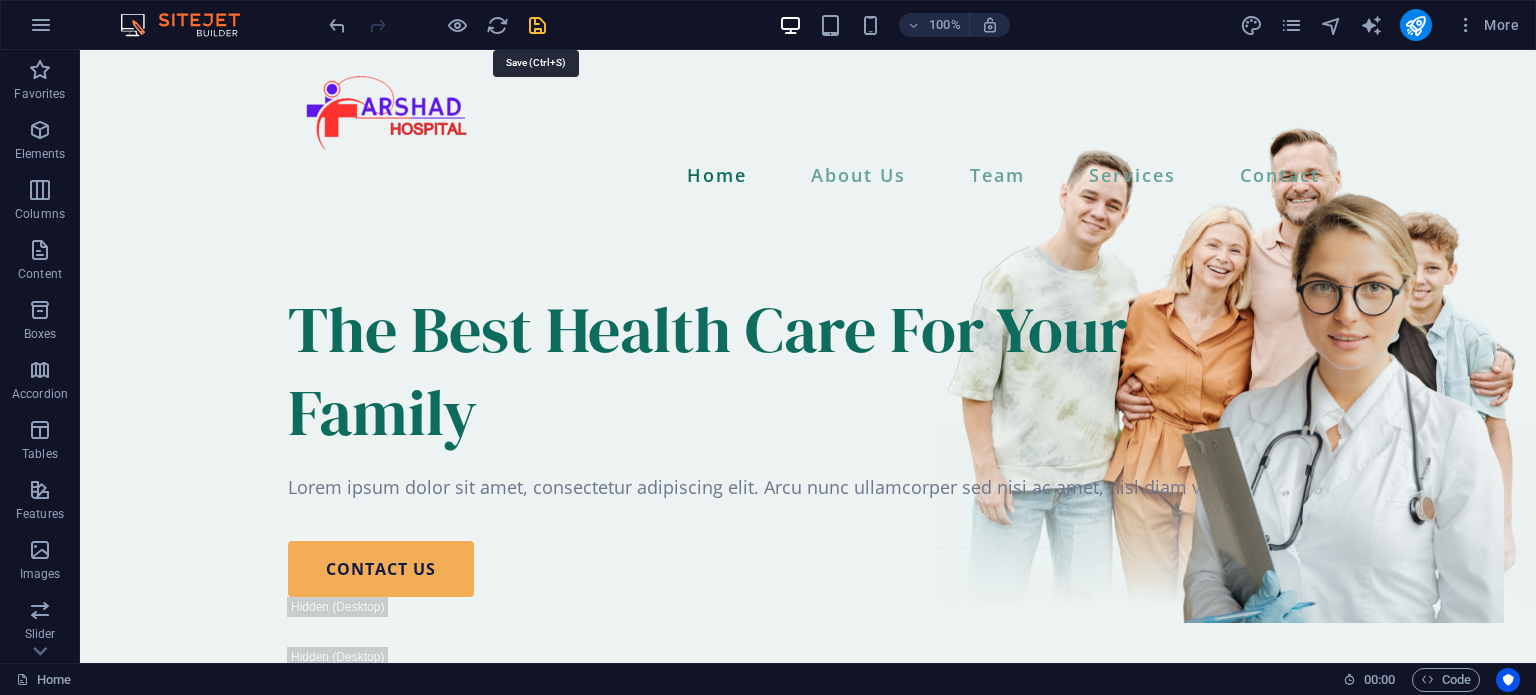 click at bounding box center [537, 25] 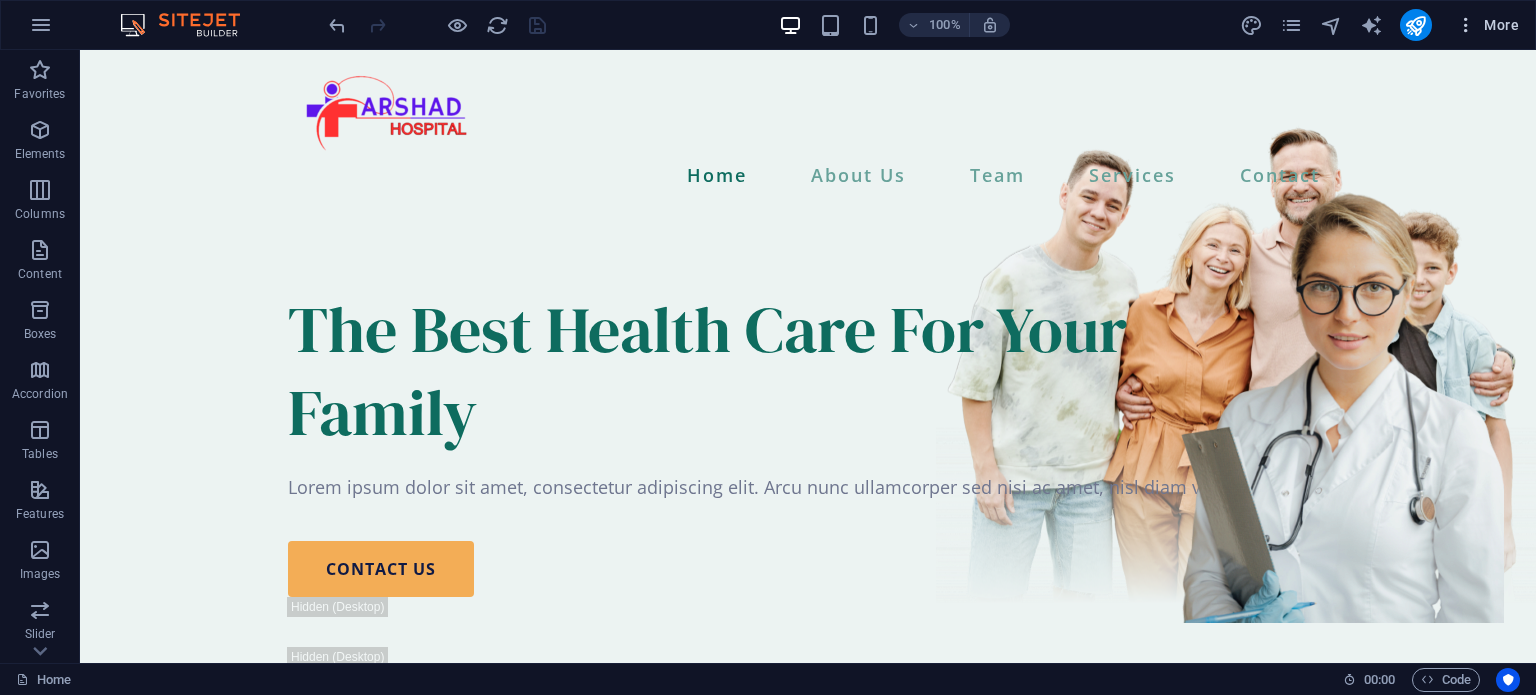 click on "More" at bounding box center [1487, 25] 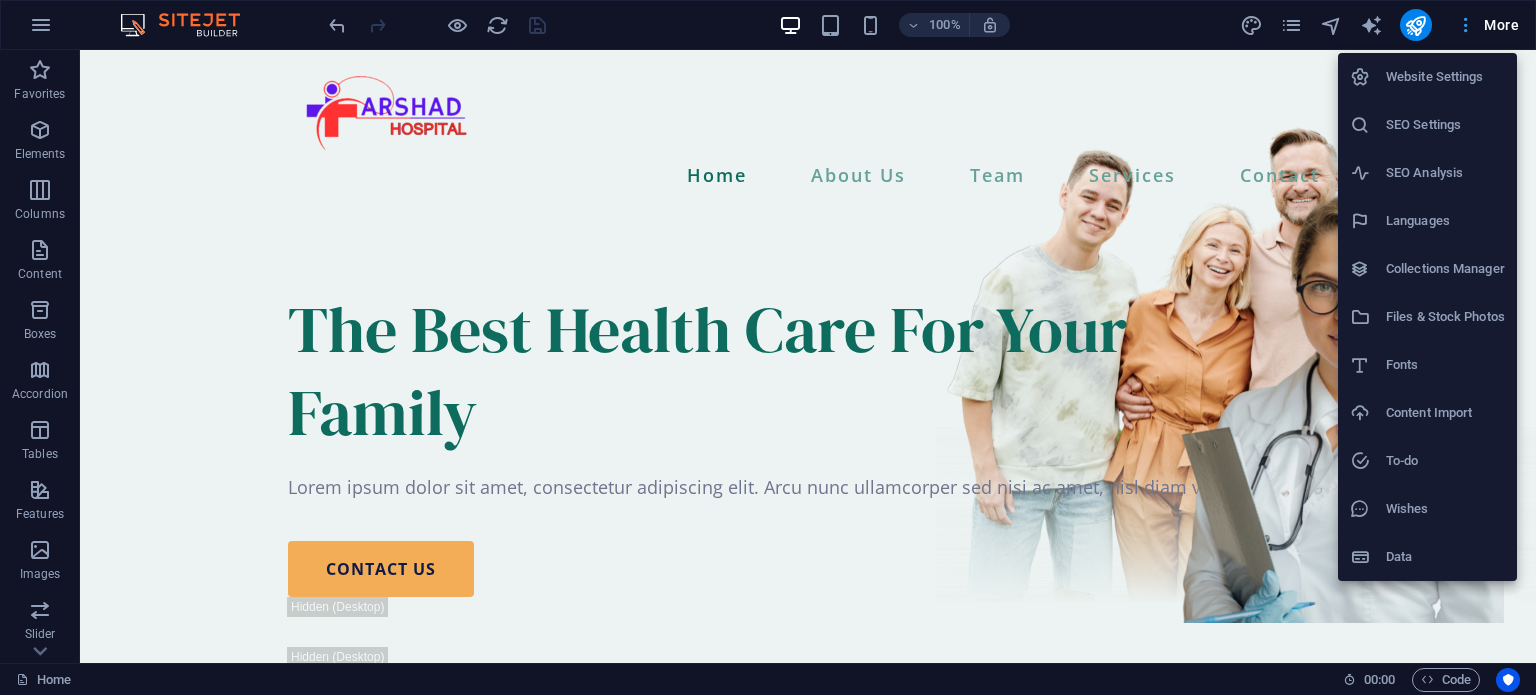 click at bounding box center (768, 347) 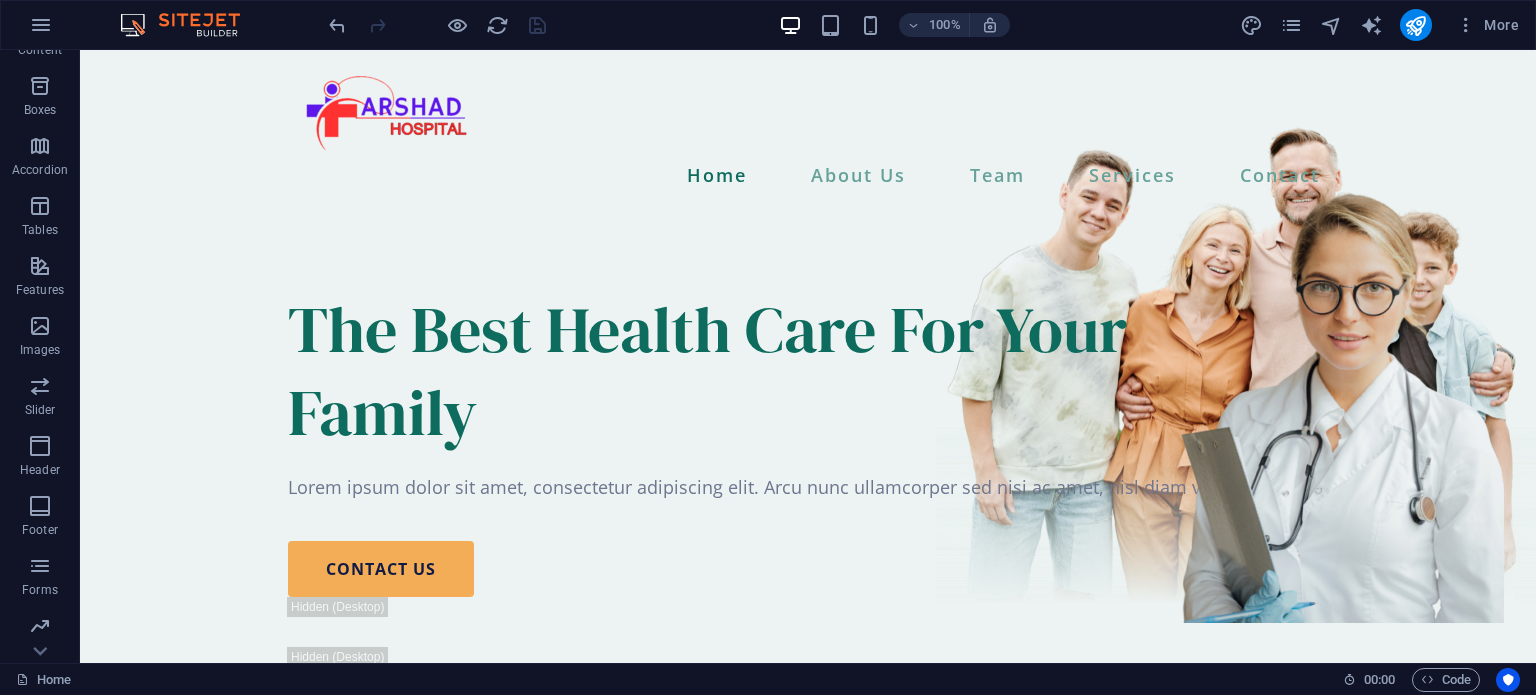 scroll, scrollTop: 286, scrollLeft: 0, axis: vertical 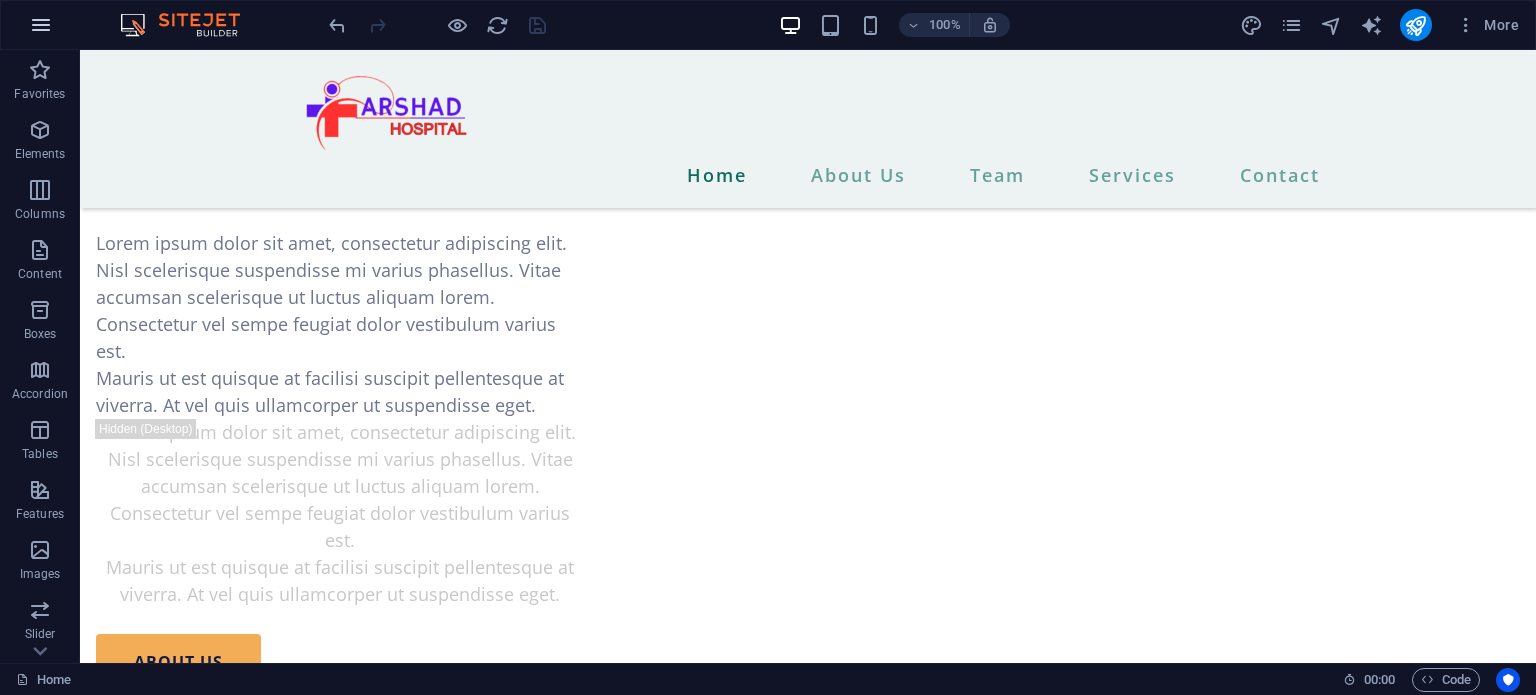 click at bounding box center [41, 25] 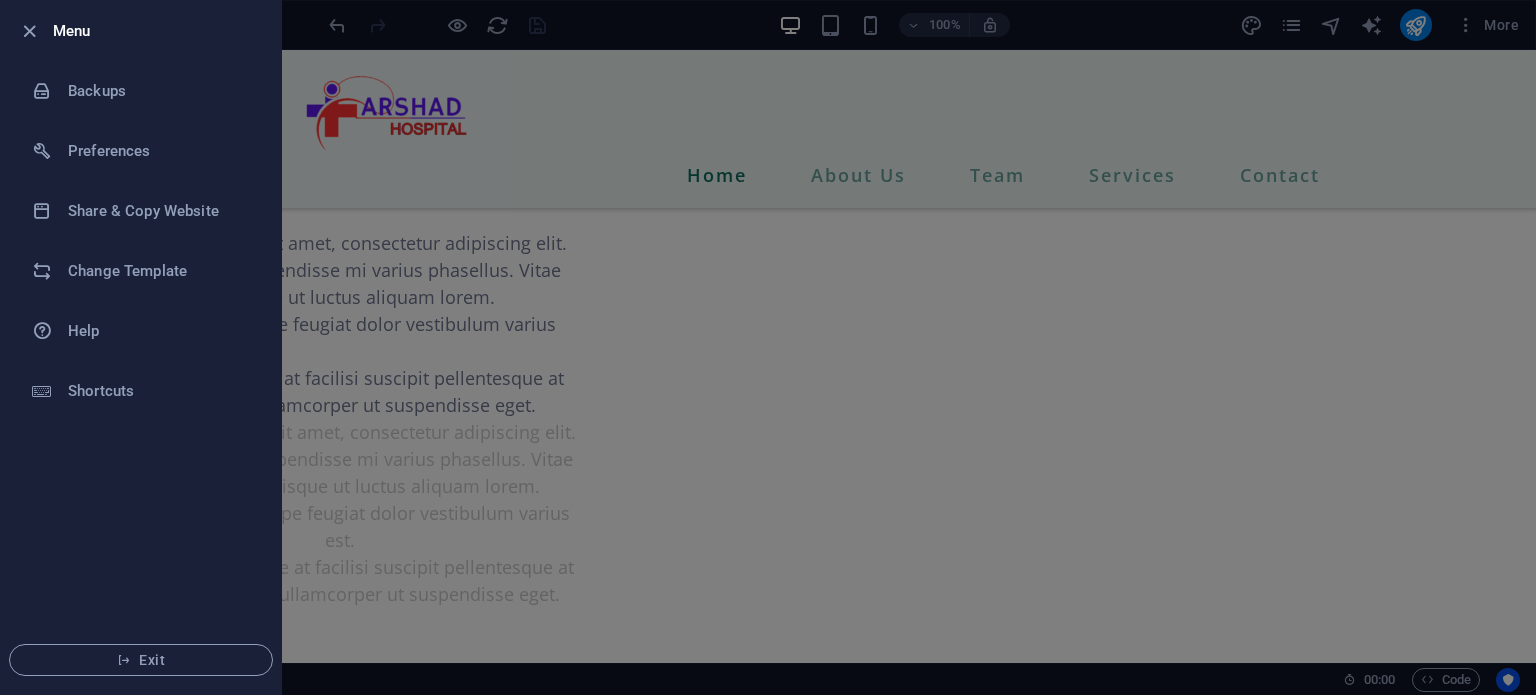 click at bounding box center [768, 347] 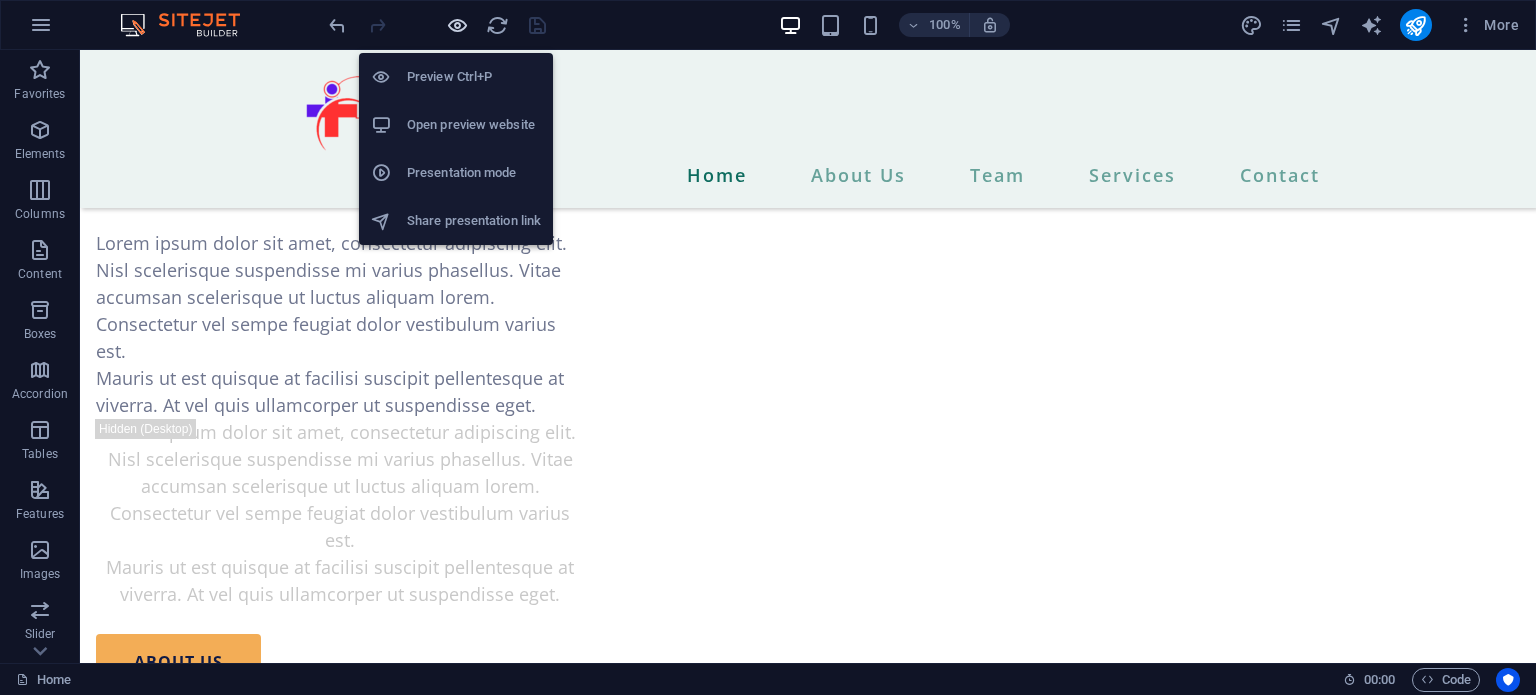click at bounding box center [457, 25] 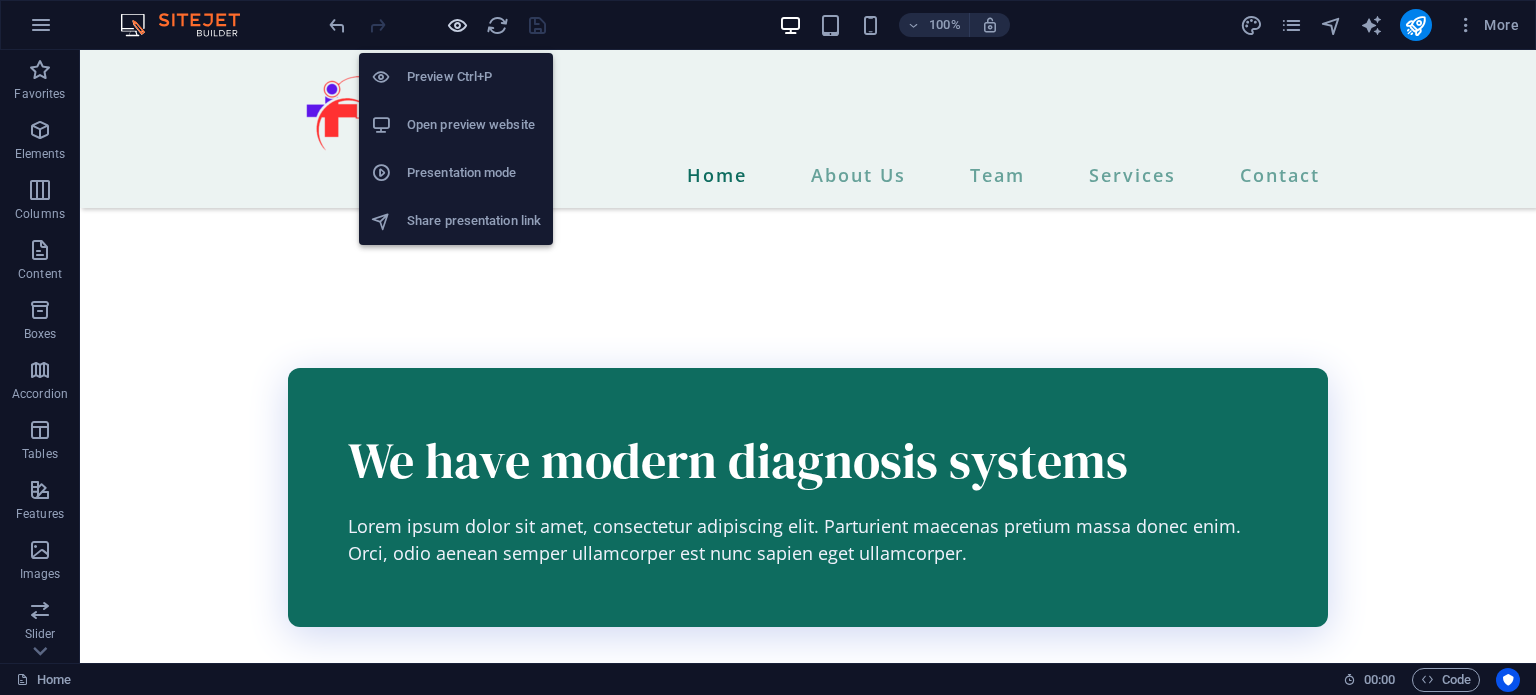 scroll, scrollTop: 1916, scrollLeft: 0, axis: vertical 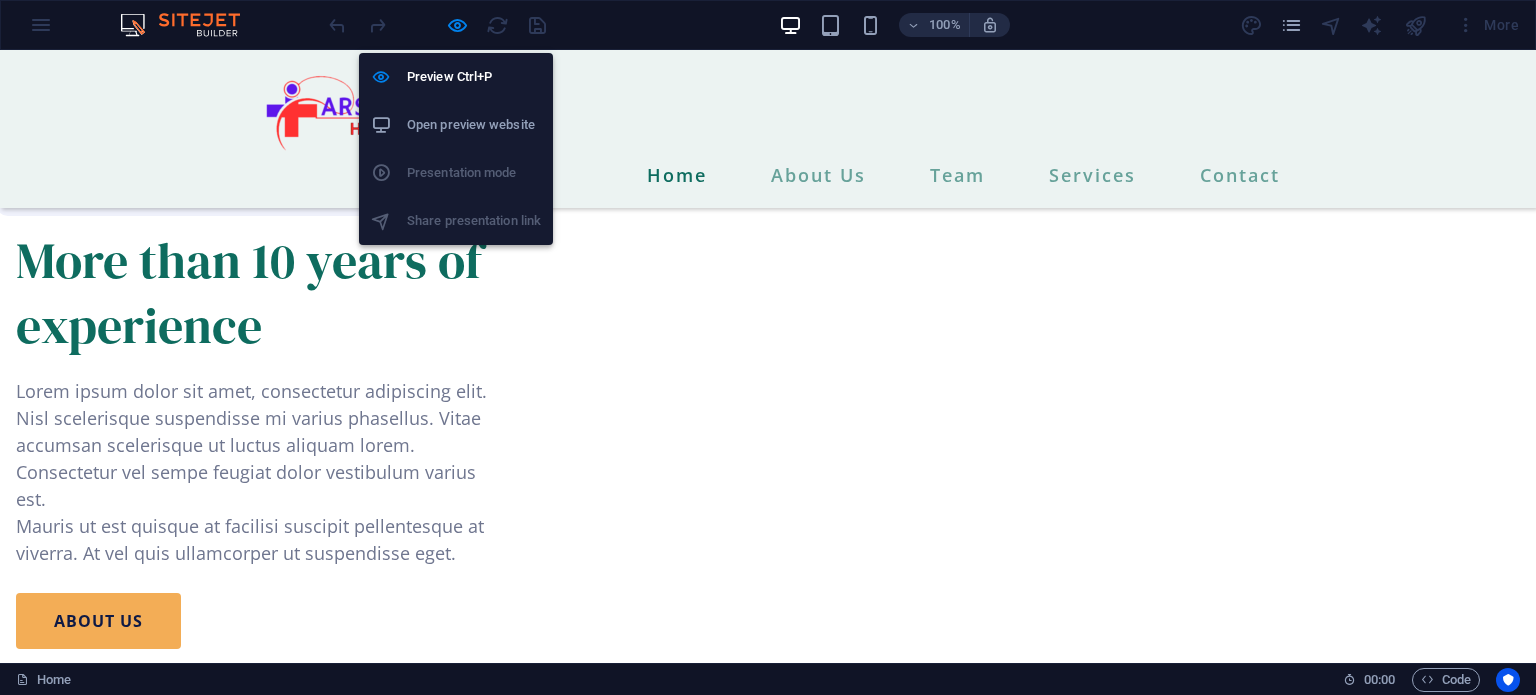 click on "Open preview website" at bounding box center [474, 125] 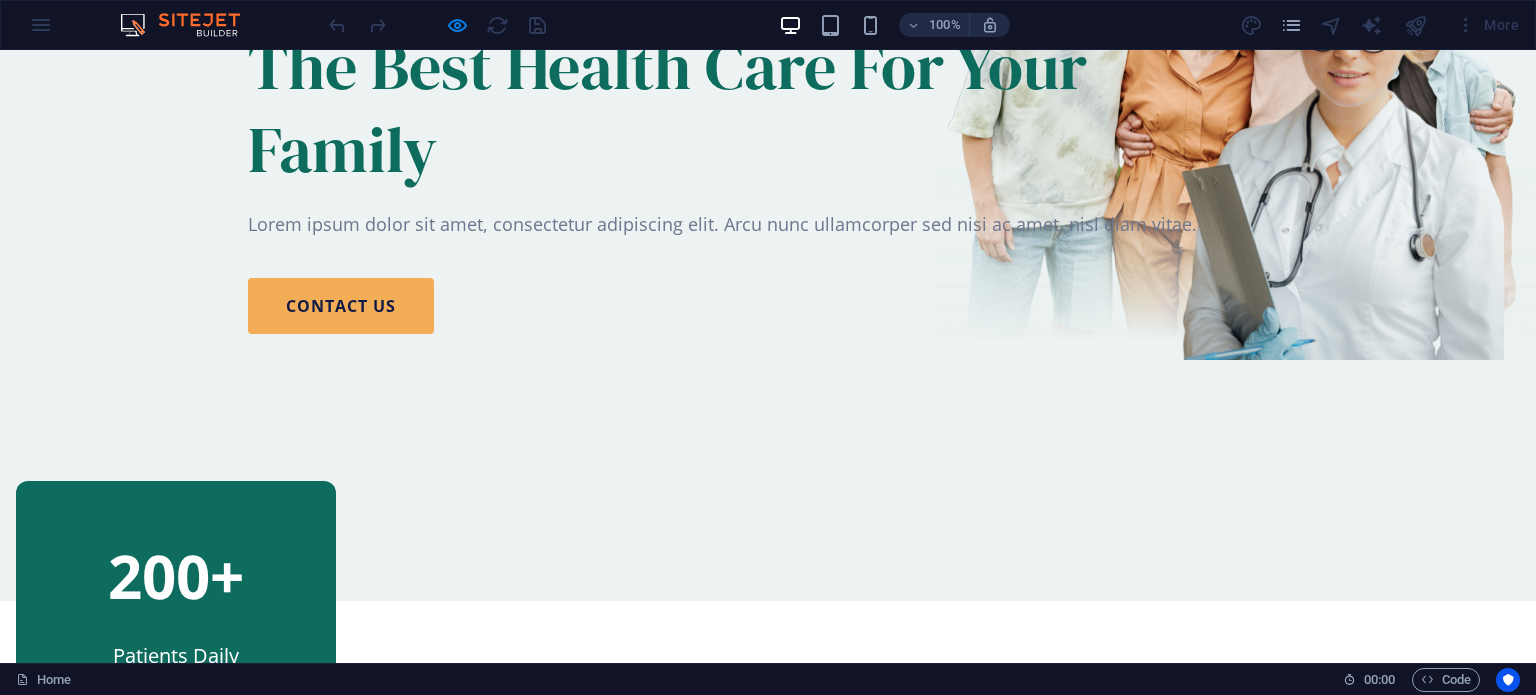 scroll, scrollTop: 0, scrollLeft: 0, axis: both 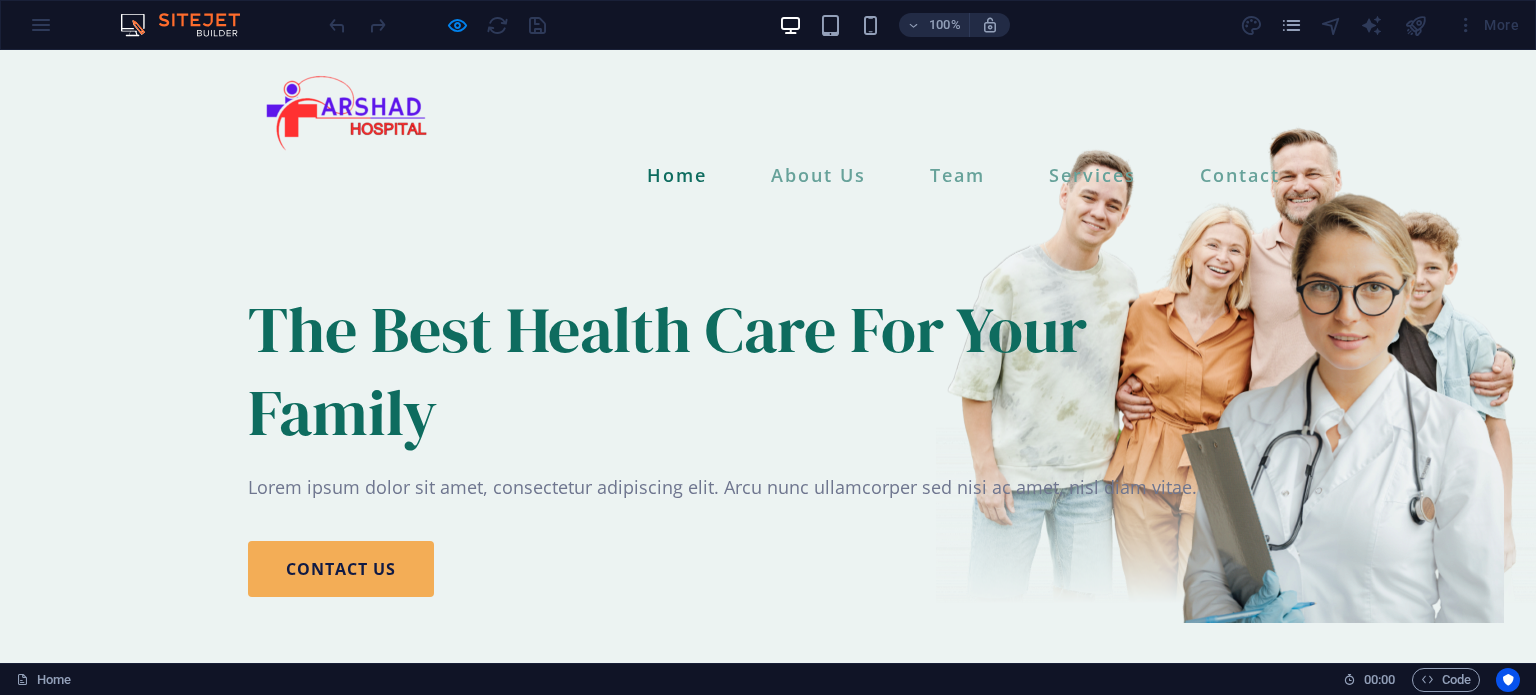 click on "100% More" at bounding box center [768, 25] 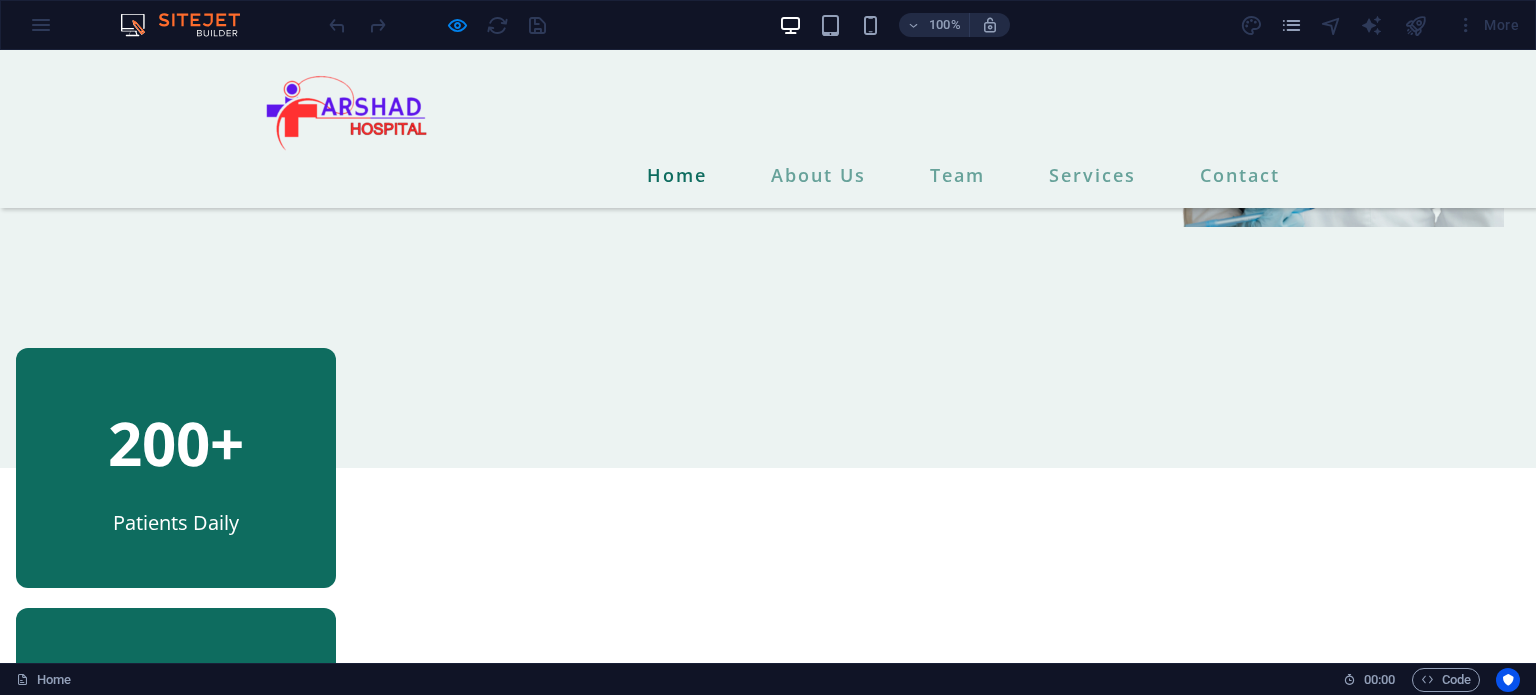 scroll, scrollTop: 100, scrollLeft: 0, axis: vertical 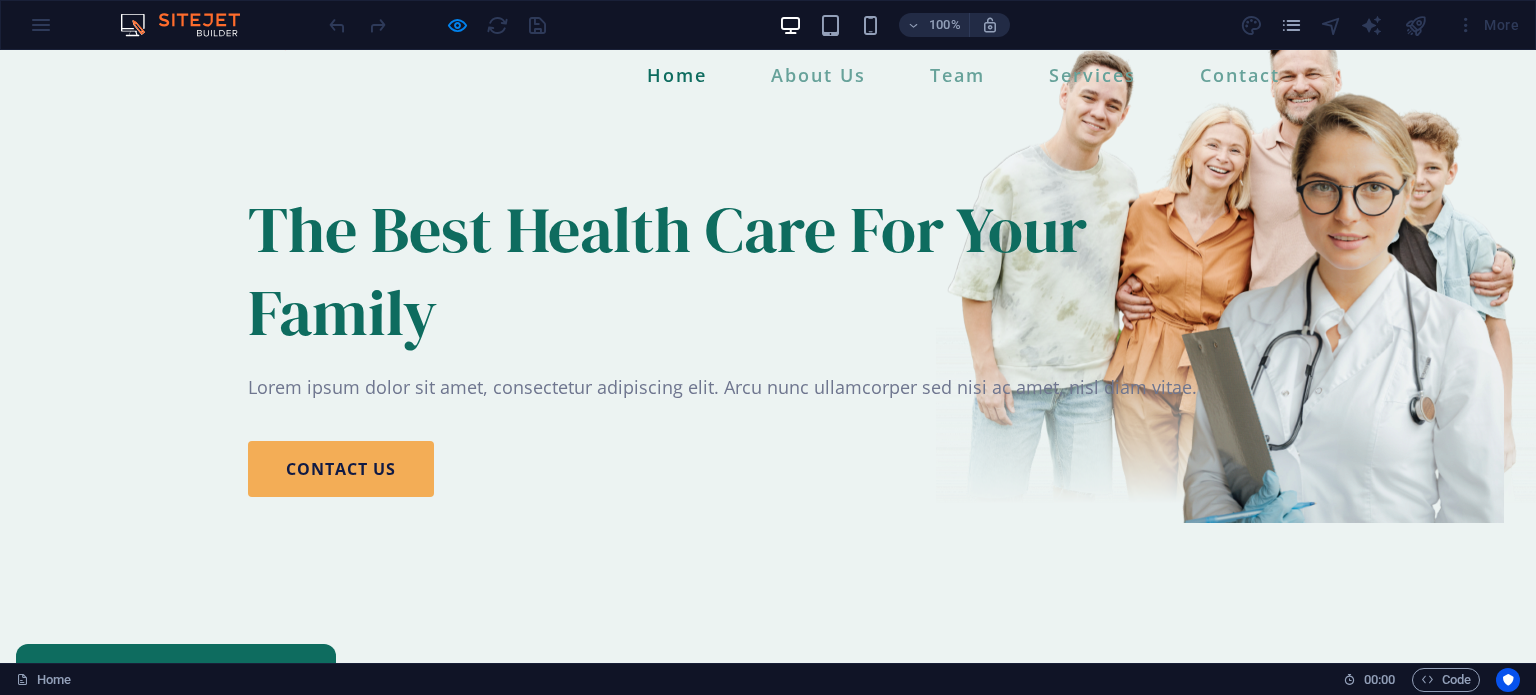 click at bounding box center [190, 25] 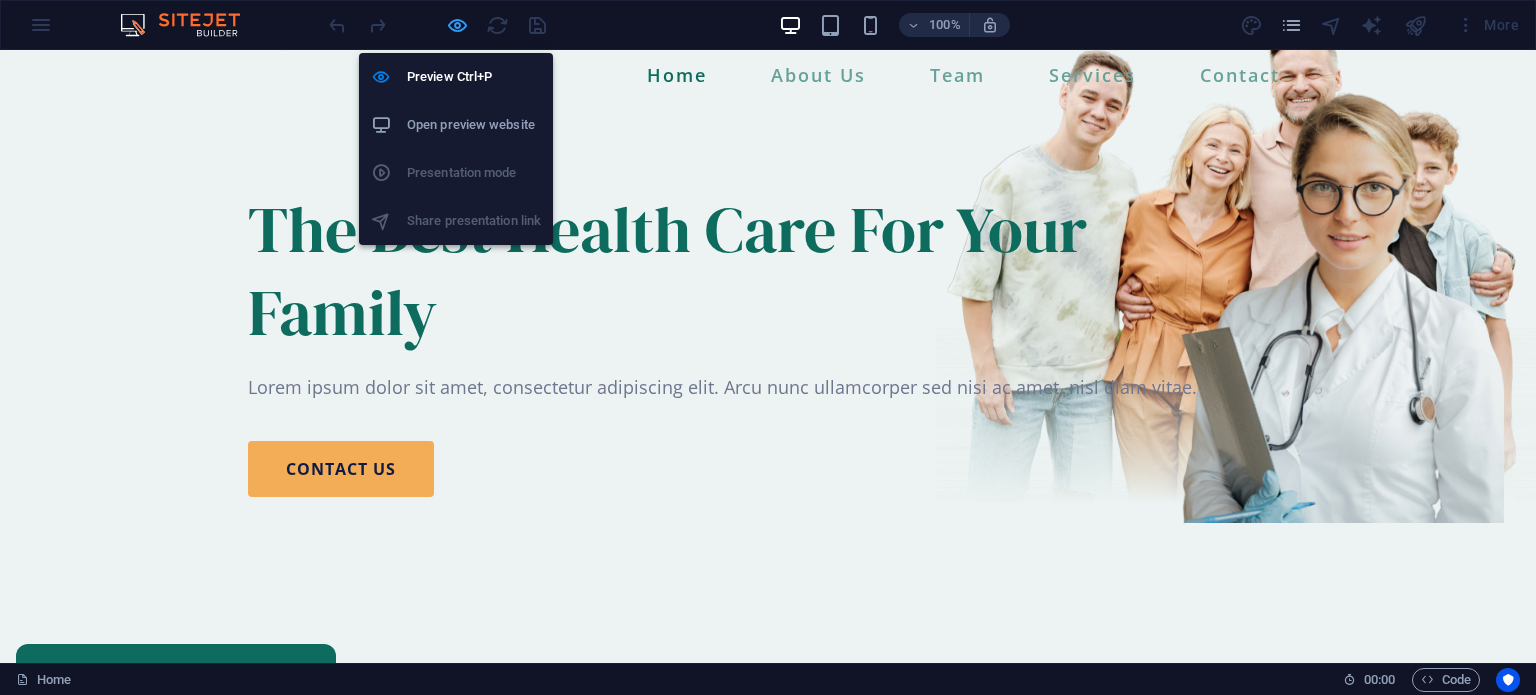 click at bounding box center [457, 25] 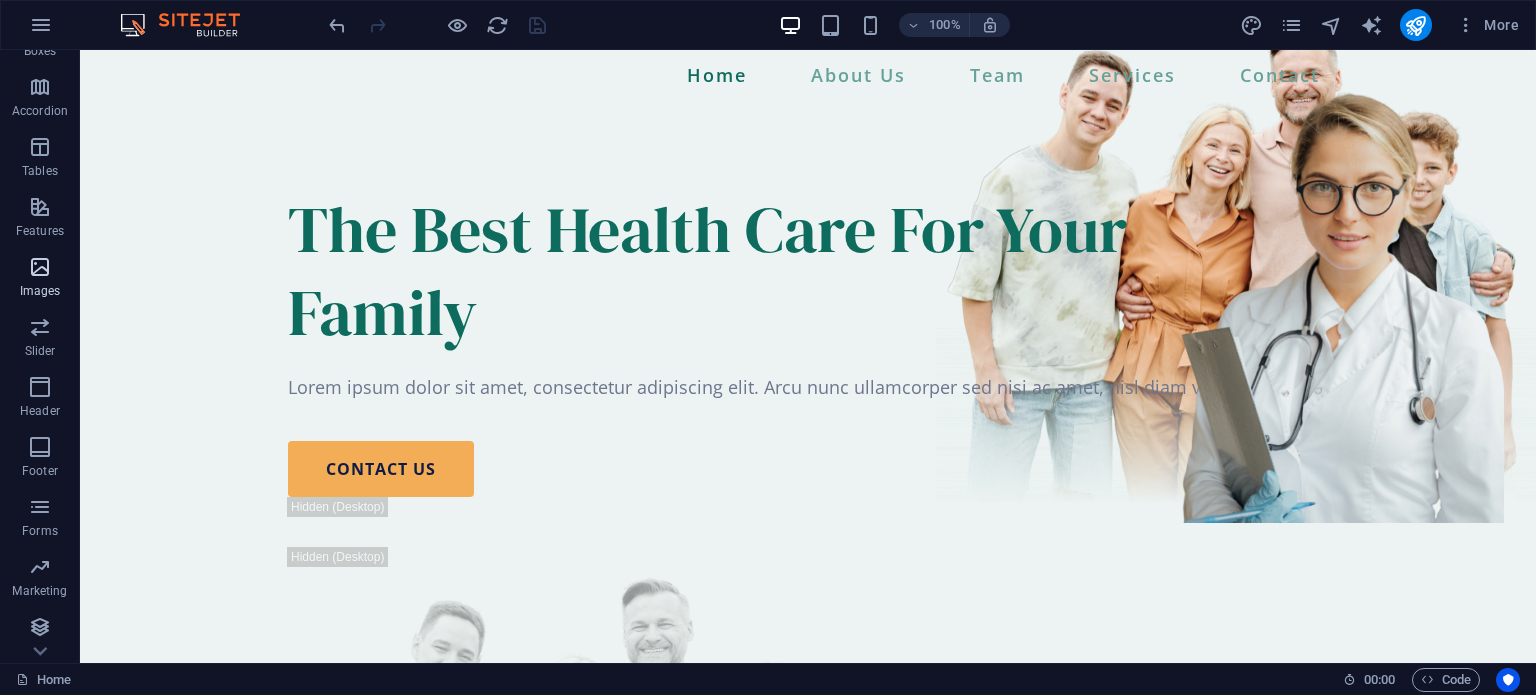 scroll, scrollTop: 286, scrollLeft: 0, axis: vertical 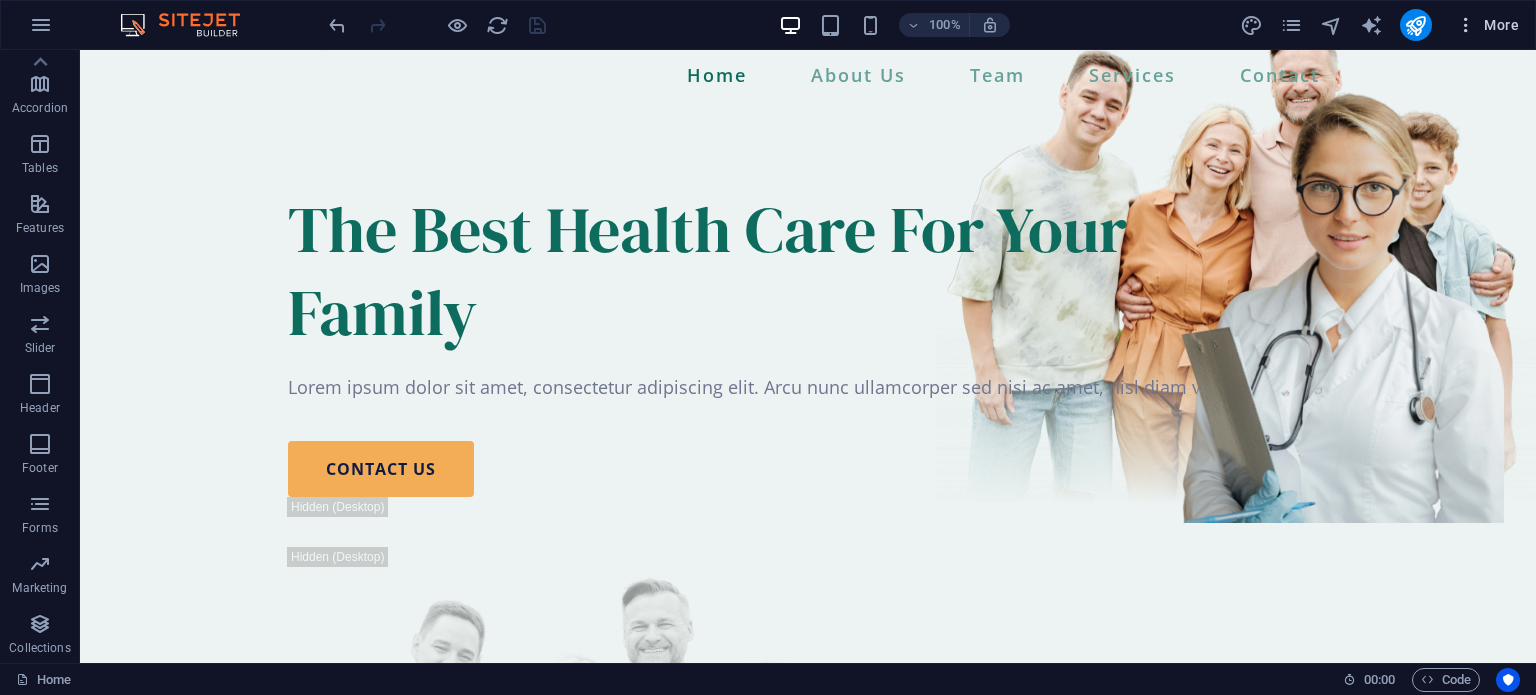 click on "More" at bounding box center [1487, 25] 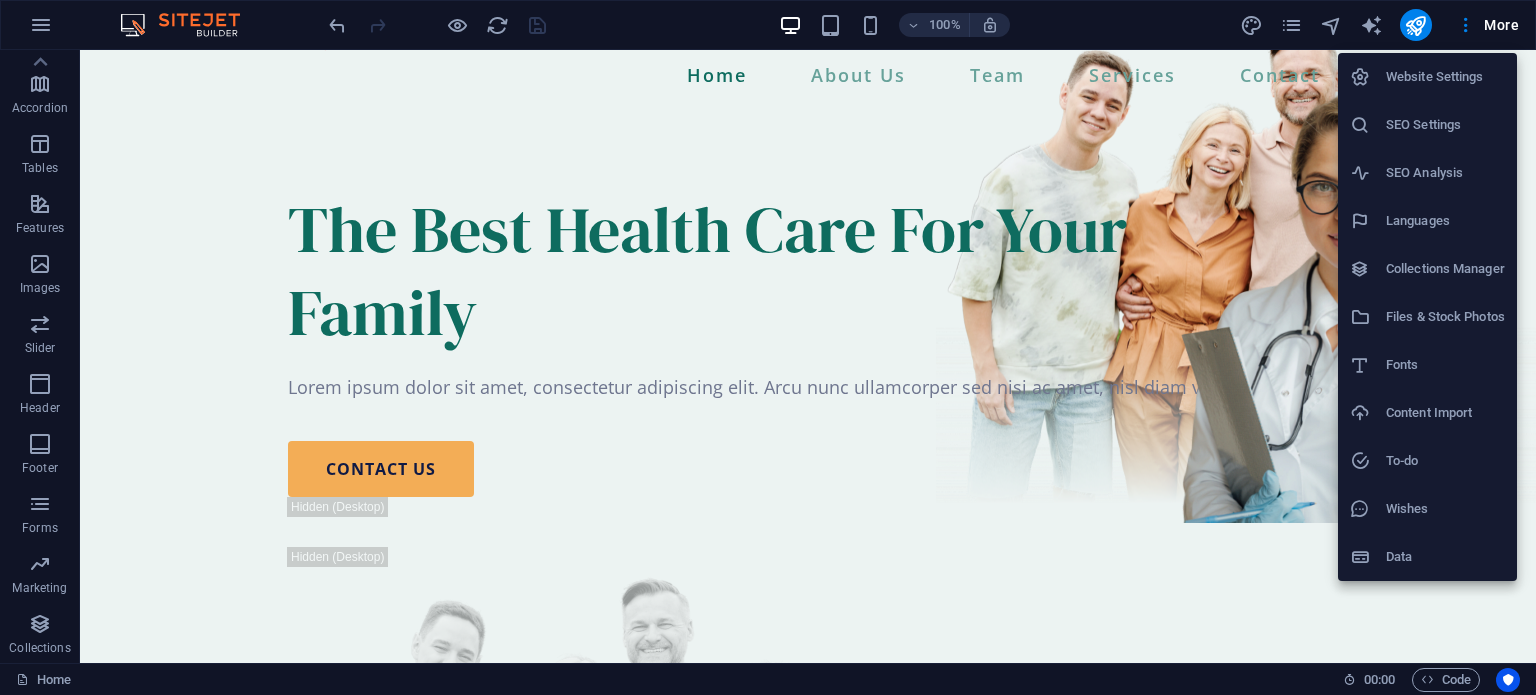 click at bounding box center [768, 347] 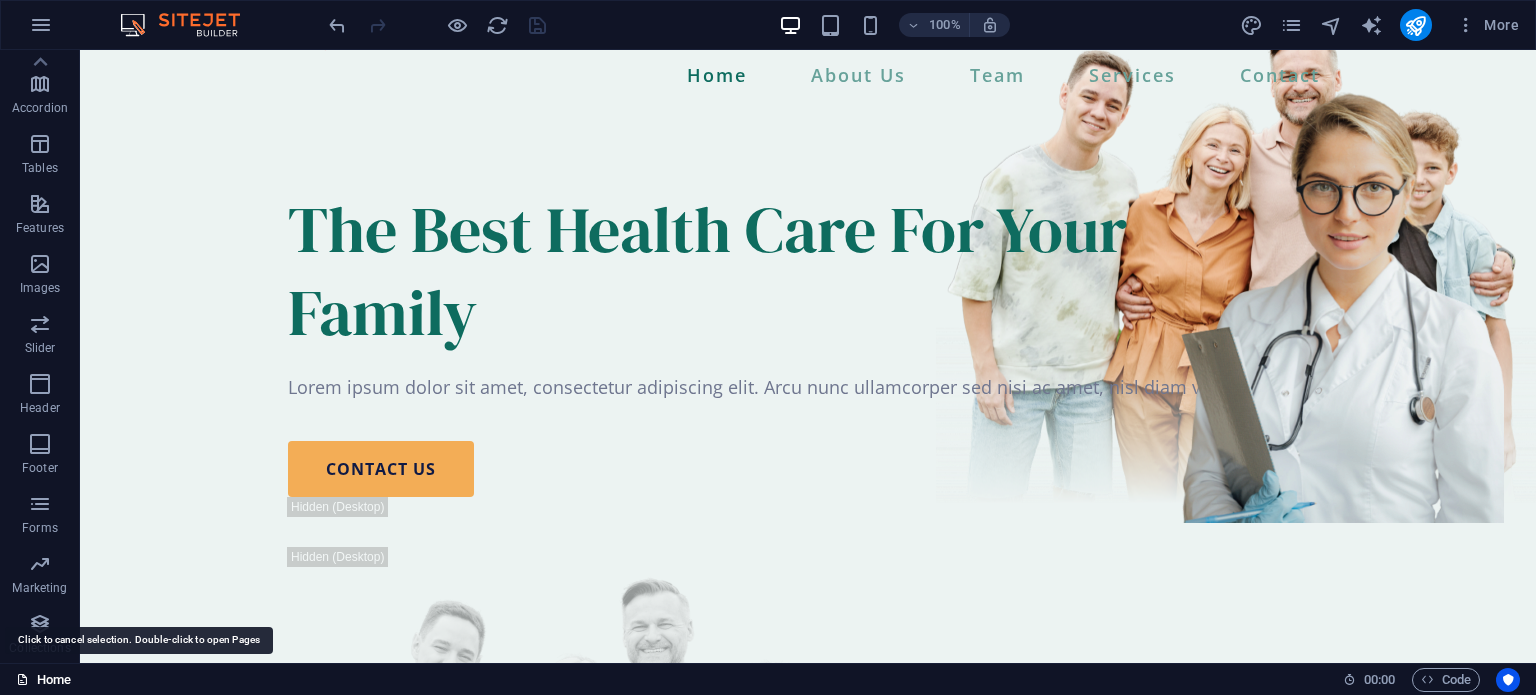 click at bounding box center [22, 679] 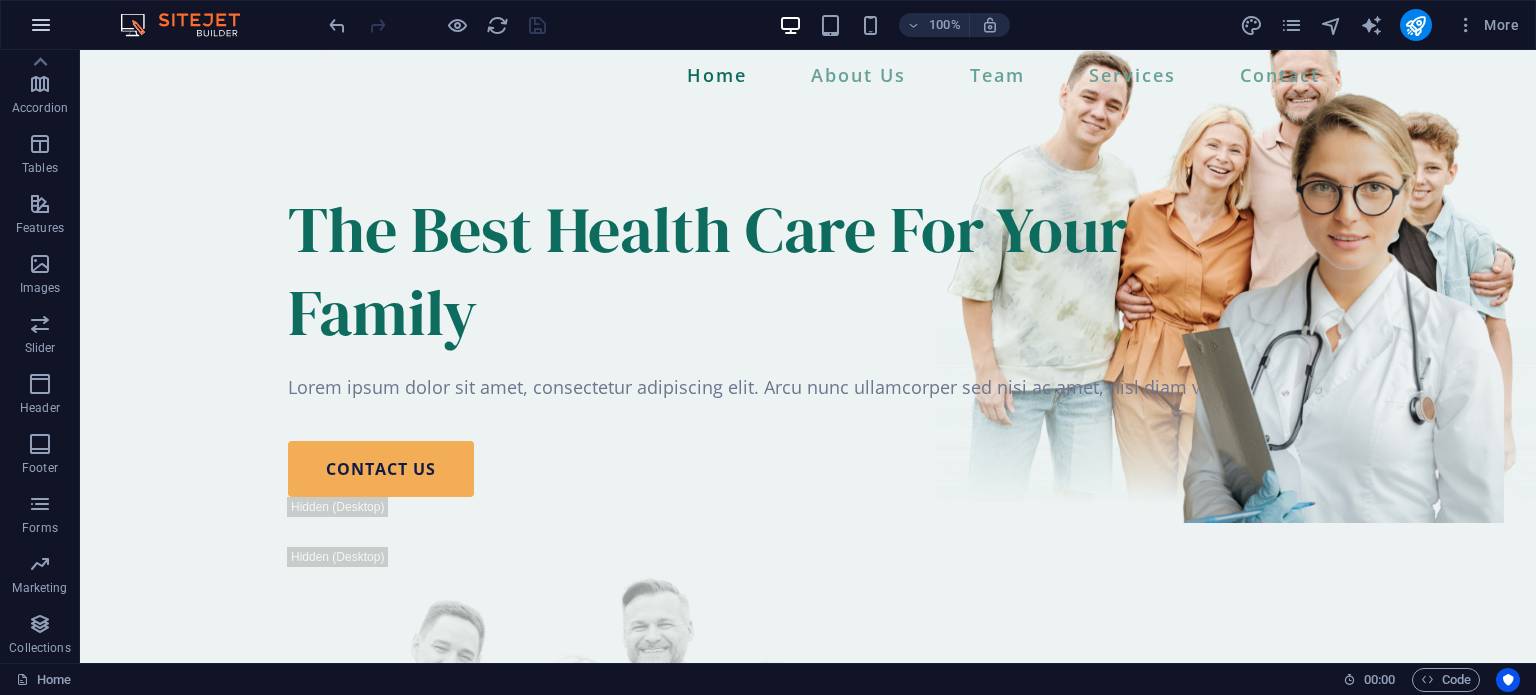 click at bounding box center (41, 25) 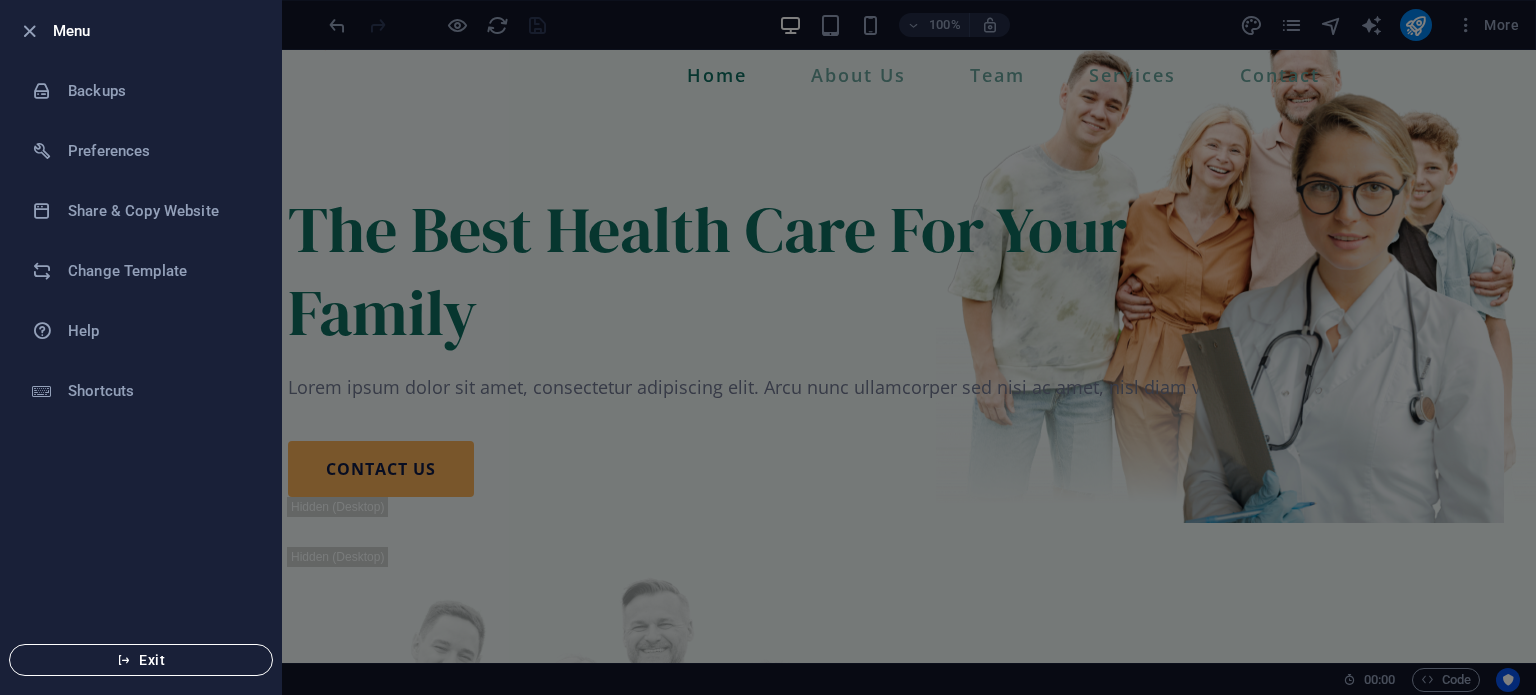 click on "Exit" at bounding box center [141, 660] 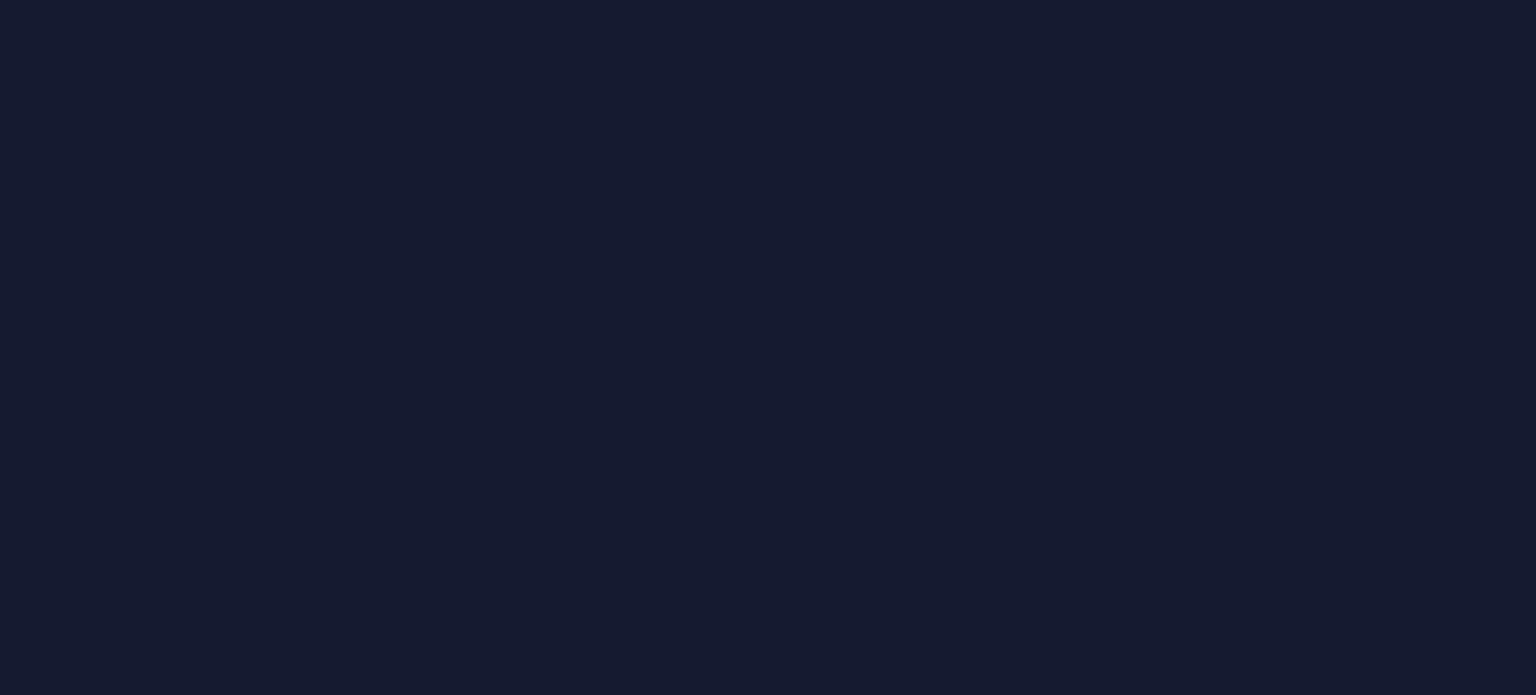 scroll, scrollTop: 0, scrollLeft: 0, axis: both 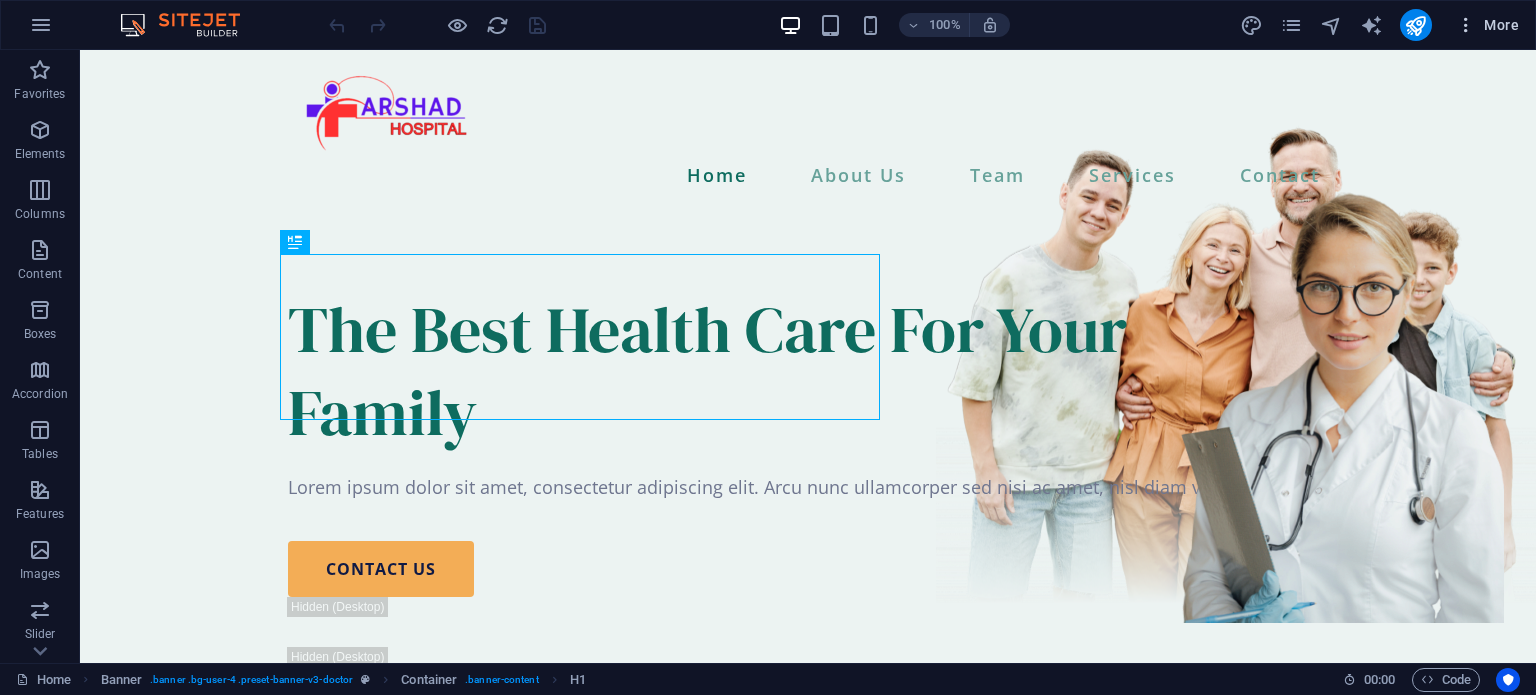 click at bounding box center (1466, 25) 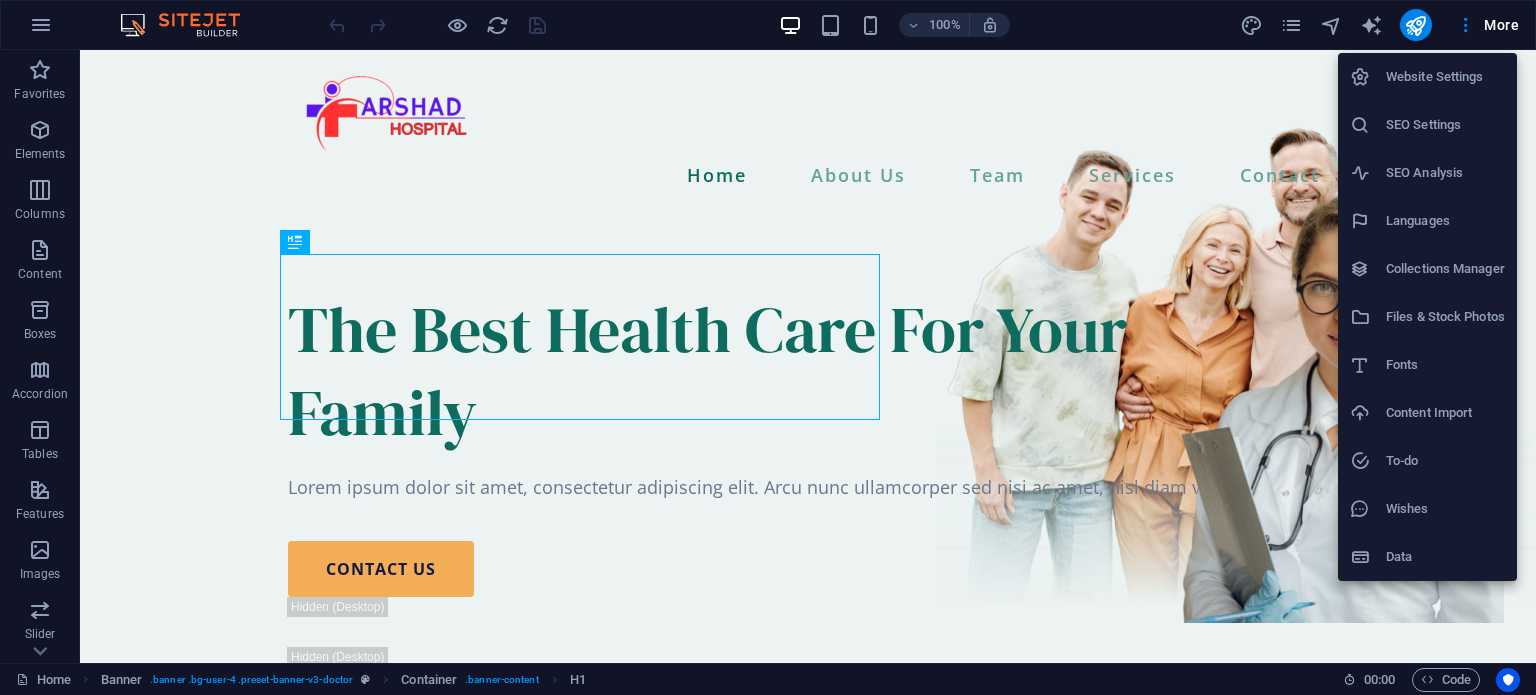 click on "Website Settings" at bounding box center [1445, 77] 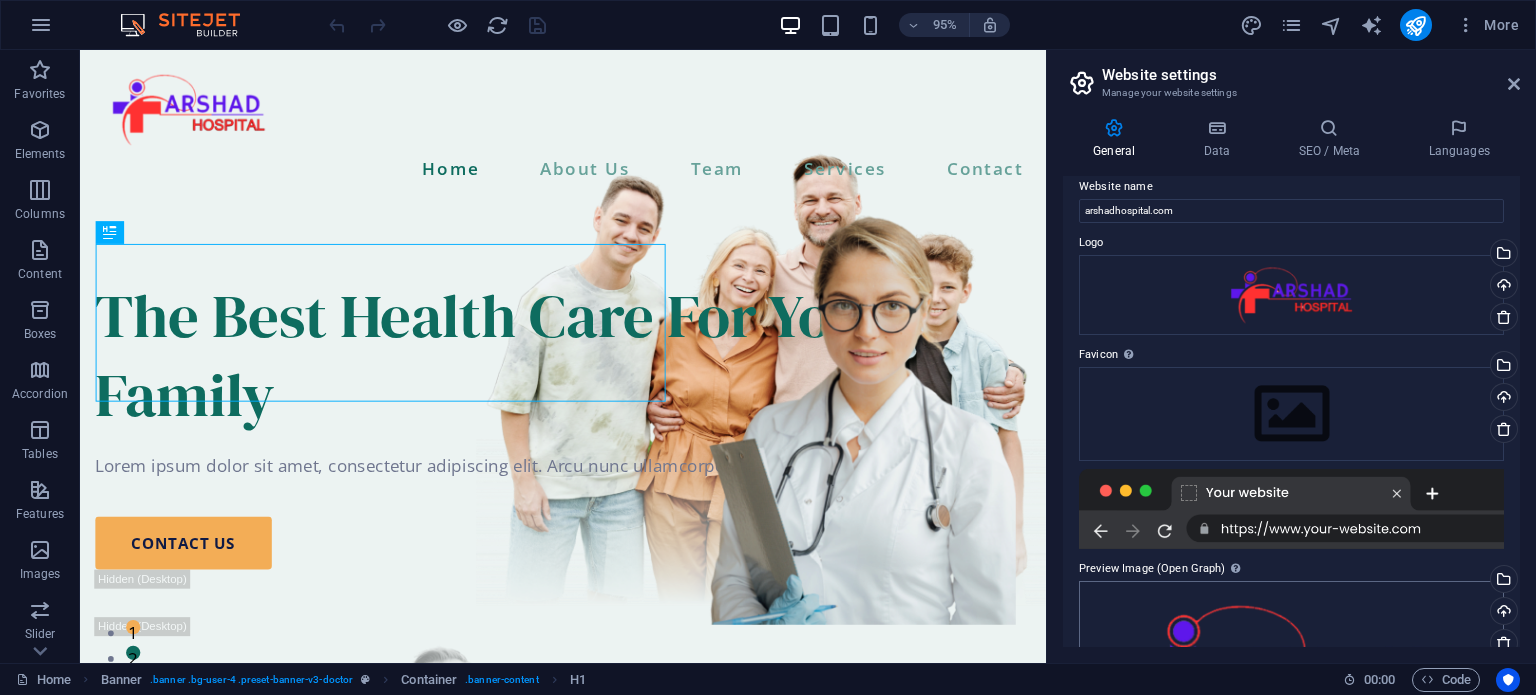 scroll, scrollTop: 0, scrollLeft: 0, axis: both 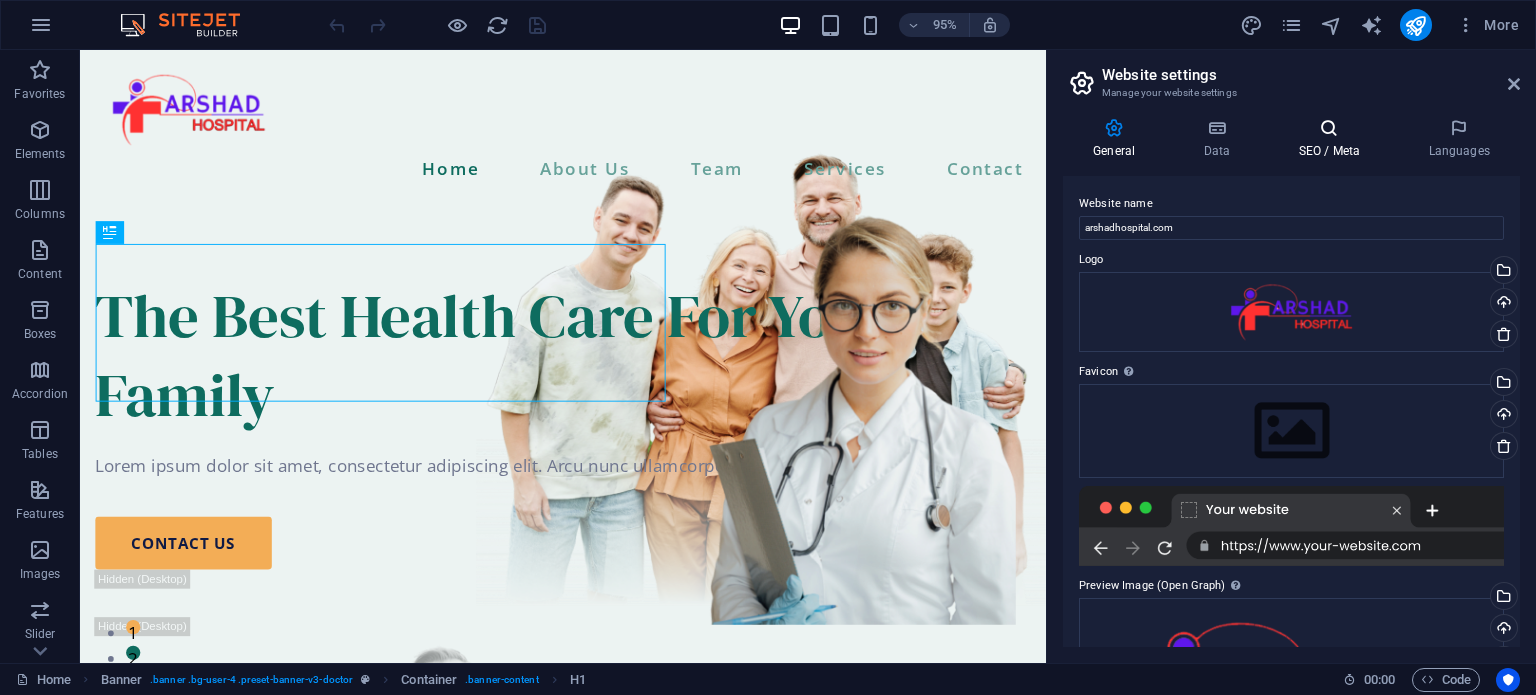 click at bounding box center (1329, 128) 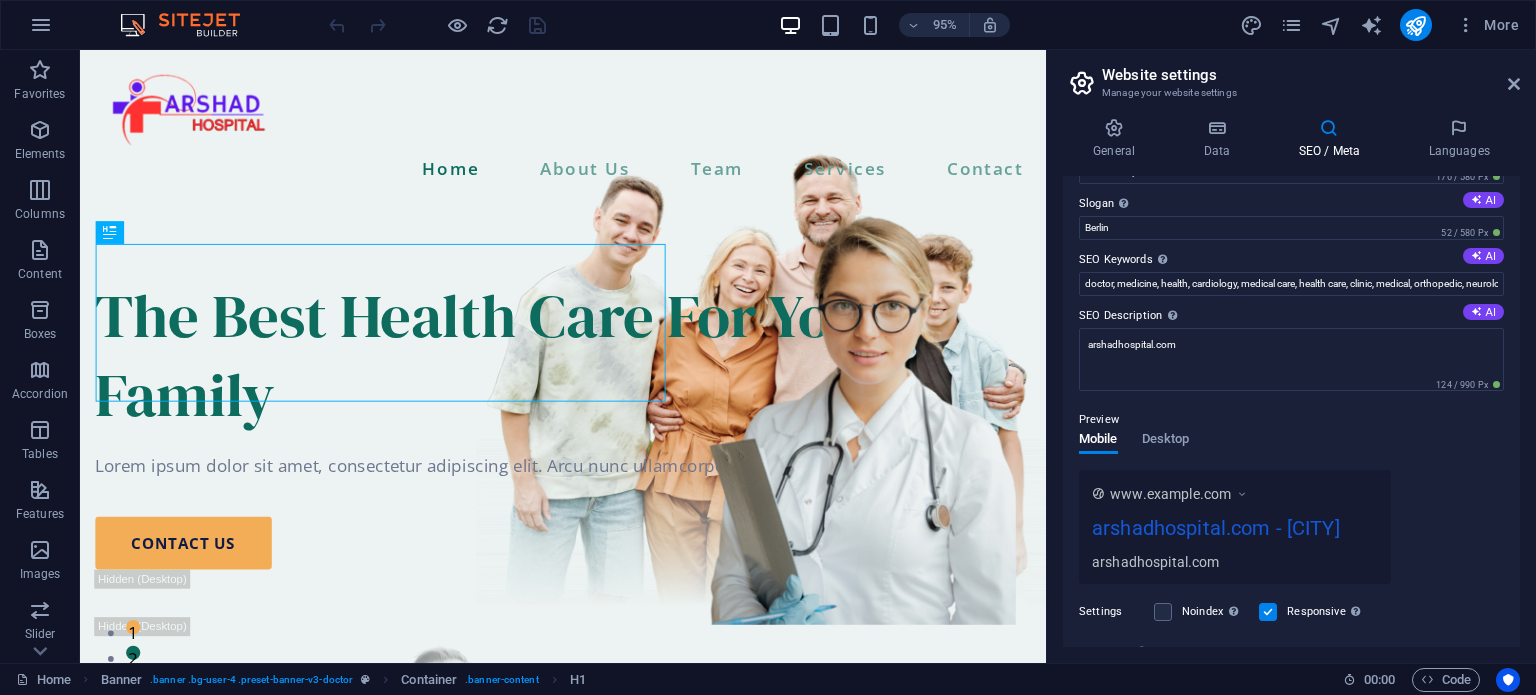scroll, scrollTop: 0, scrollLeft: 0, axis: both 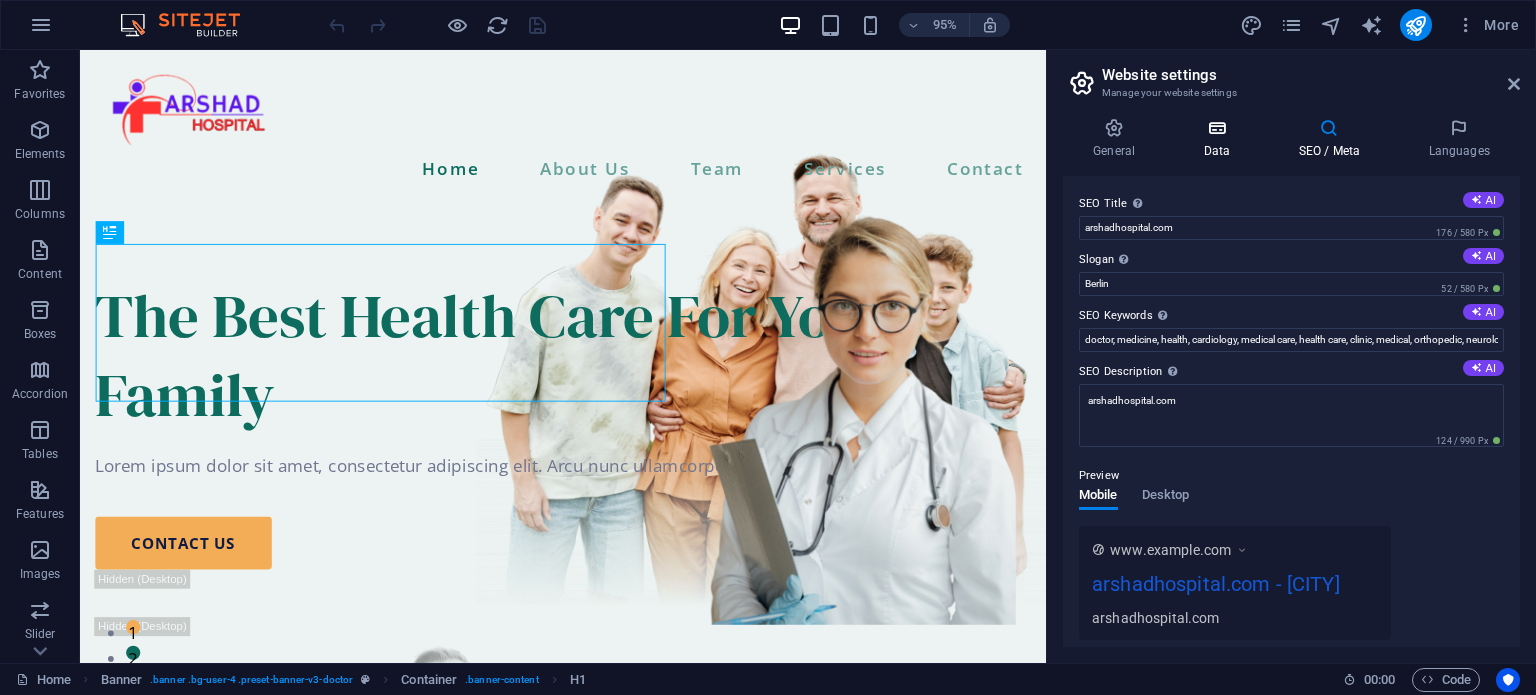 click on "Data" at bounding box center [1220, 139] 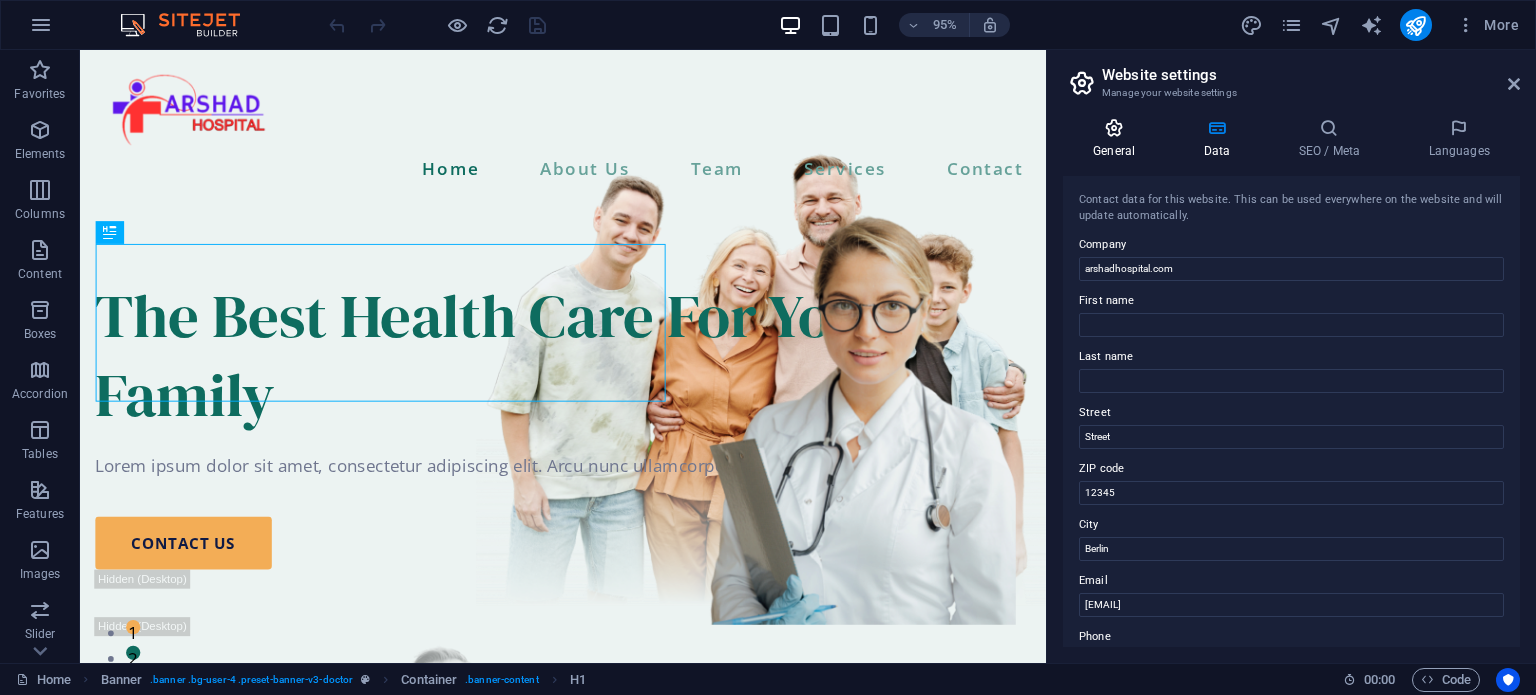 click on "General" at bounding box center (1118, 139) 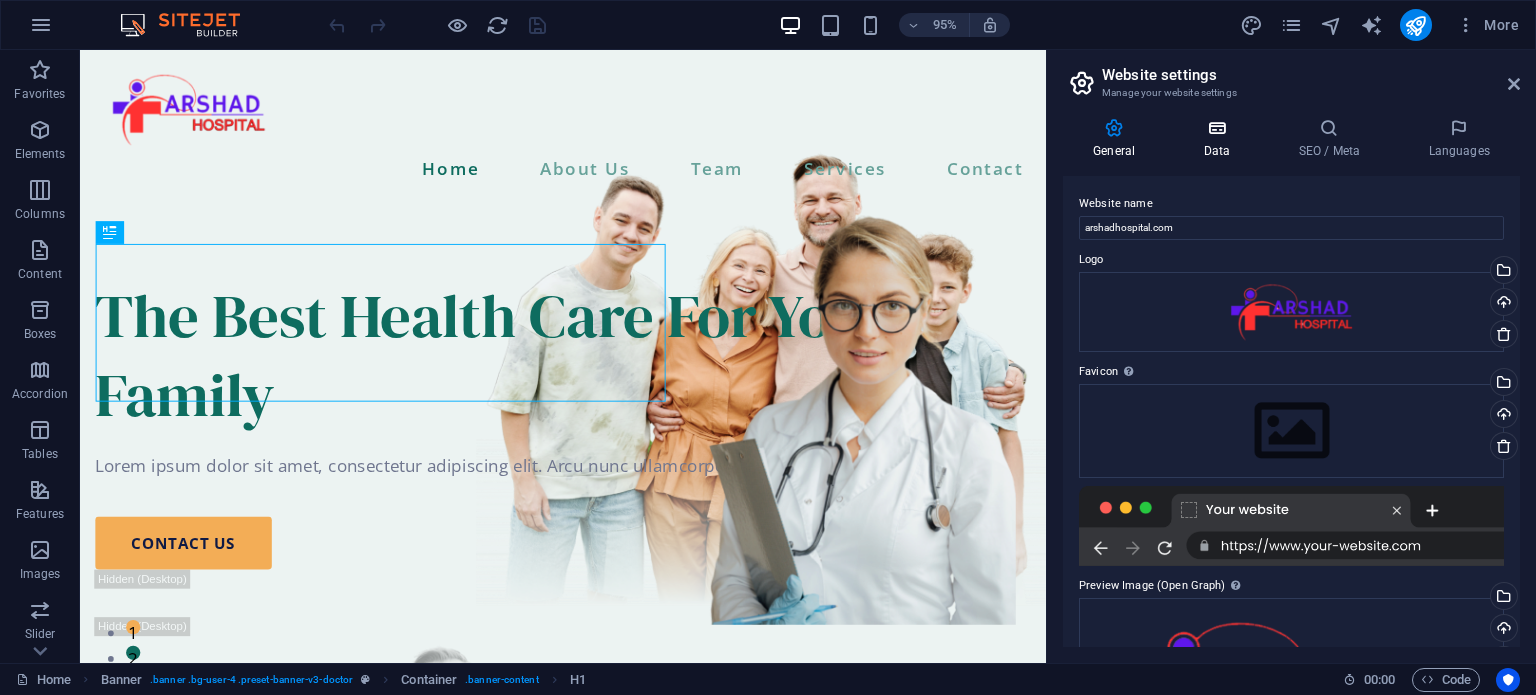 click on "Data" at bounding box center [1220, 139] 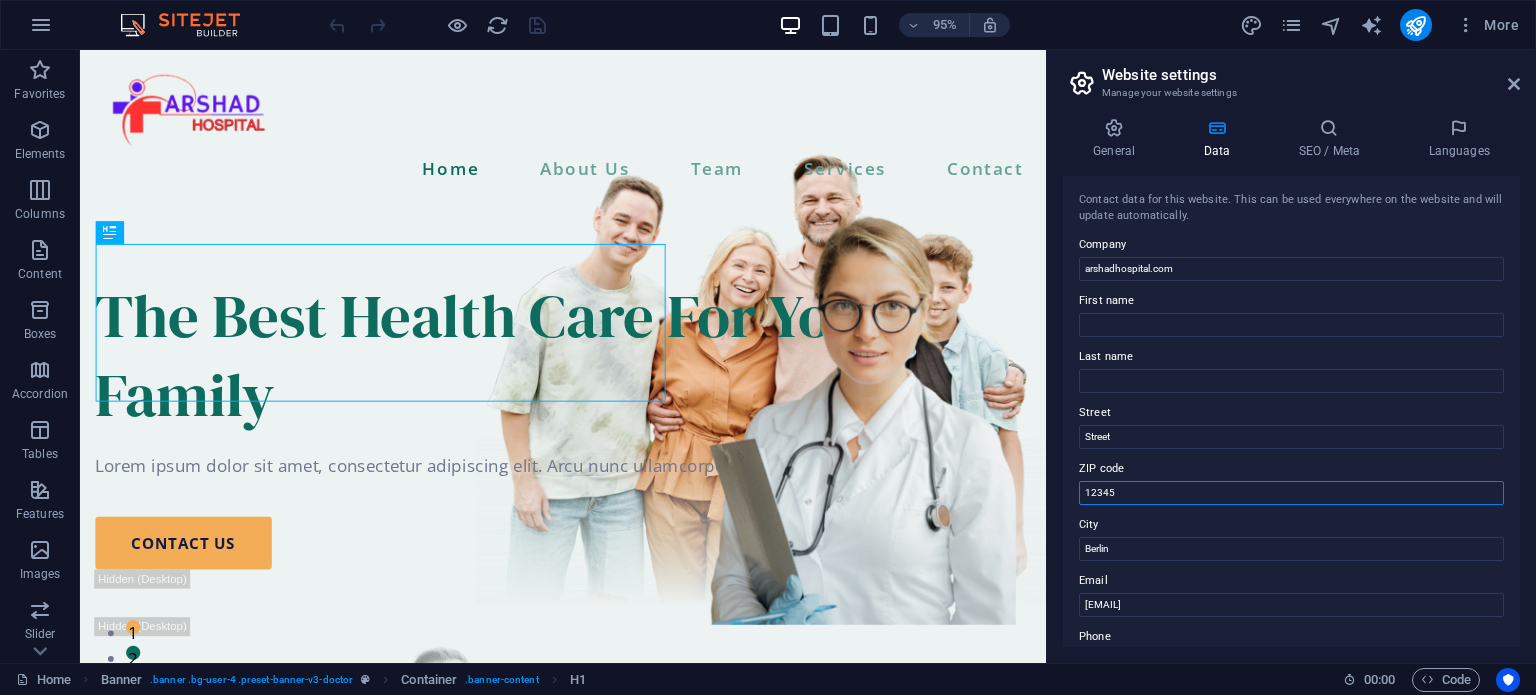 drag, startPoint x: 1206, startPoint y: 549, endPoint x: 1037, endPoint y: 512, distance: 173.00288 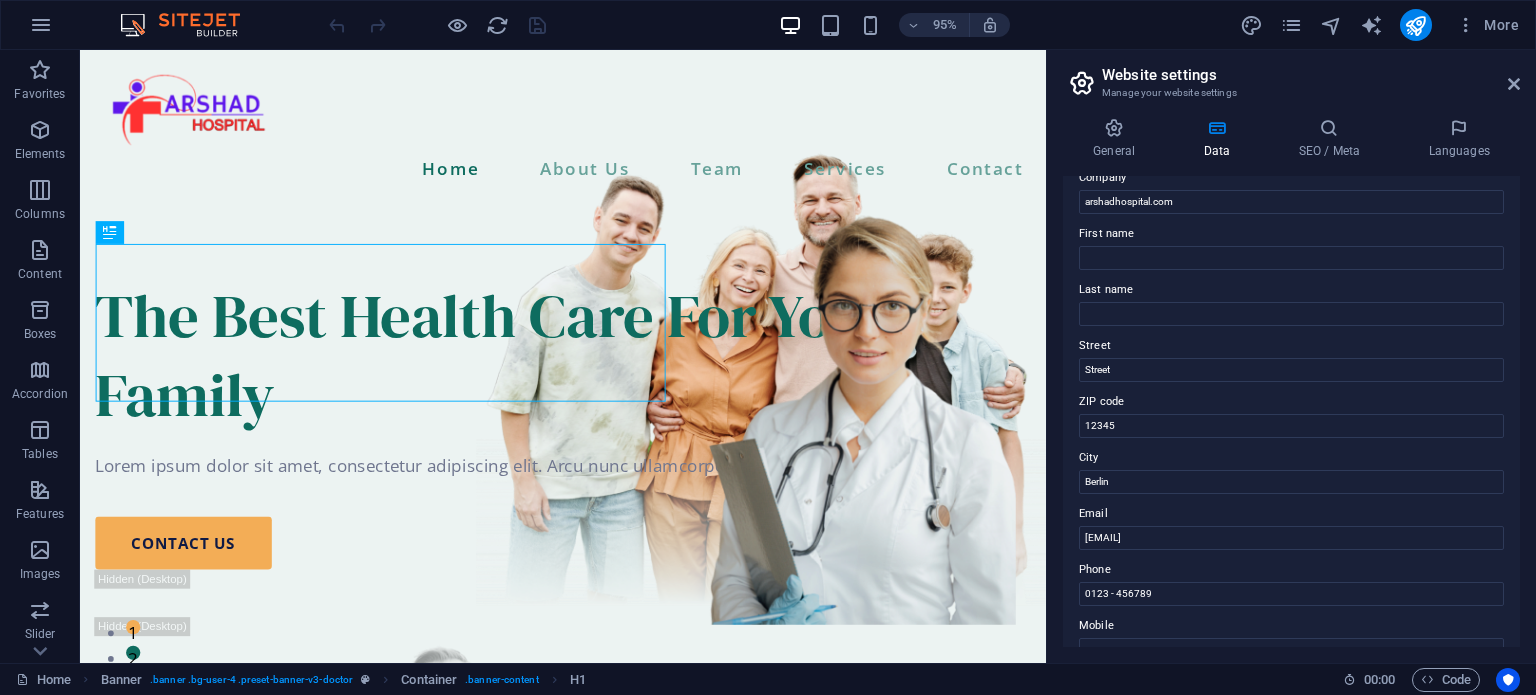 scroll, scrollTop: 0, scrollLeft: 0, axis: both 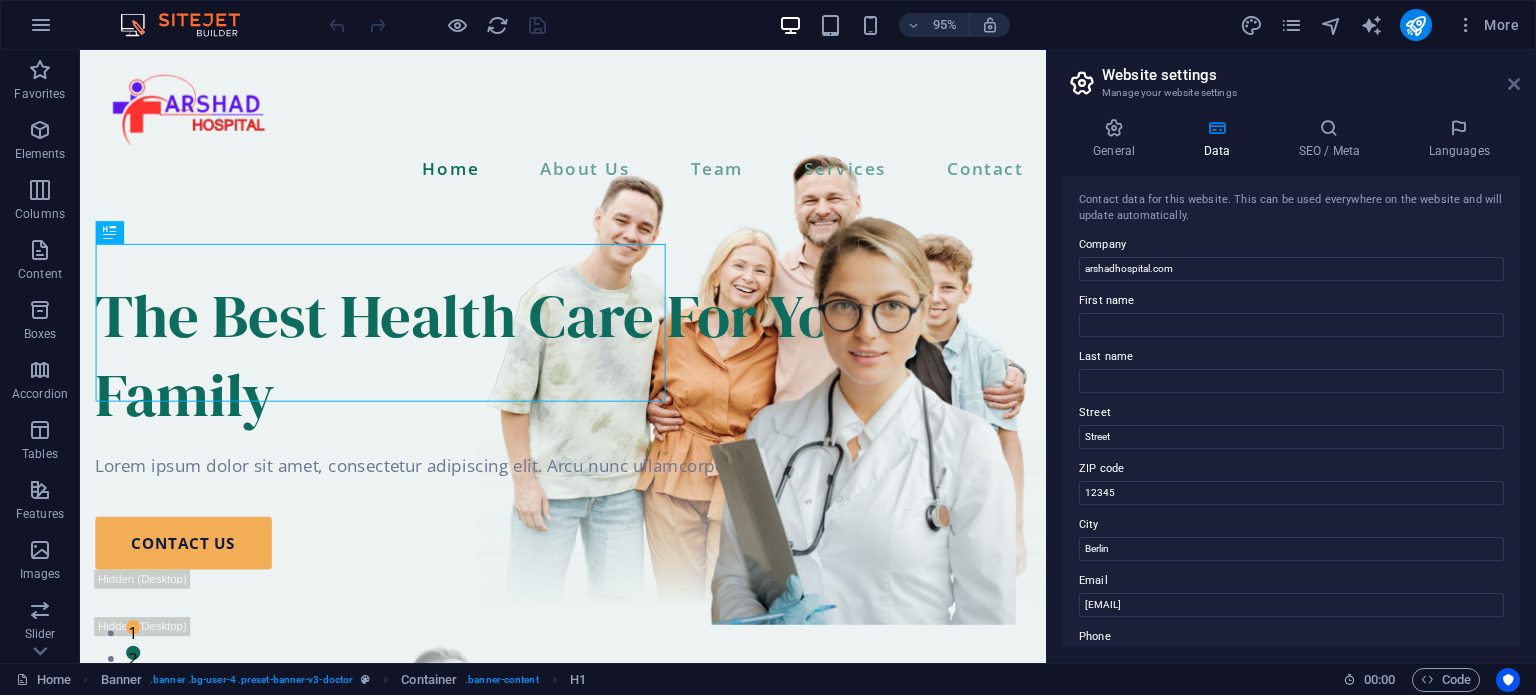 click at bounding box center [1514, 84] 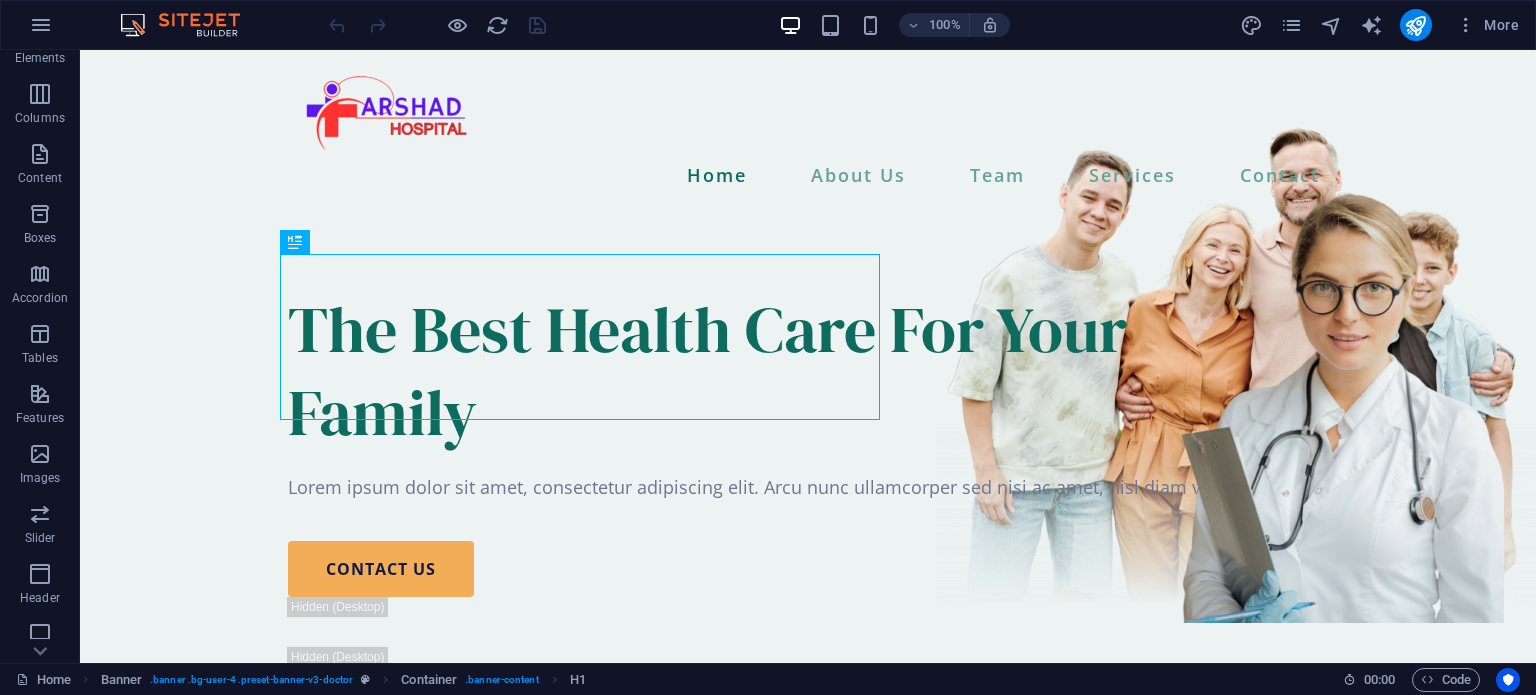 scroll, scrollTop: 286, scrollLeft: 0, axis: vertical 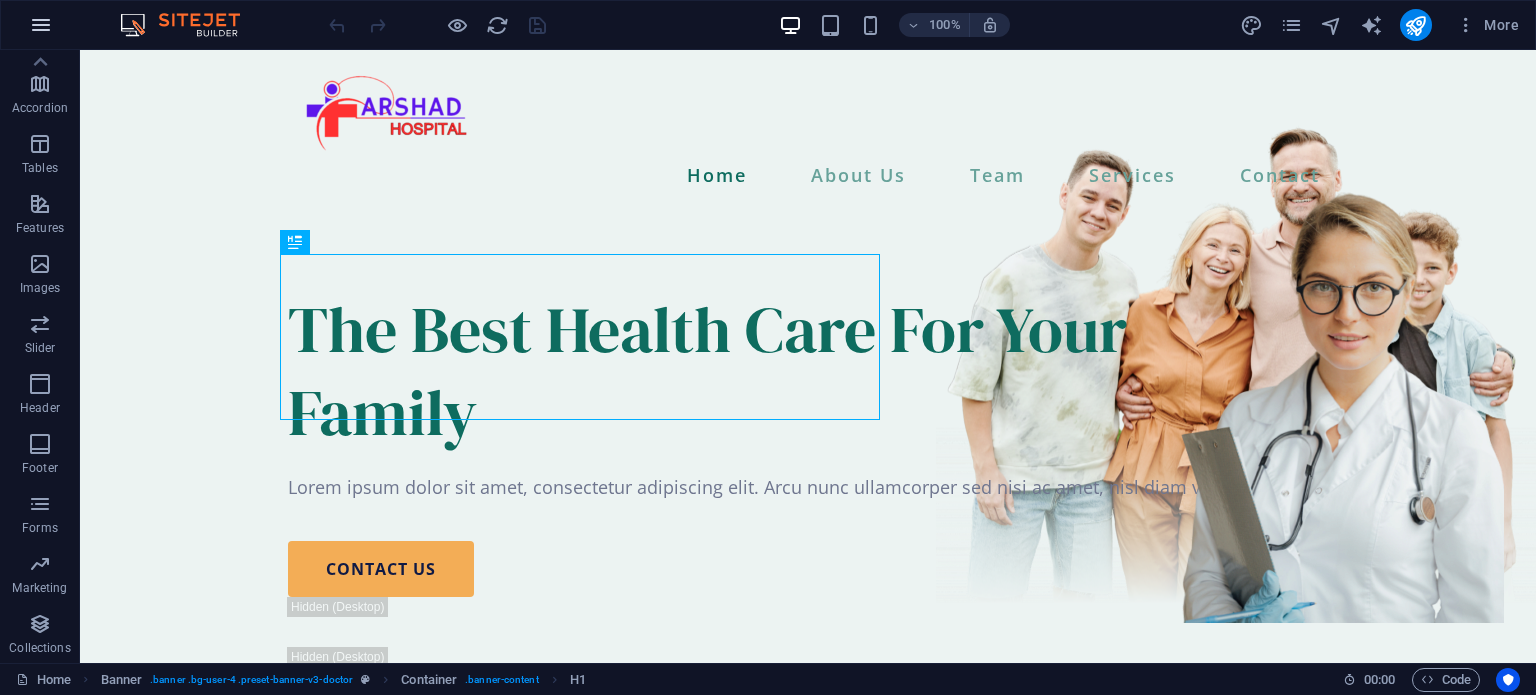 click at bounding box center [41, 25] 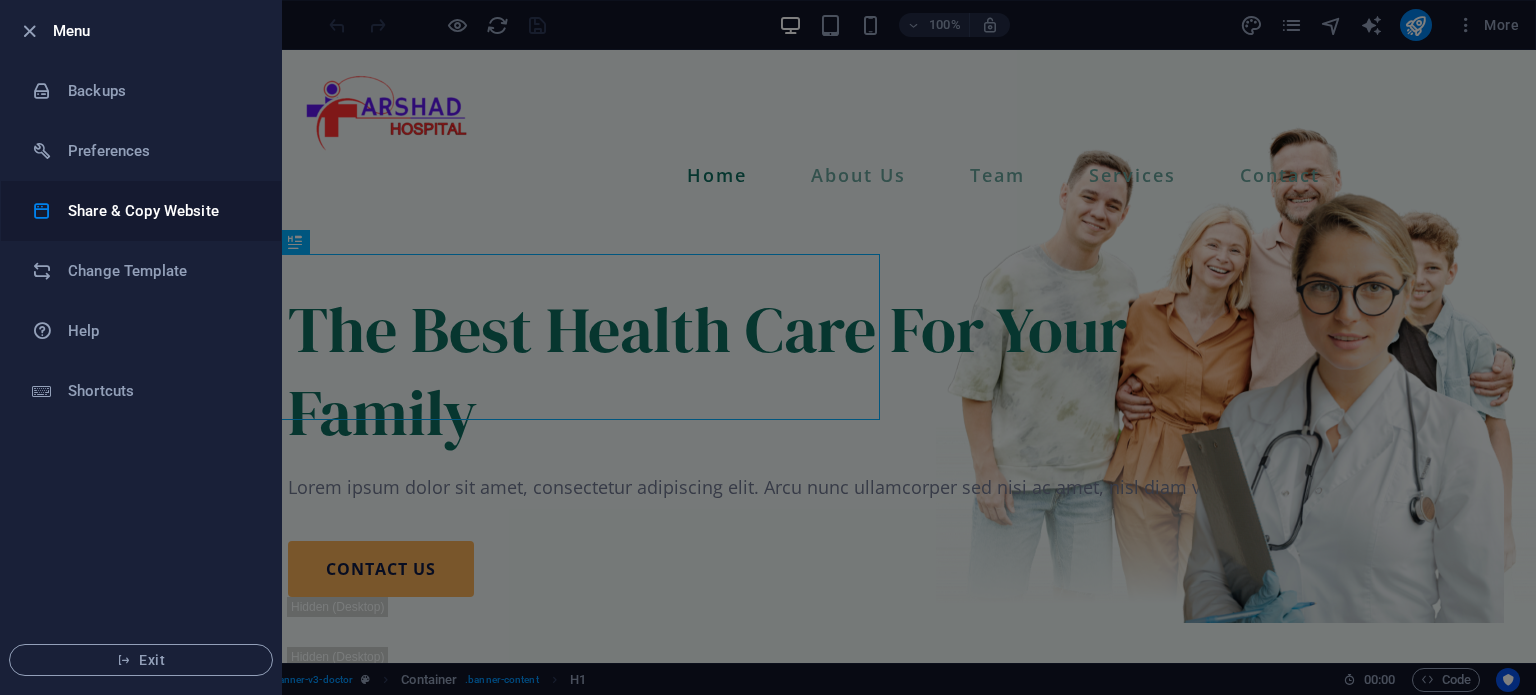 click on "Share & Copy Website" at bounding box center [160, 211] 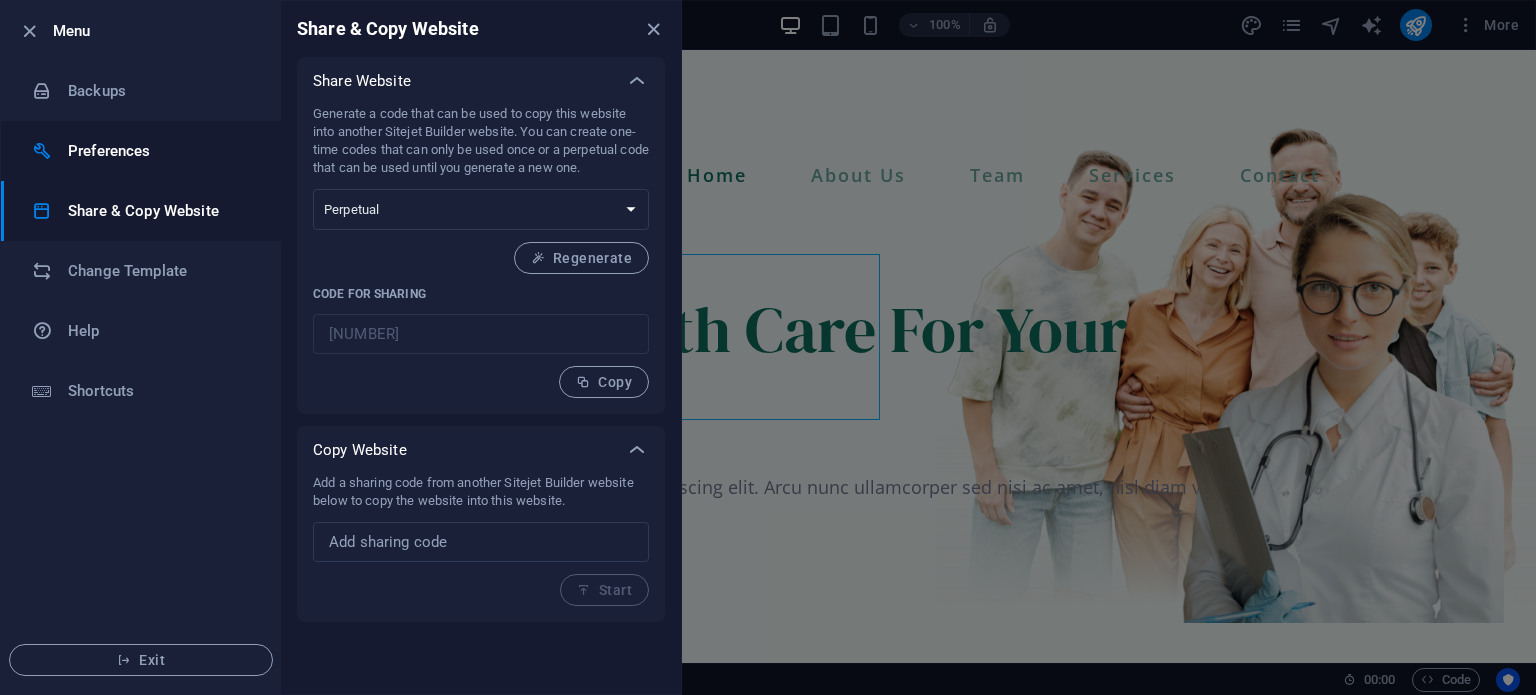click on "Preferences" at bounding box center (160, 151) 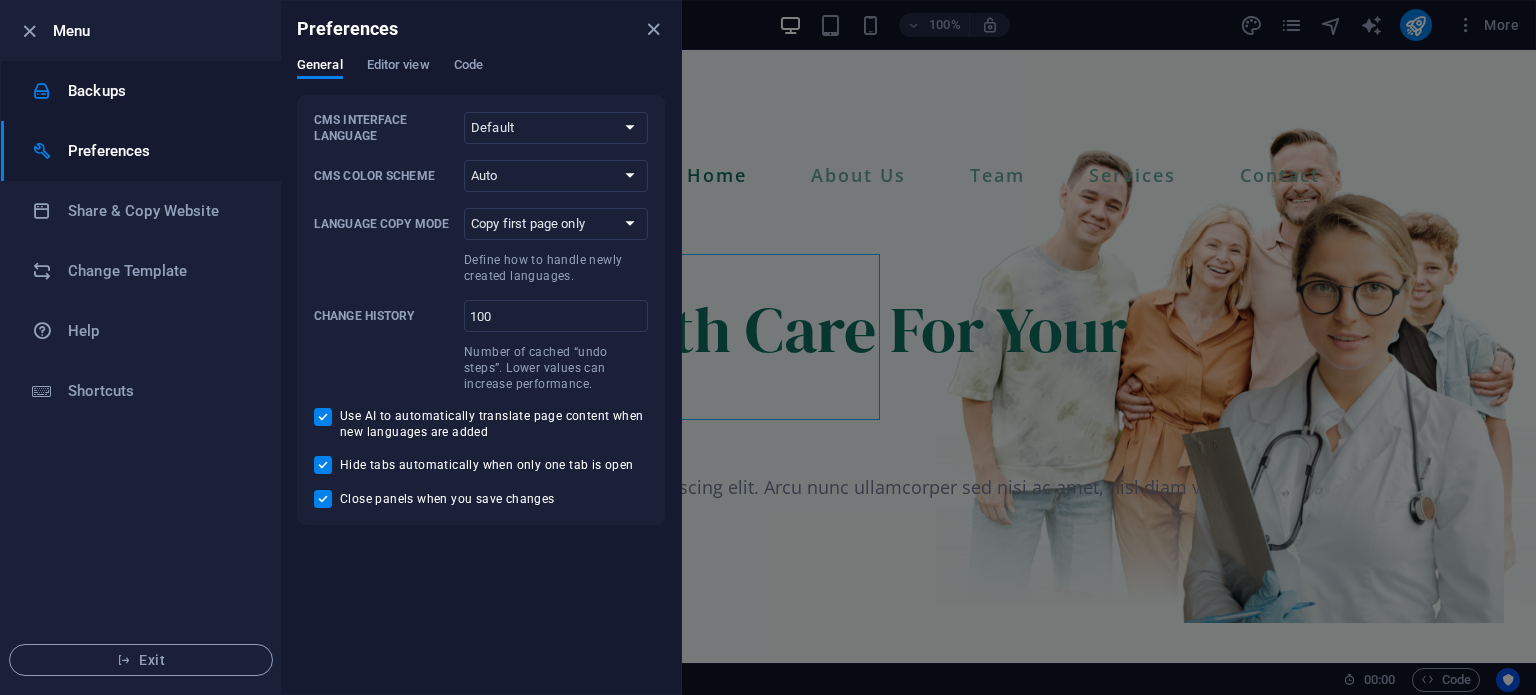 click on "Backups" at bounding box center [160, 91] 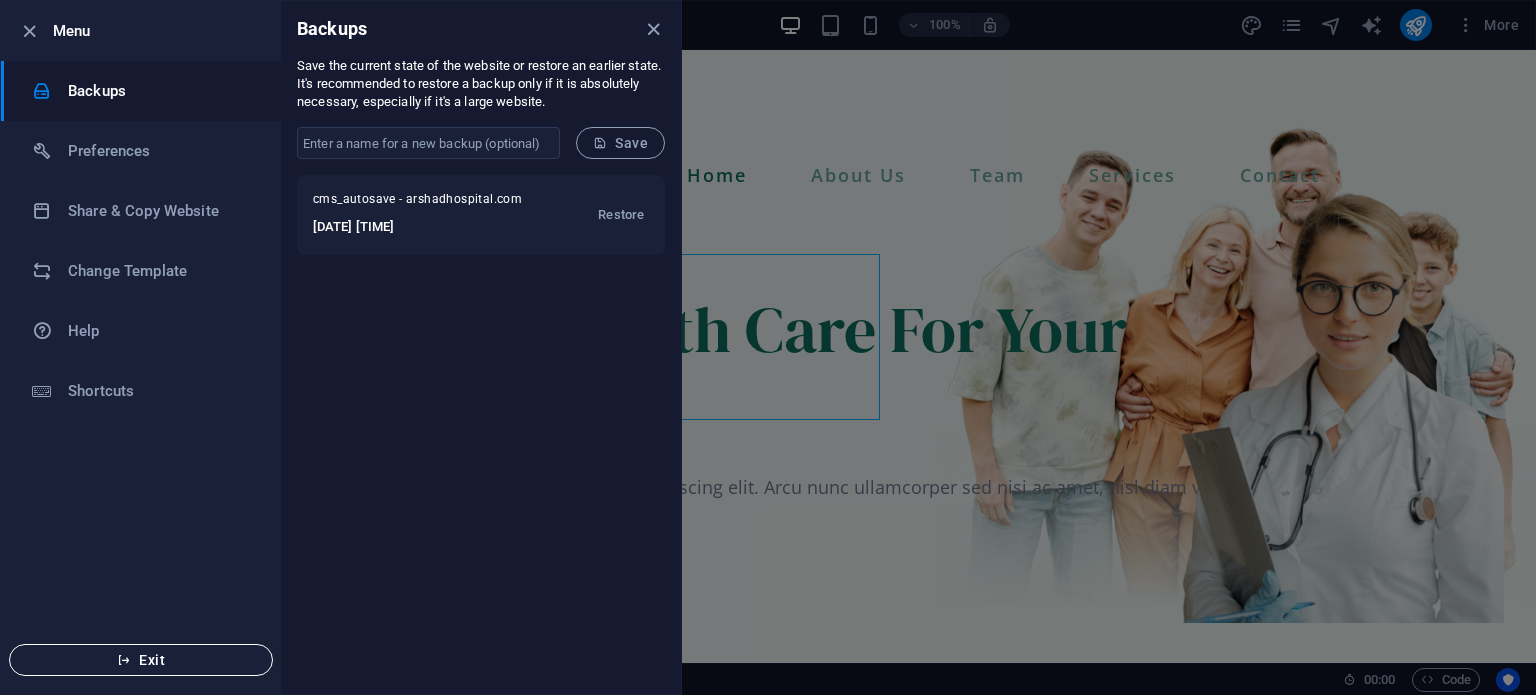 click on "Exit" at bounding box center (141, 660) 